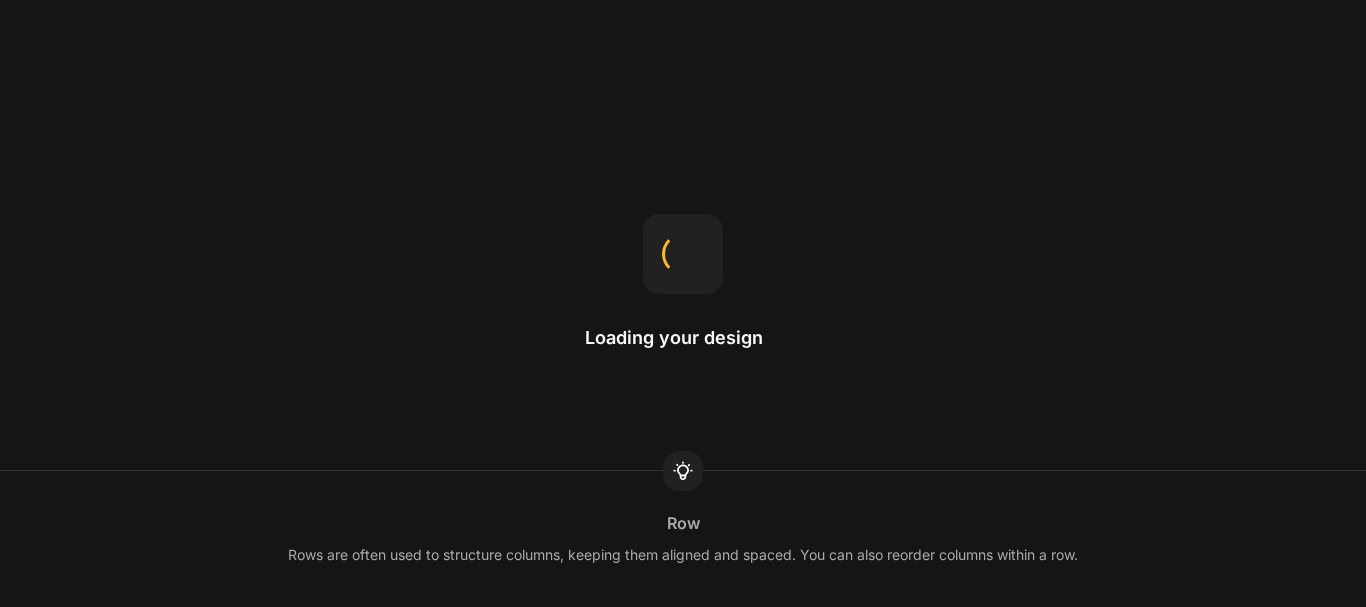 scroll, scrollTop: 0, scrollLeft: 0, axis: both 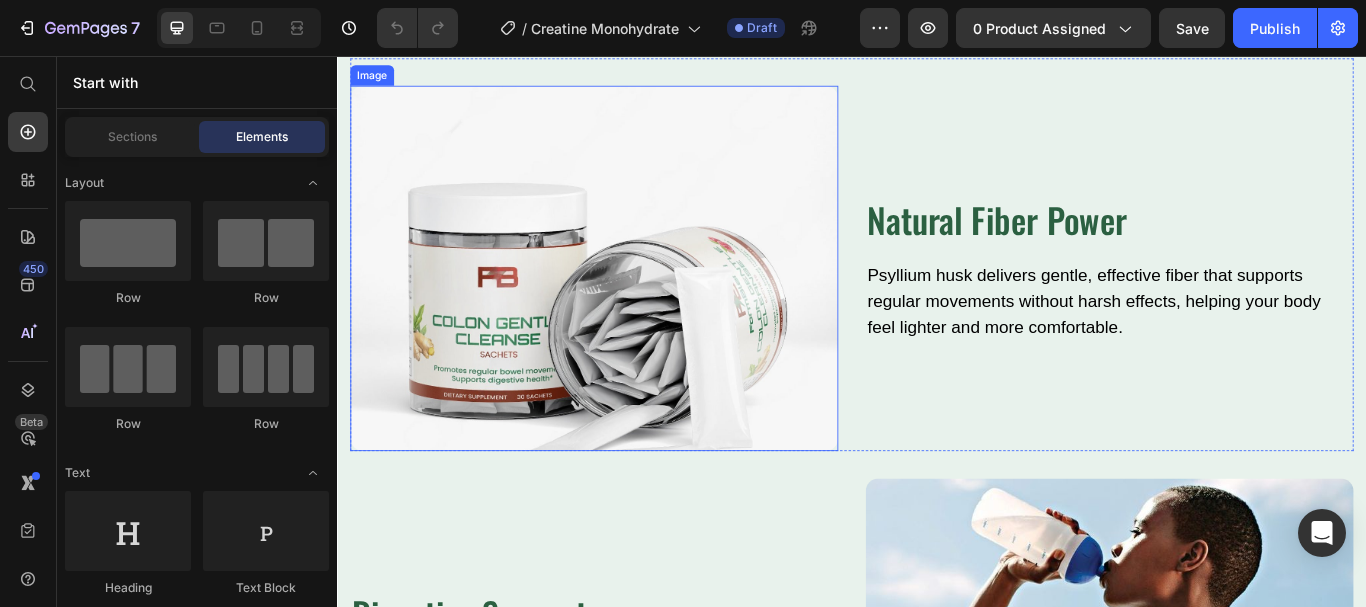 click at bounding box center [636, 304] 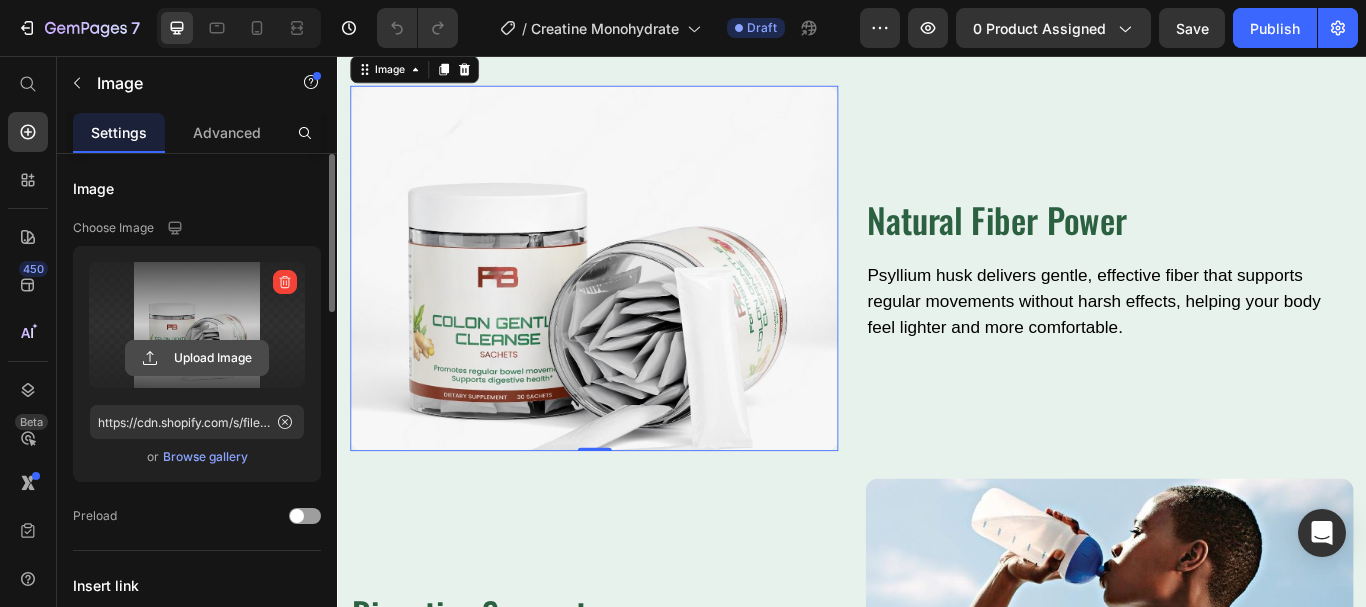 click 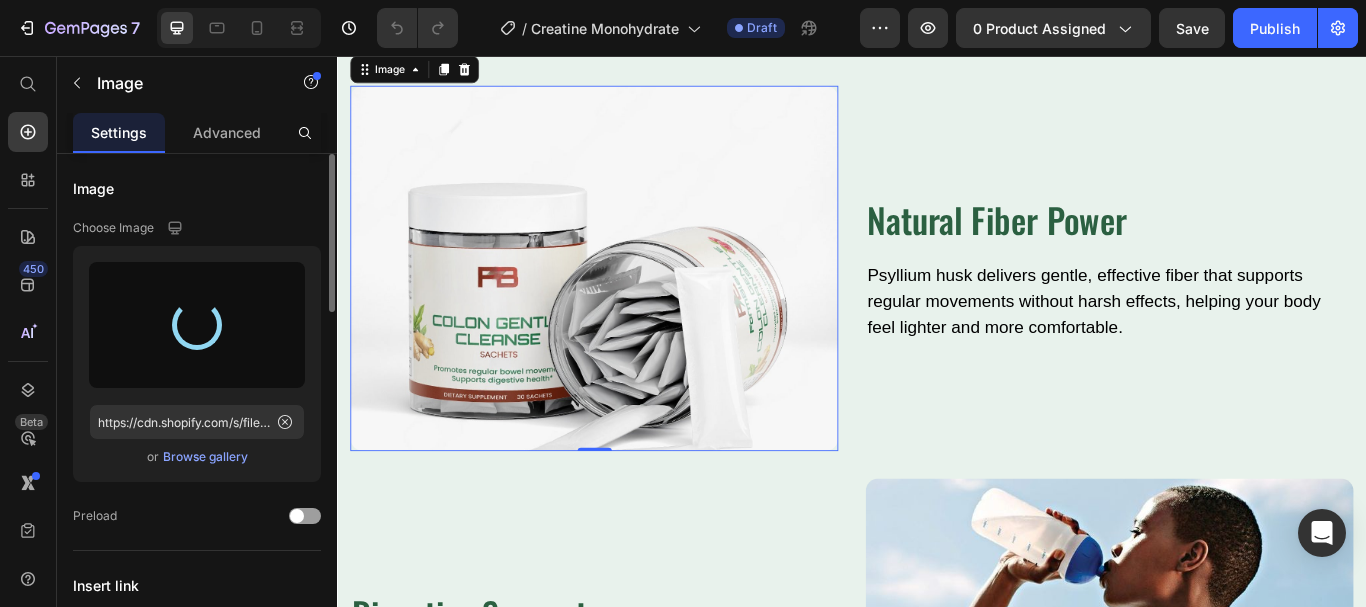 type on "https://cdn.shopify.com/s/files/1/0615/8181/9975/files/gempages_574911106628191076-f4f30f89-ba63-47b0-a4b8-b63f08036d97.jpg" 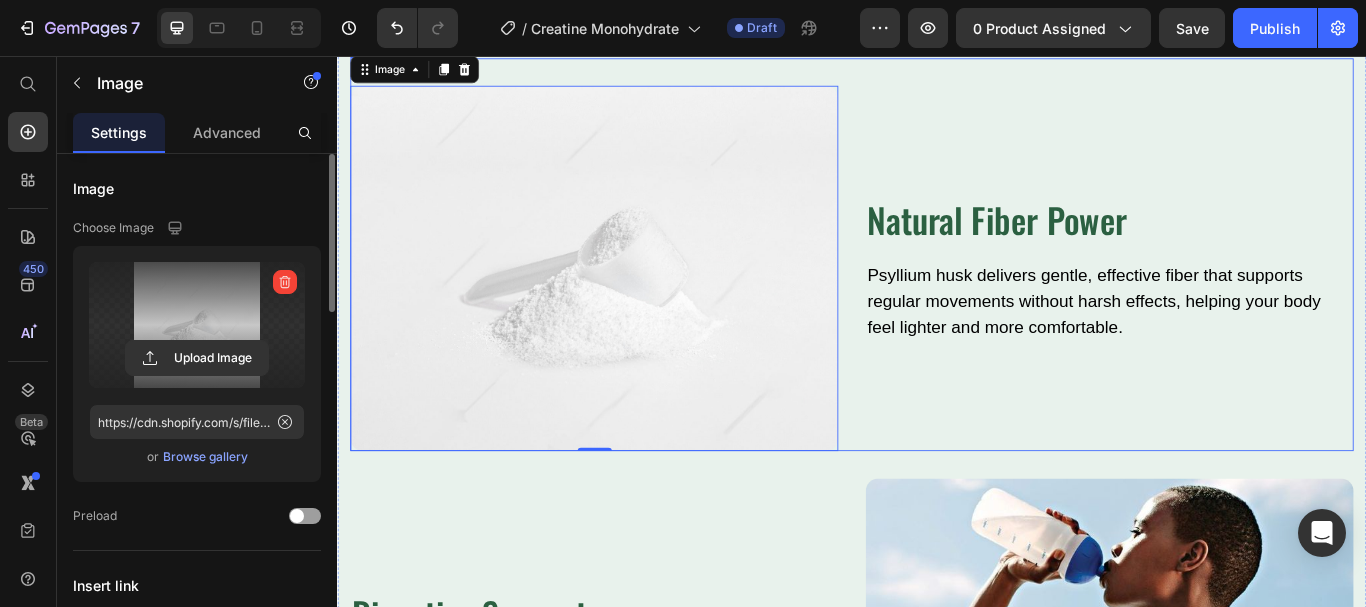 click on "Natural Fiber Power Heading Psyllium husk delivers gentle, effective fiber that supports regular movements without harsh effects, helping your body feel lighter and more comfortable. Text block" at bounding box center [1237, 304] 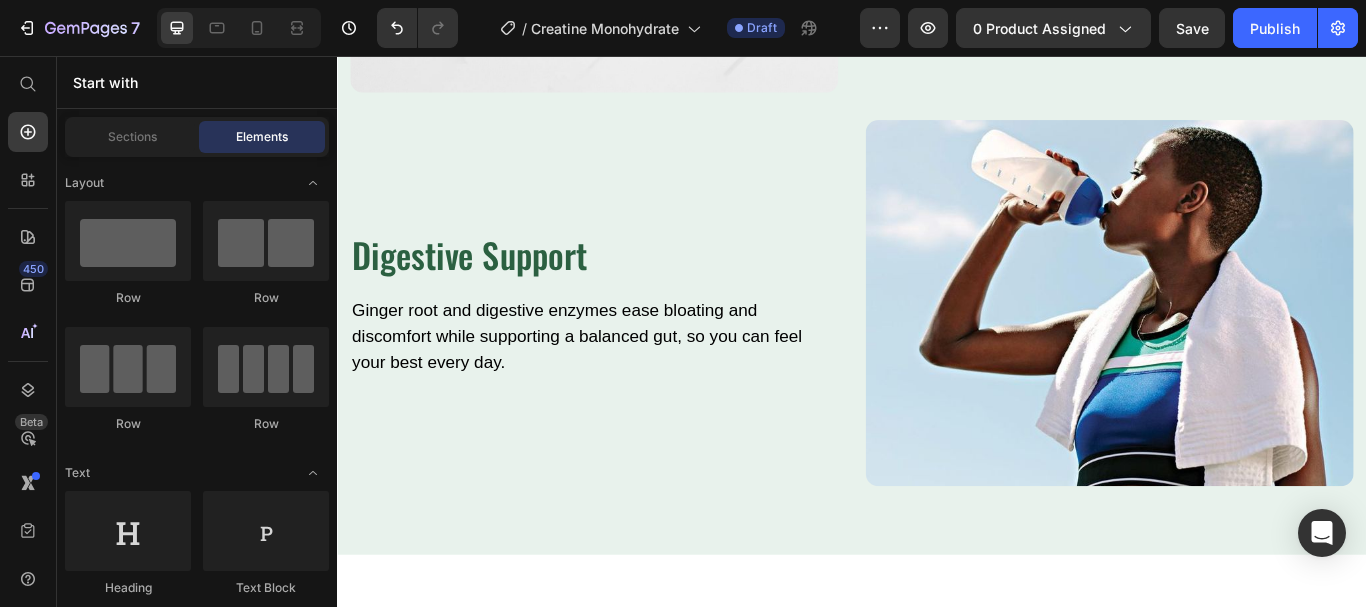 scroll, scrollTop: 2410, scrollLeft: 0, axis: vertical 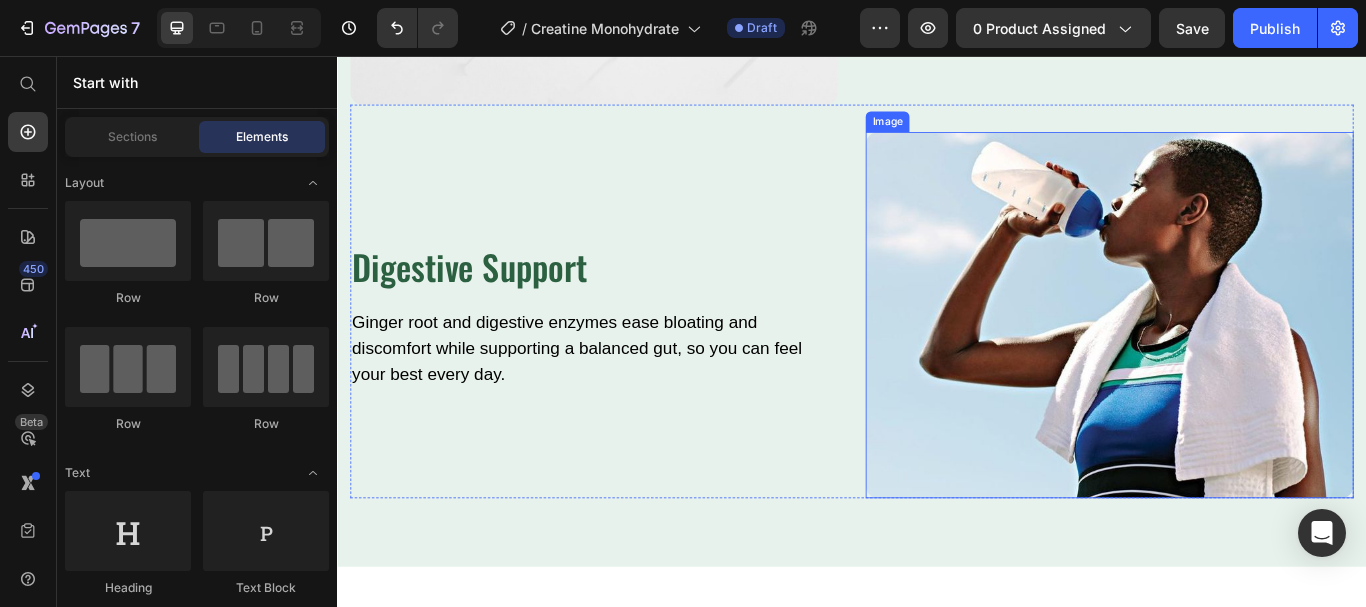 click at bounding box center [1237, 358] 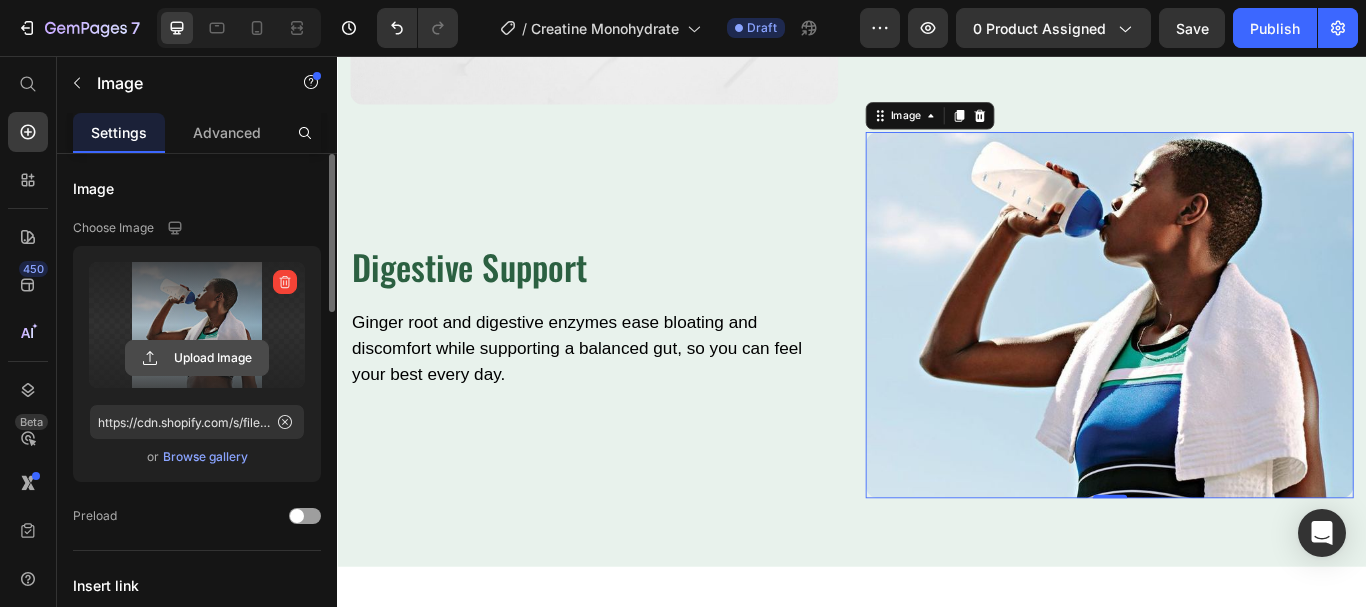 click 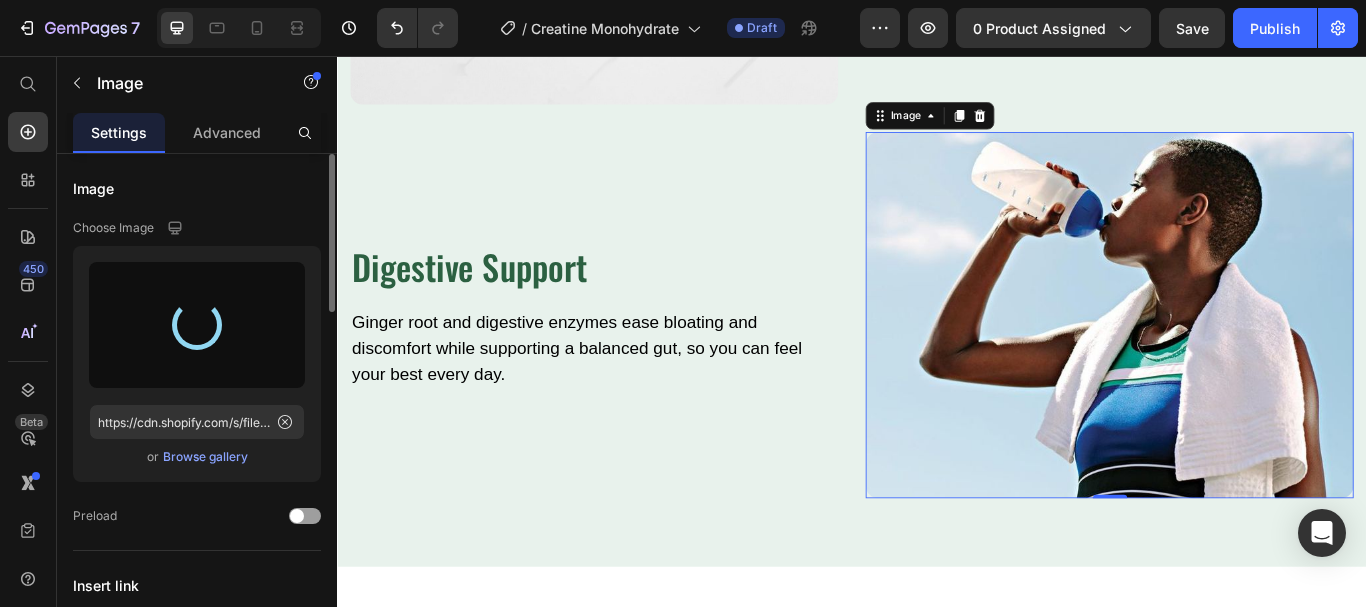 type on "https://cdn.shopify.com/s/files/1/0615/8181/9975/files/gempages_574911106628191076-466b1c77-cb5b-4ef6-8e46-754abead759a.jpg" 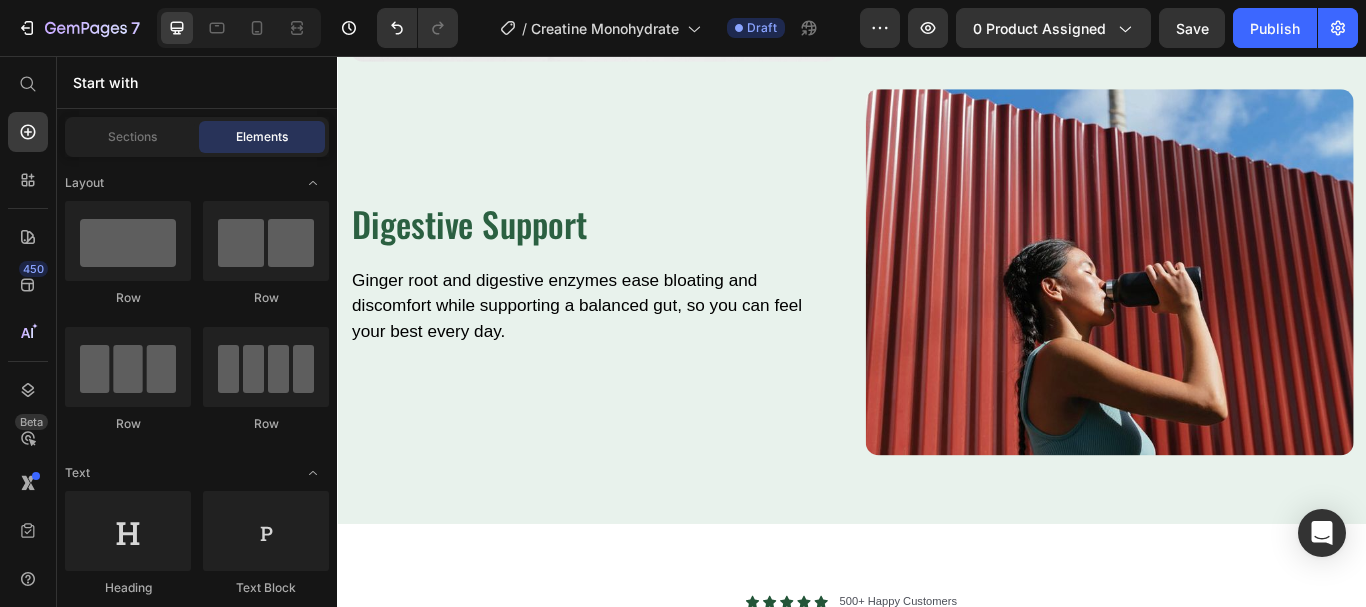scroll, scrollTop: 2415, scrollLeft: 0, axis: vertical 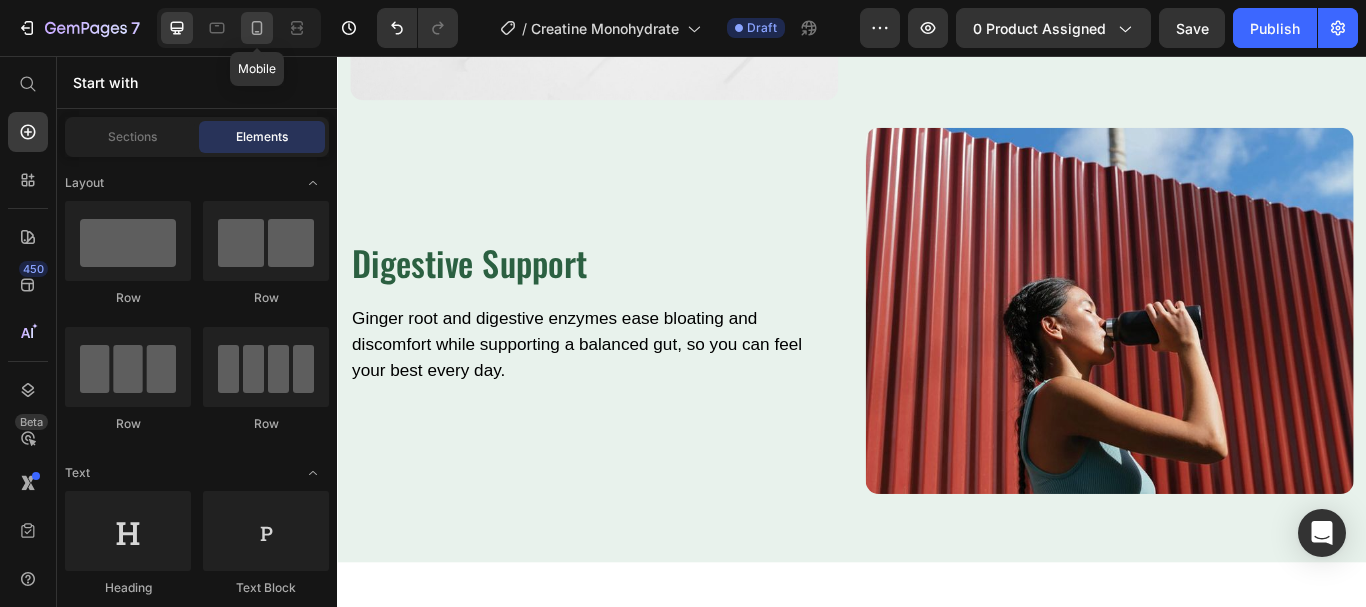 click 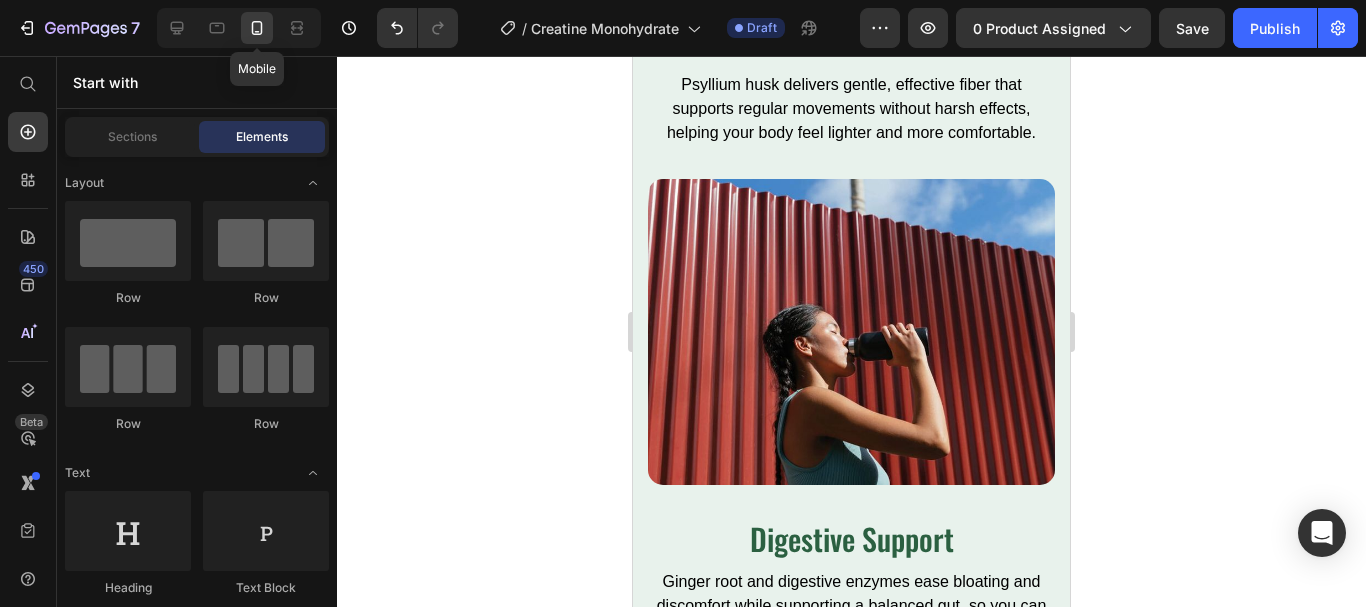 scroll, scrollTop: 2696, scrollLeft: 0, axis: vertical 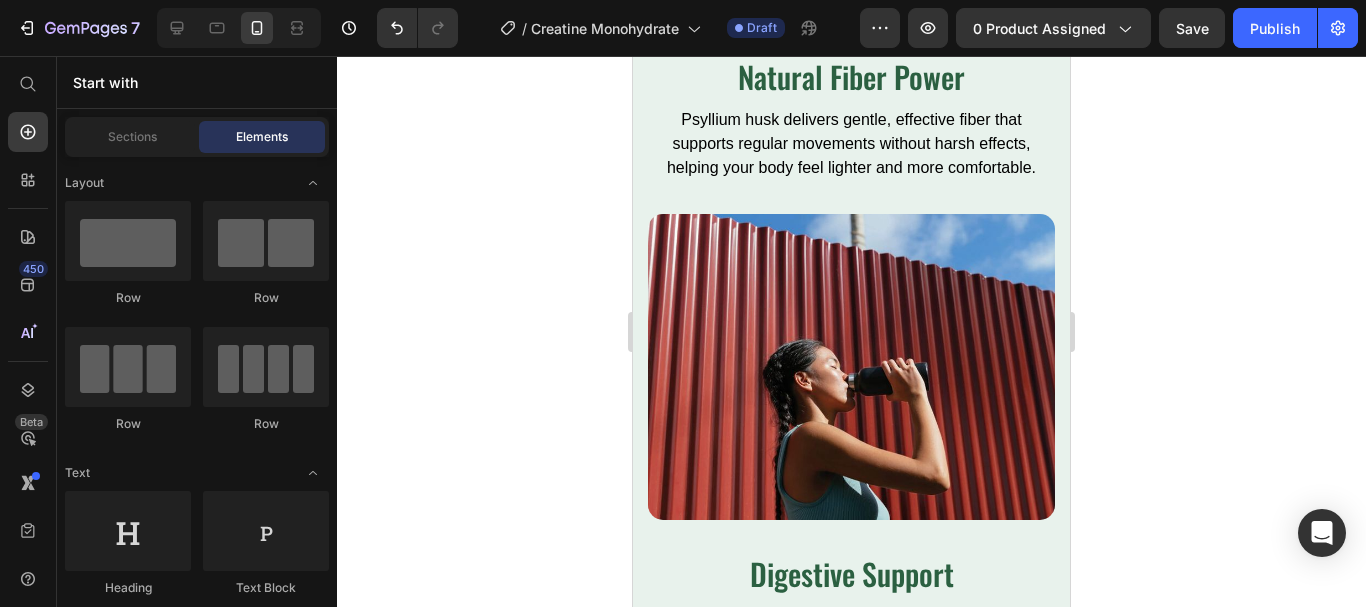 click at bounding box center [239, 28] 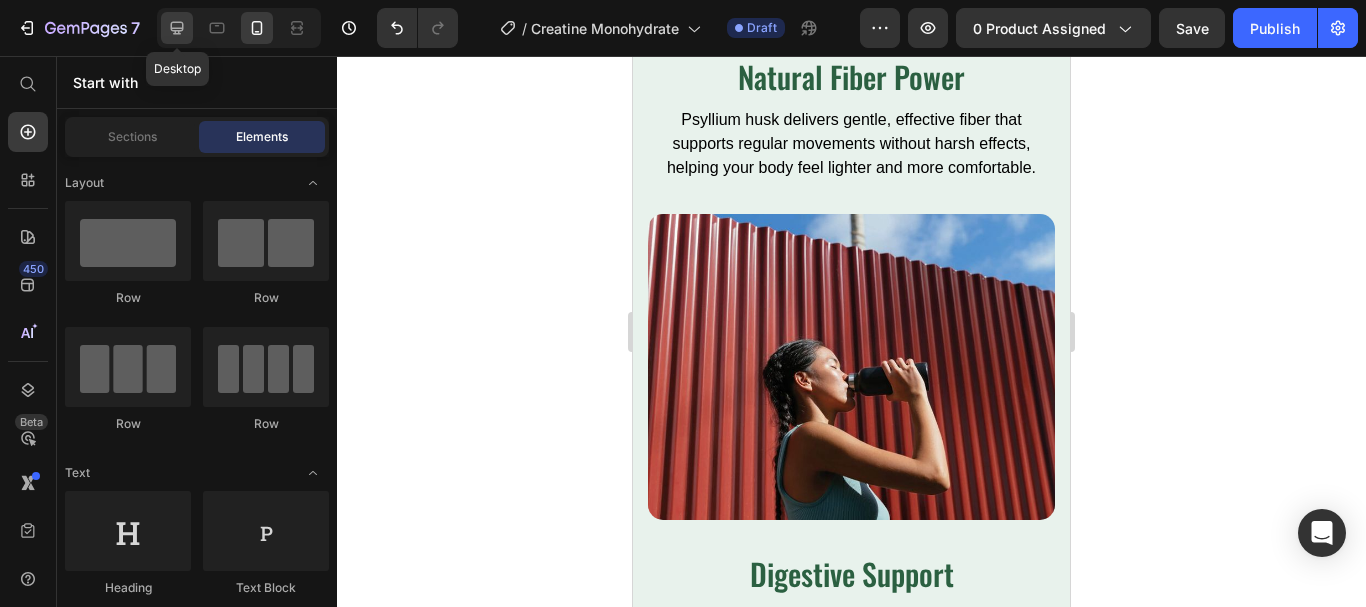 click 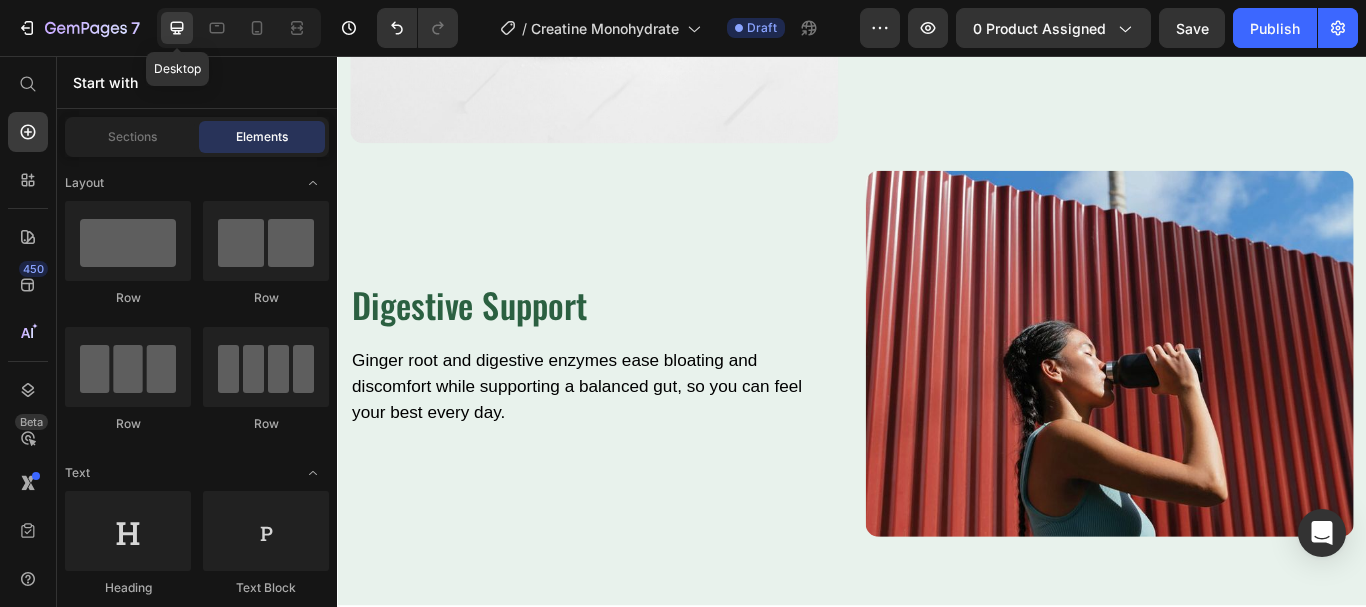 scroll, scrollTop: 2898, scrollLeft: 0, axis: vertical 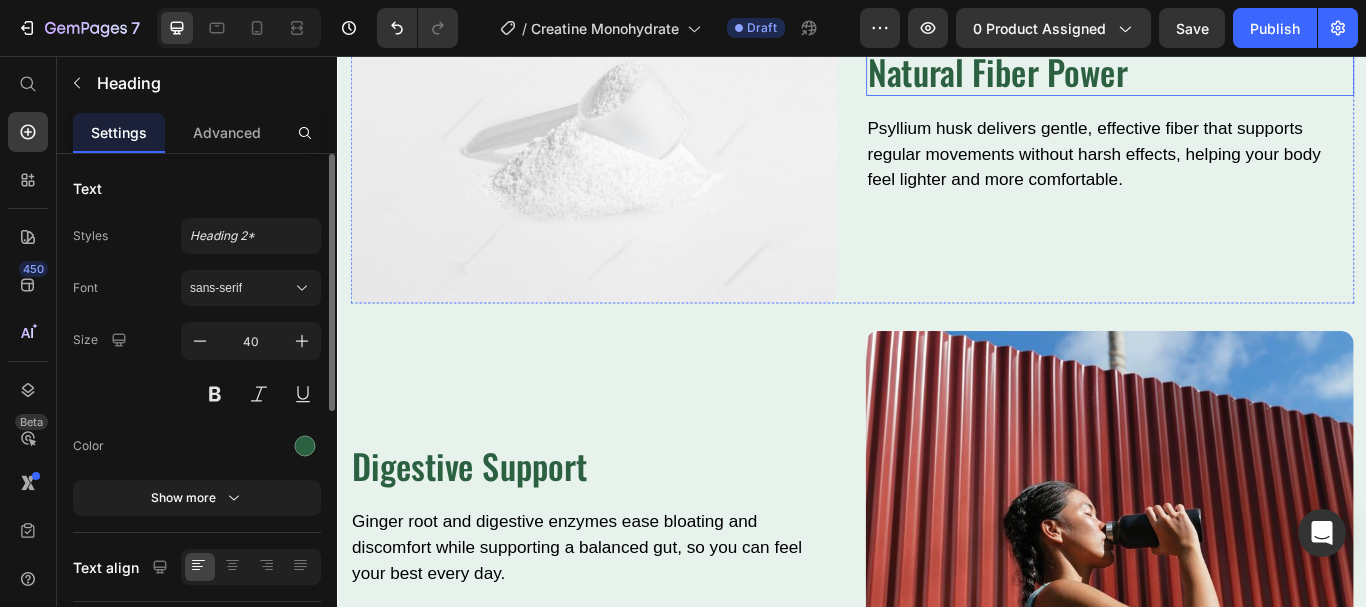 click on "Natural Fiber Power" at bounding box center [1237, 75] 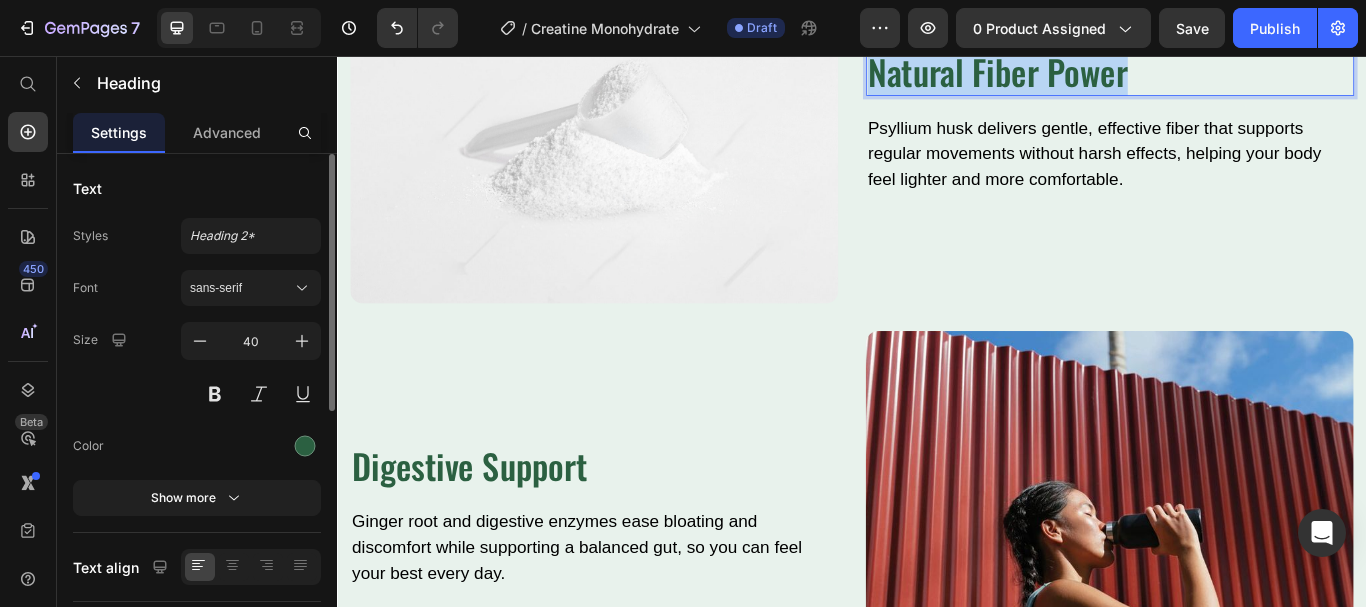 click on "Natural Fiber Power" at bounding box center [1237, 75] 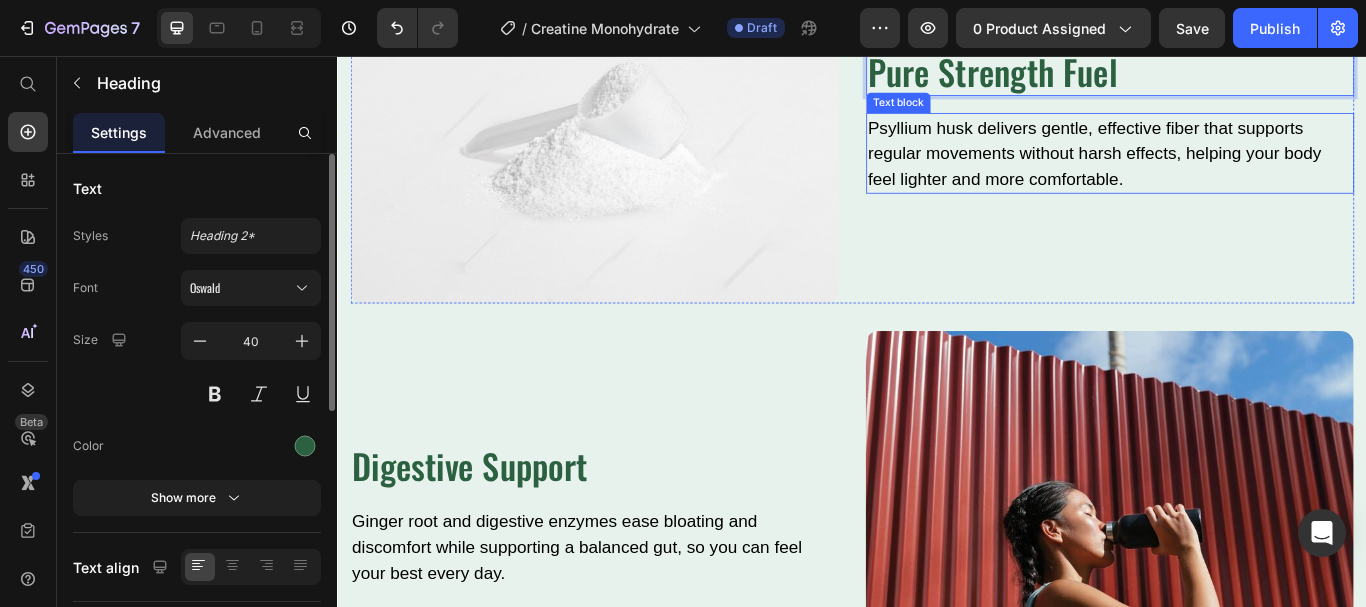 click on "Psyllium husk delivers gentle, effective fiber that supports regular movements without harsh effects, helping your body feel lighter and more comfortable." at bounding box center [1237, 170] 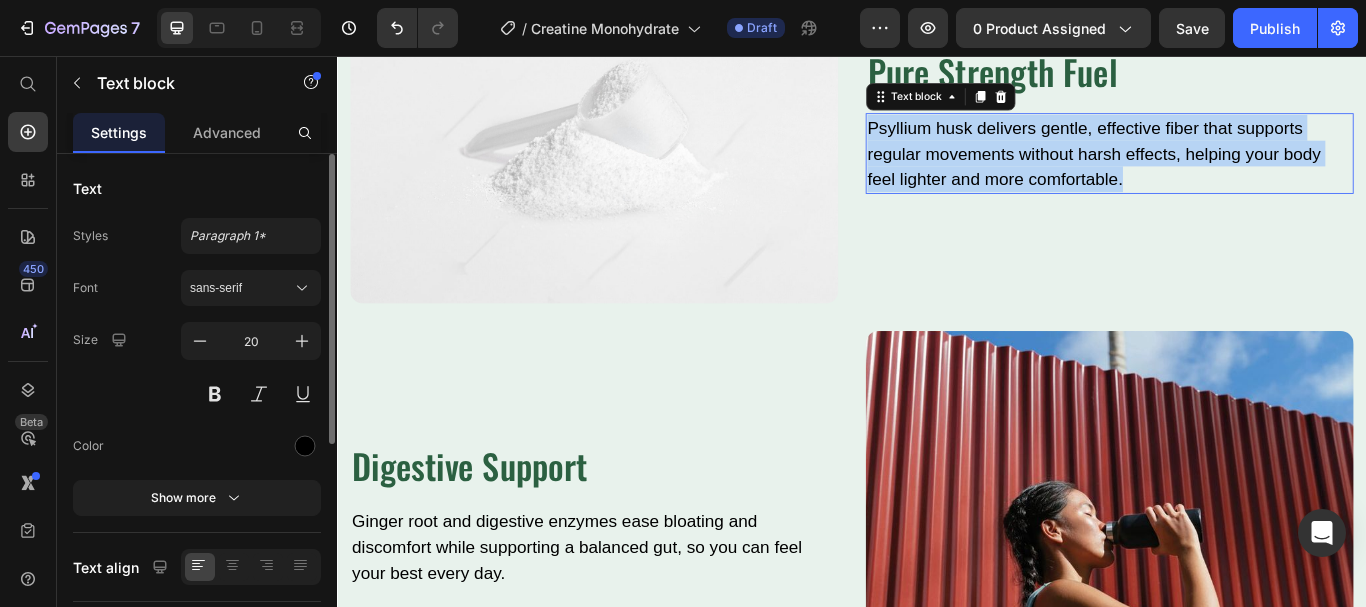 click on "Psyllium husk delivers gentle, effective fiber that supports regular movements without harsh effects, helping your body feel lighter and more comfortable." at bounding box center (1237, 170) 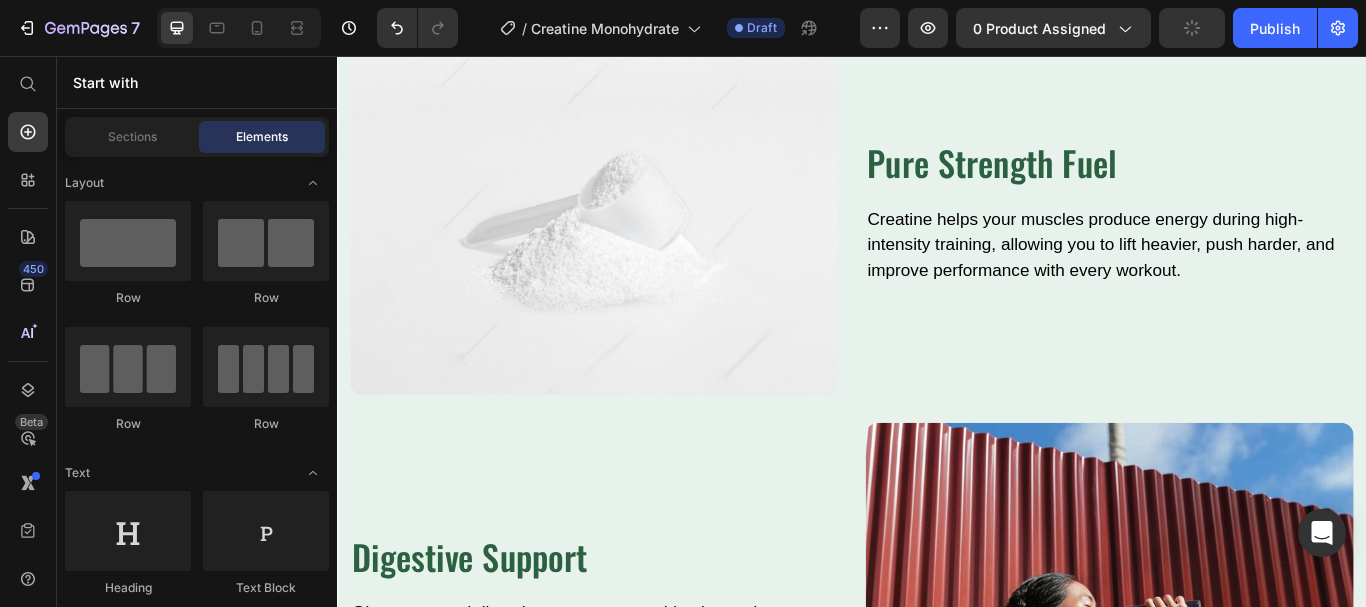 scroll, scrollTop: 2702, scrollLeft: 0, axis: vertical 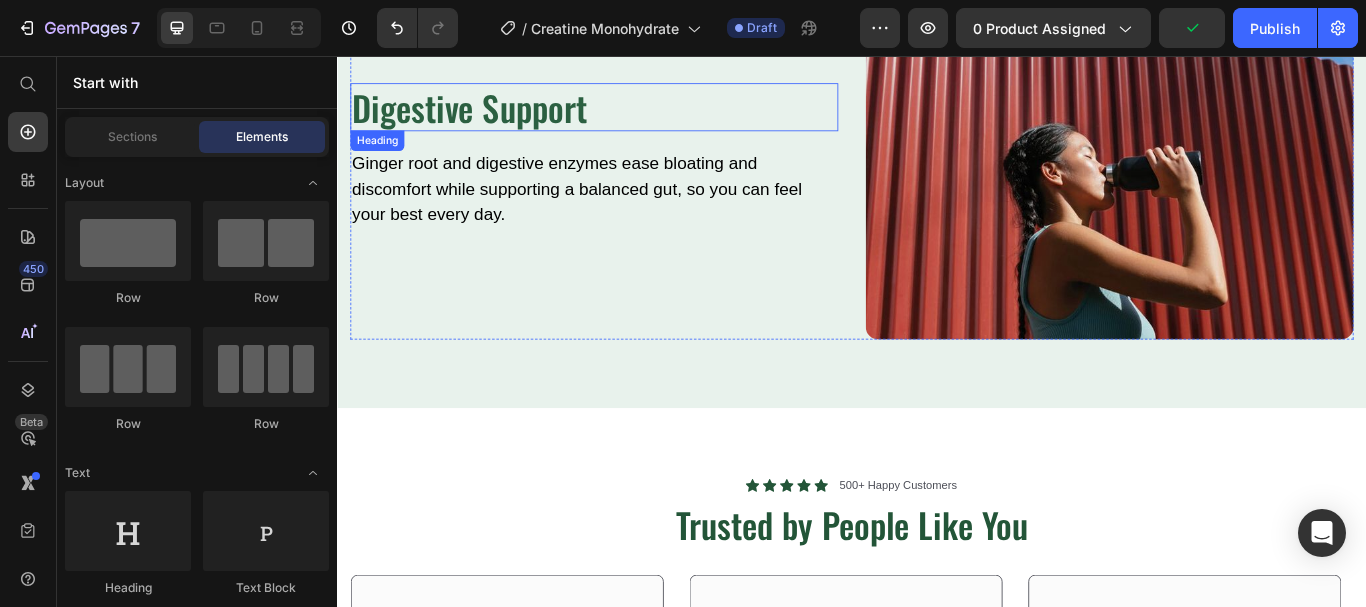 click on "Digestive Support" at bounding box center [636, 116] 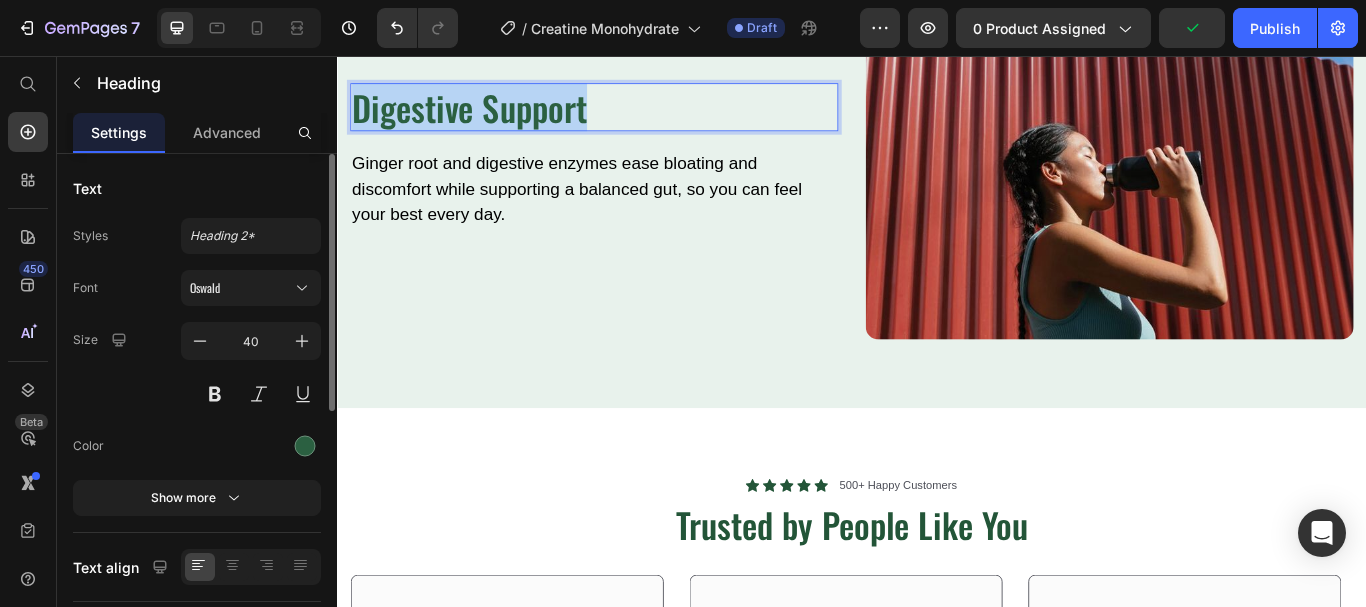 click on "Digestive Support" at bounding box center (636, 116) 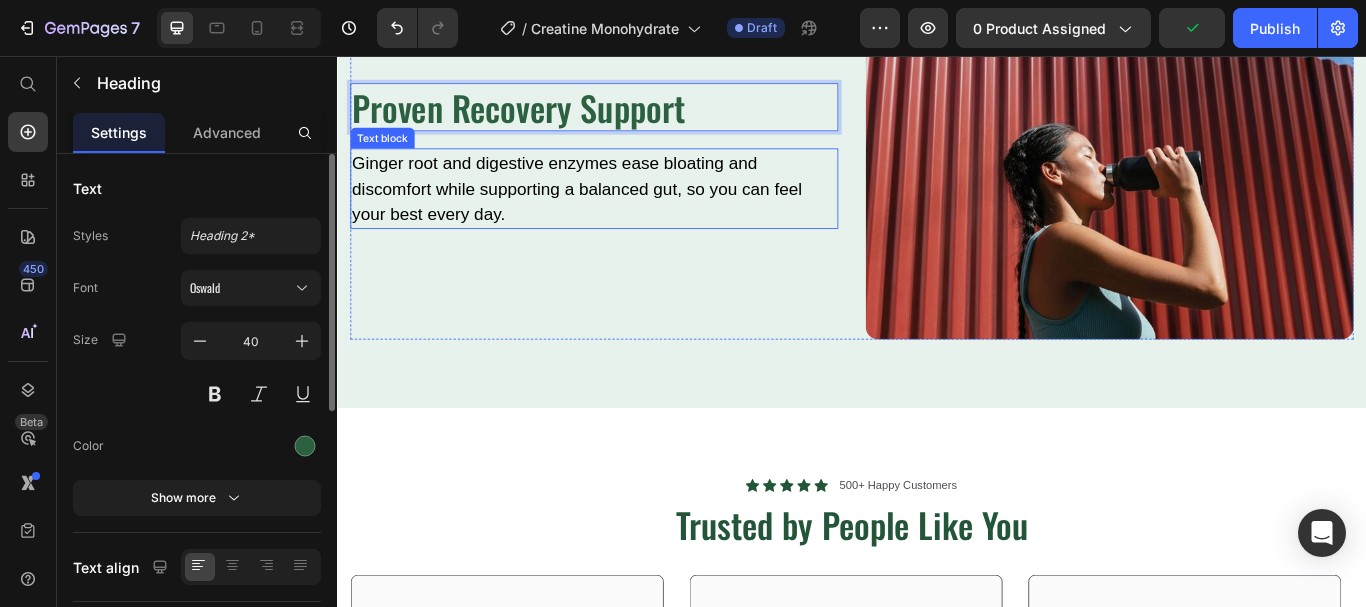 click on "Ginger root and digestive enzymes ease bloating and discomfort while supporting a balanced gut, so you can feel your best every day." at bounding box center [636, 211] 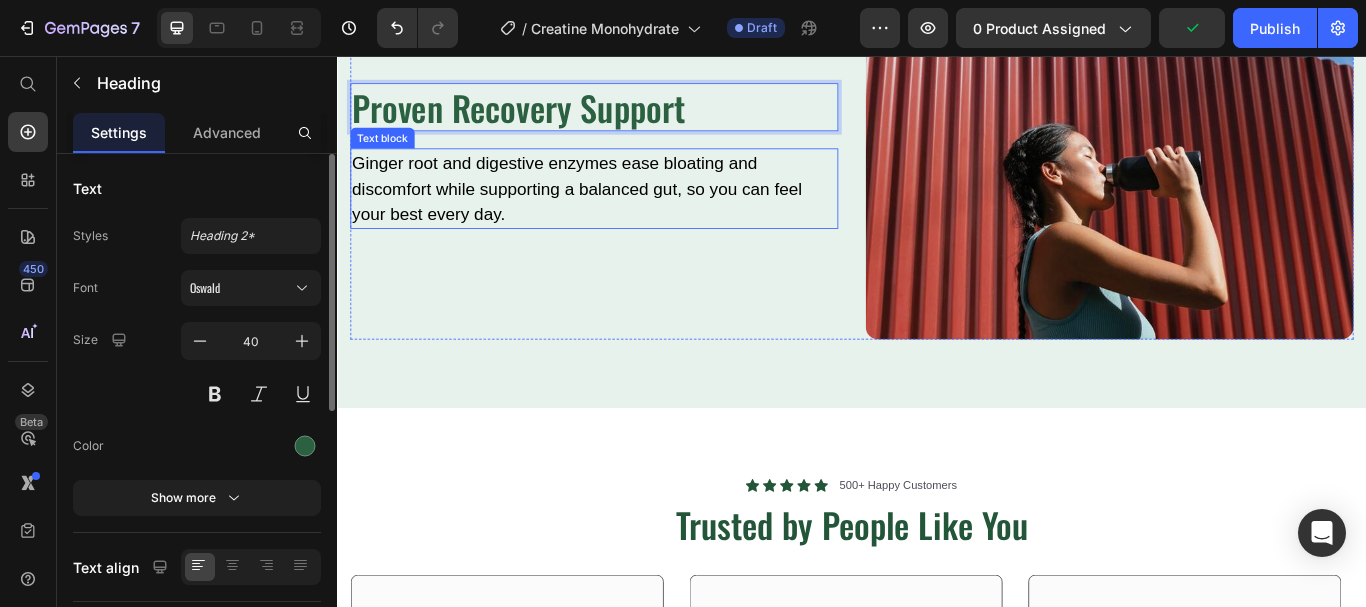 click on "Ginger root and digestive enzymes ease bloating and discomfort while supporting a balanced gut, so you can feel your best every day." at bounding box center (636, 211) 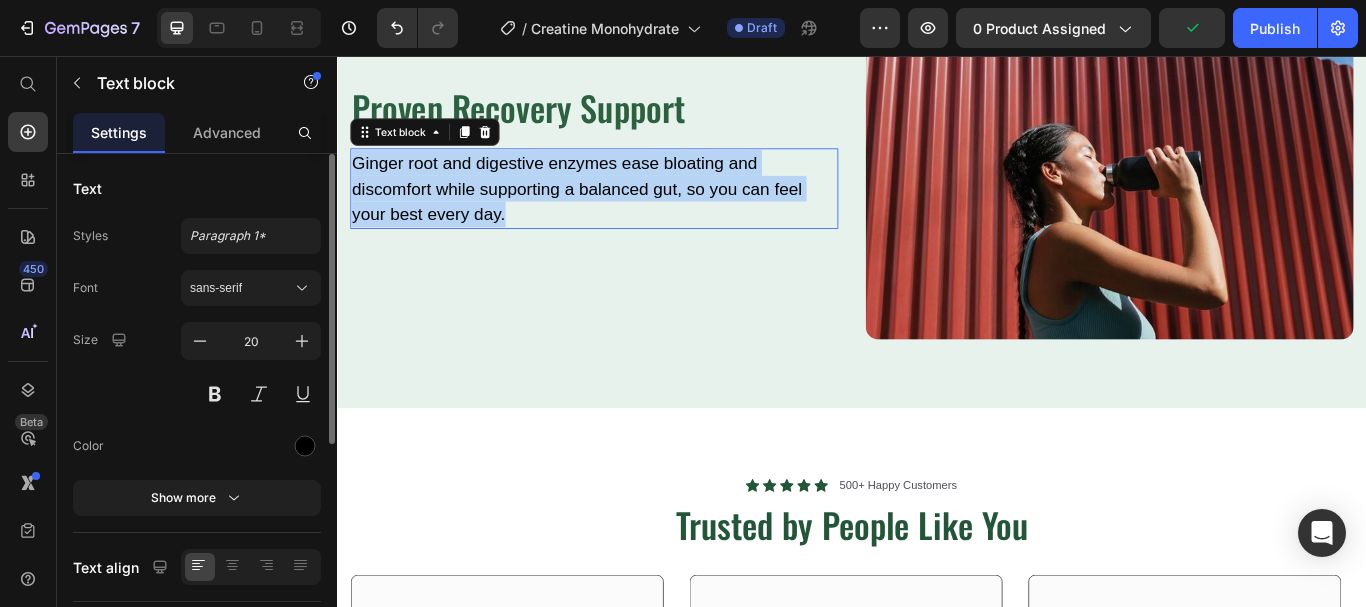 click on "Ginger root and digestive enzymes ease bloating and discomfort while supporting a balanced gut, so you can feel your best every day." at bounding box center (636, 211) 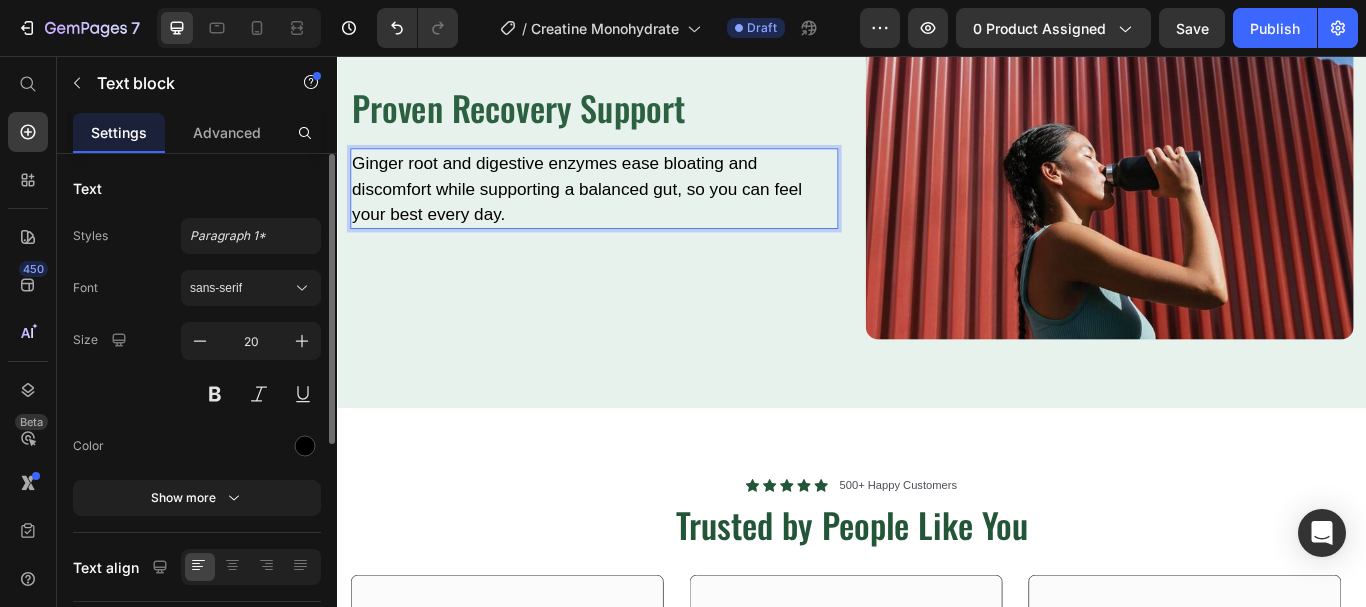 drag, startPoint x: 580, startPoint y: 202, endPoint x: 475, endPoint y: 221, distance: 106.7052 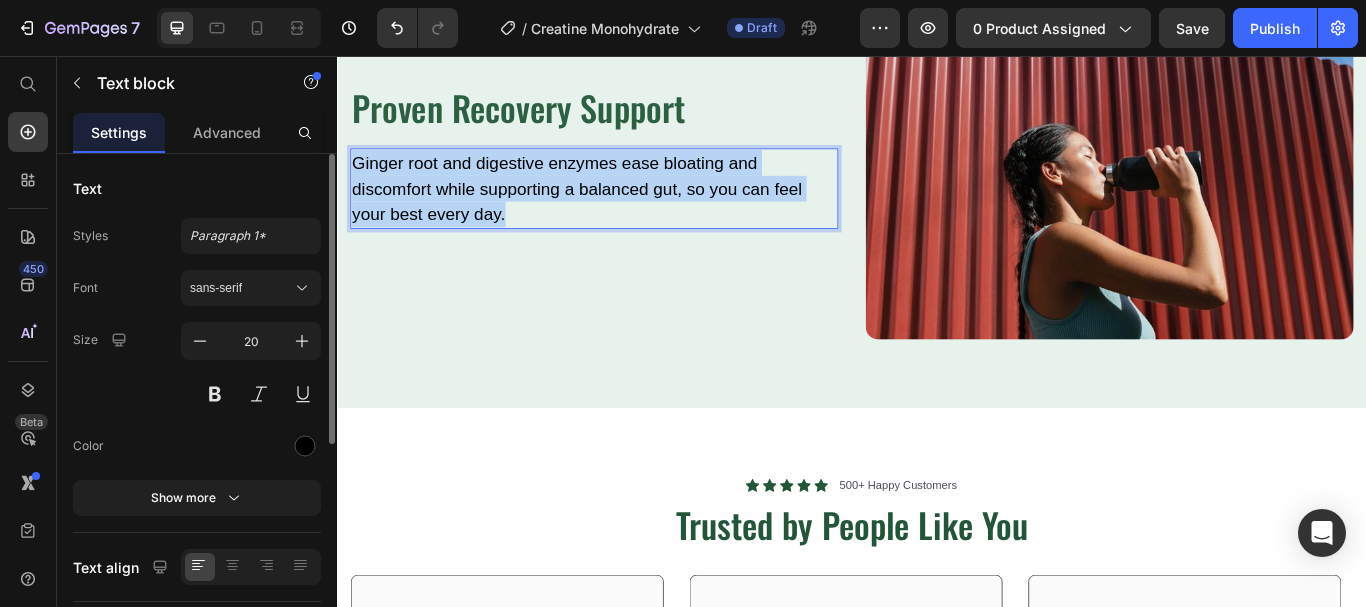 click on "Ginger root and digestive enzymes ease bloating and discomfort while supporting a balanced gut, so you can feel your best every day." at bounding box center [636, 211] 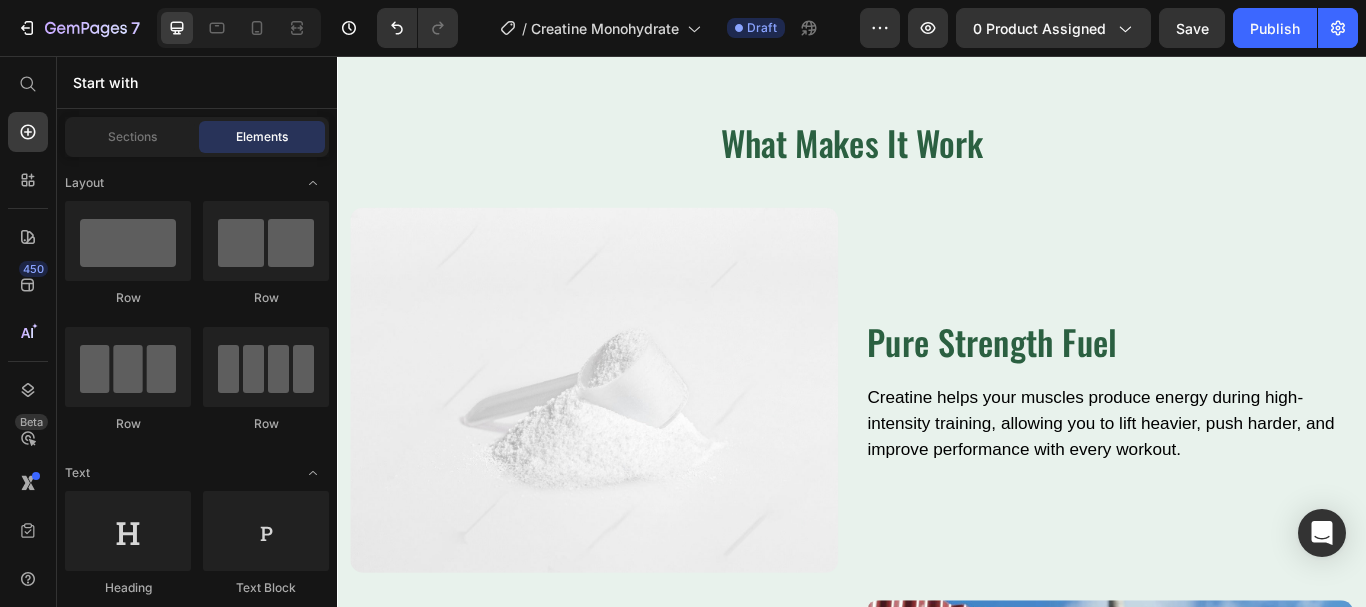 scroll, scrollTop: 1849, scrollLeft: 0, axis: vertical 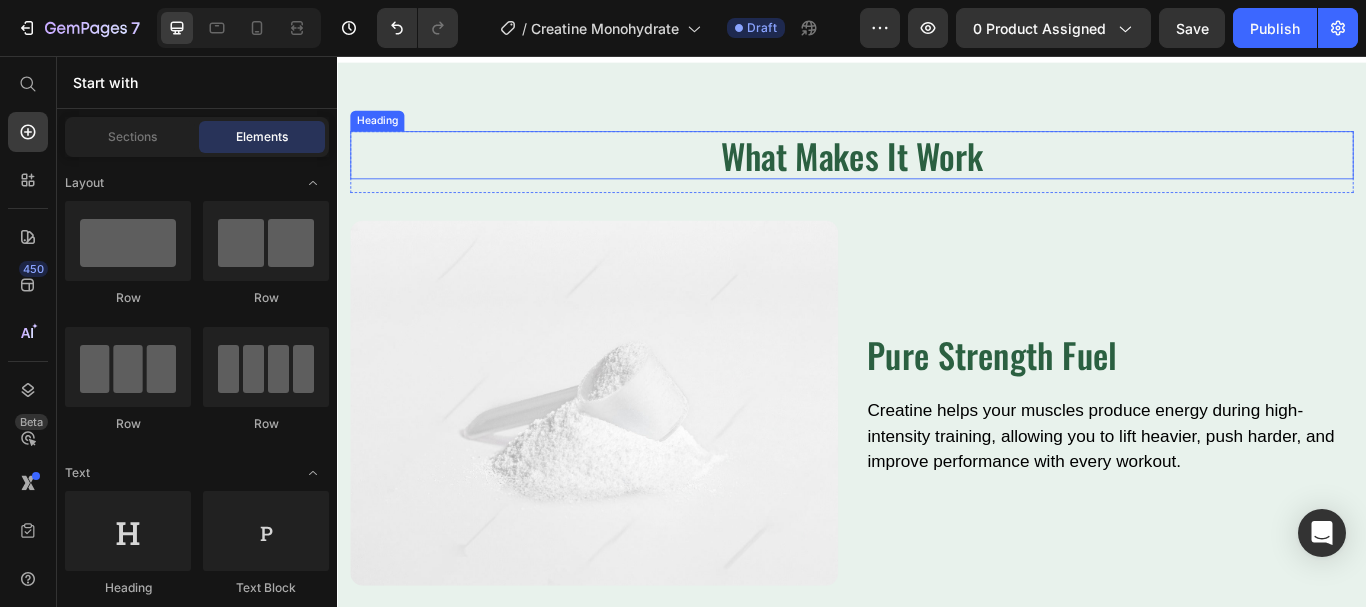 click on "What Makes It Work" at bounding box center (937, 172) 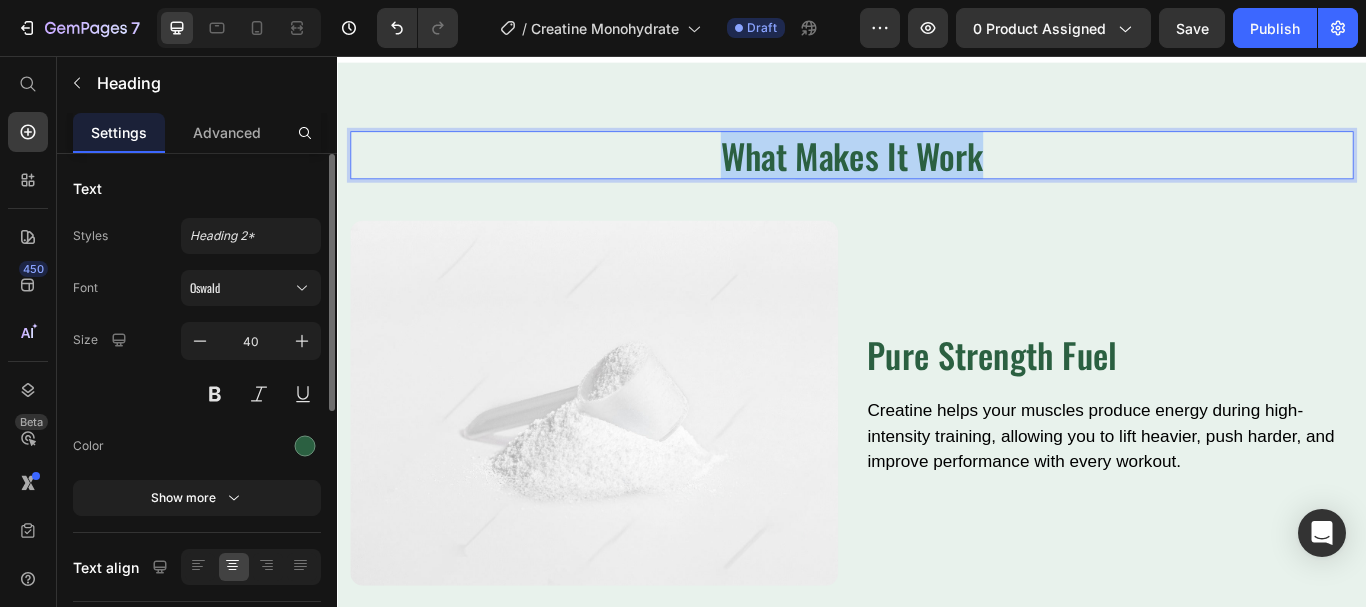 click on "What Makes It Work" at bounding box center [937, 172] 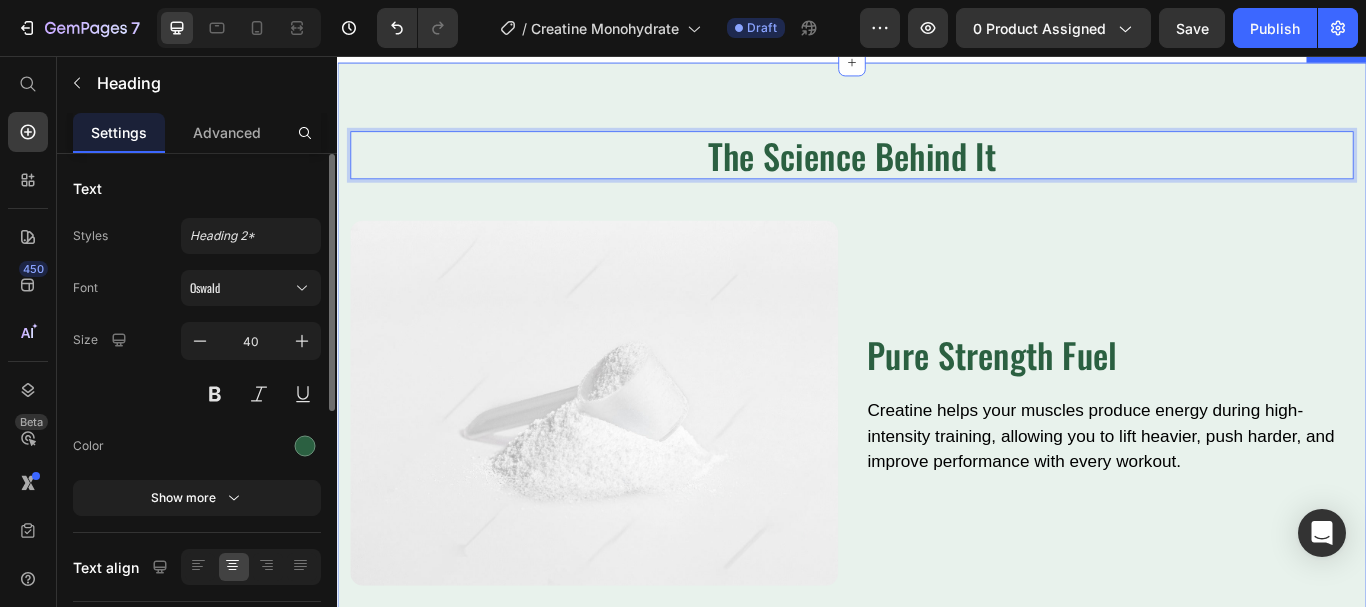 click on "The Science Behind It Heading   0 Row Image Pure Strength Fuel Heading Creatine helps your muscles produce energy during high-intensity training, allowing you to lift heavier, push harder, and improve performance with every workout. Text block Row Proven Recovery Support Heading By aiding muscle recovery and growth, creatine helps you bounce back faster and build lean muscle, so you can stay consistent and strong in your fitness journey. Text block Image Row Section 3" at bounding box center [937, 639] 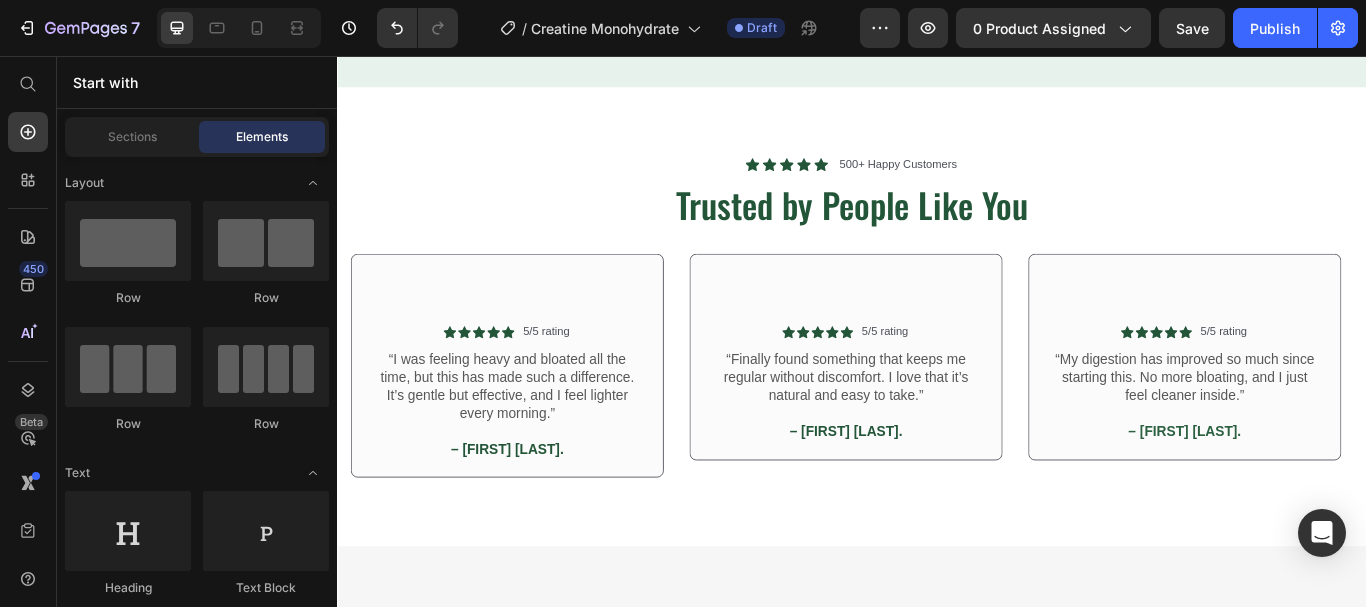scroll, scrollTop: 3121, scrollLeft: 0, axis: vertical 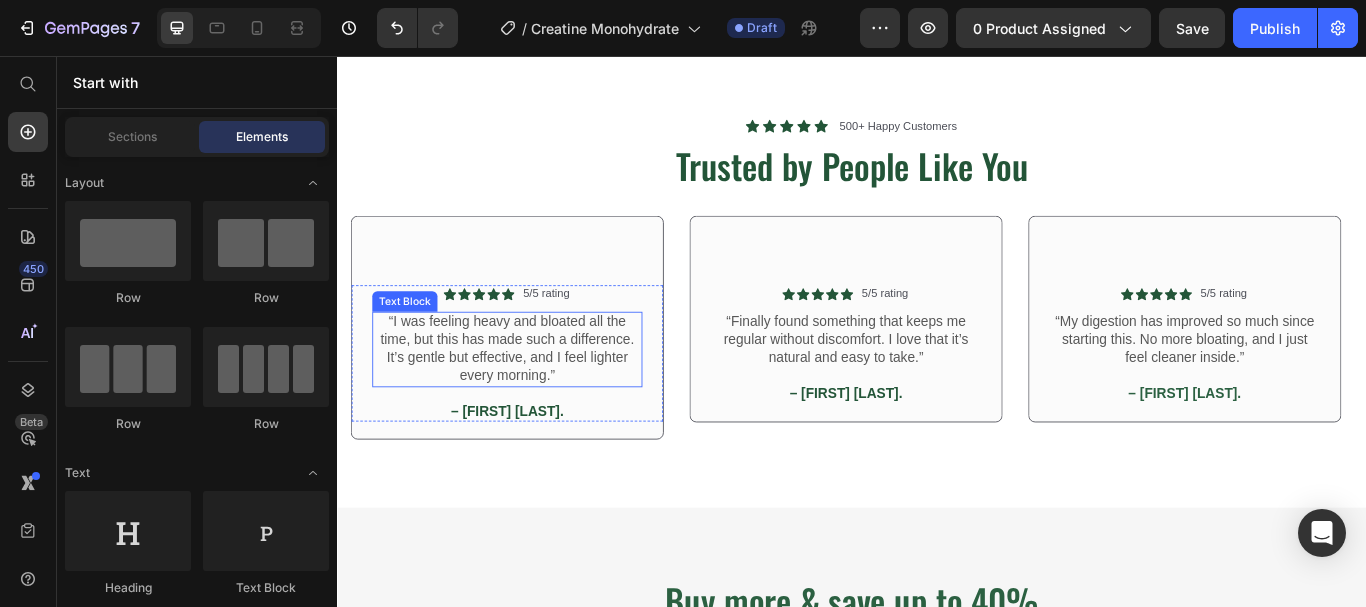 click on "“I was feeling heavy and bloated all the time, but this has made such a difference. It’s gentle but effective, and I feel lighter every morning.”" at bounding box center [534, 397] 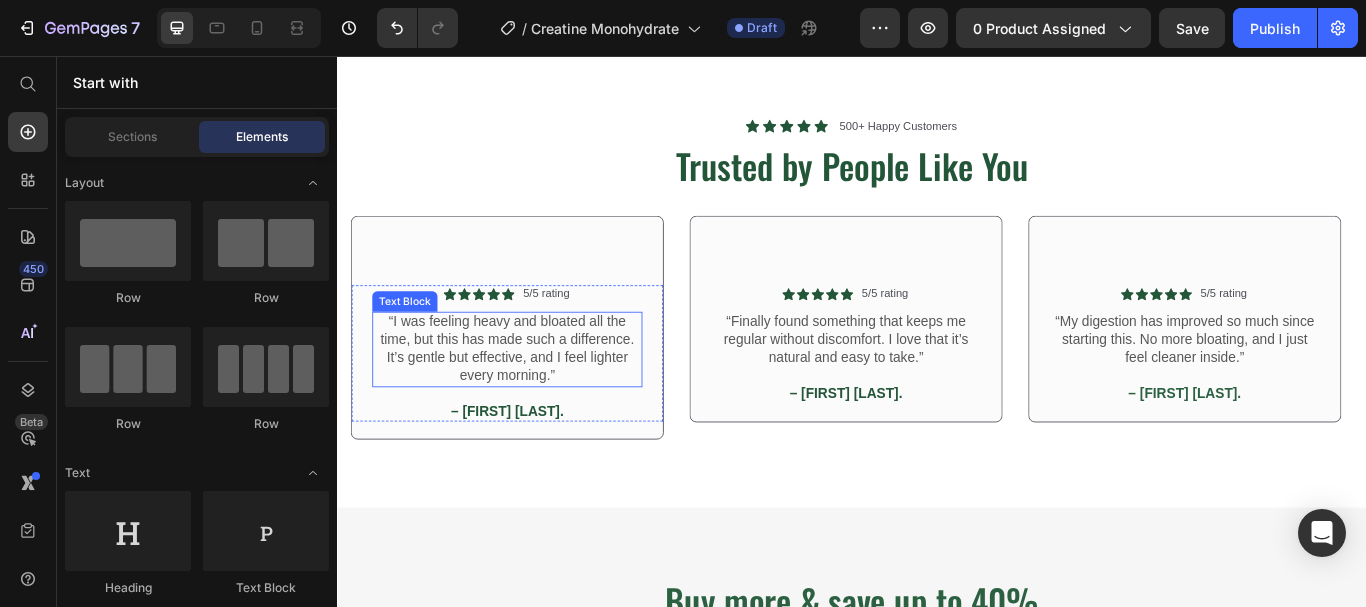 click on "“I was feeling heavy and bloated all the time, but this has made such a difference. It’s gentle but effective, and I feel lighter every morning.”" at bounding box center (534, 397) 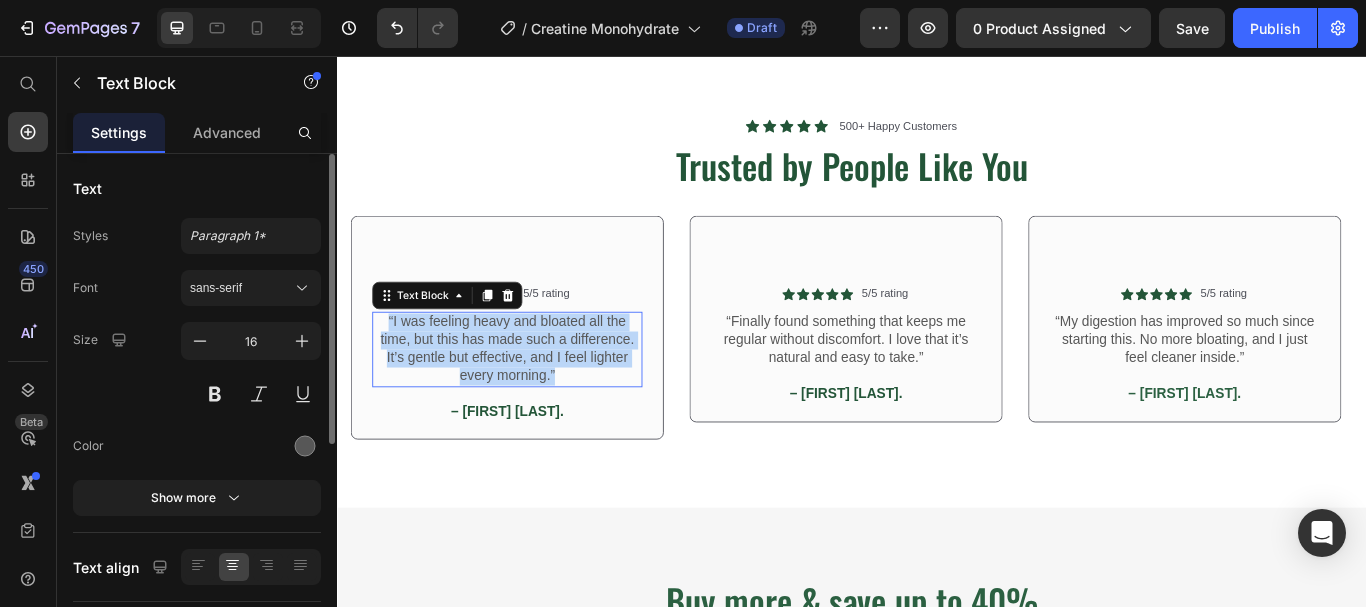 click on "“I was feeling heavy and bloated all the time, but this has made such a difference. It’s gentle but effective, and I feel lighter every morning.”" at bounding box center (534, 397) 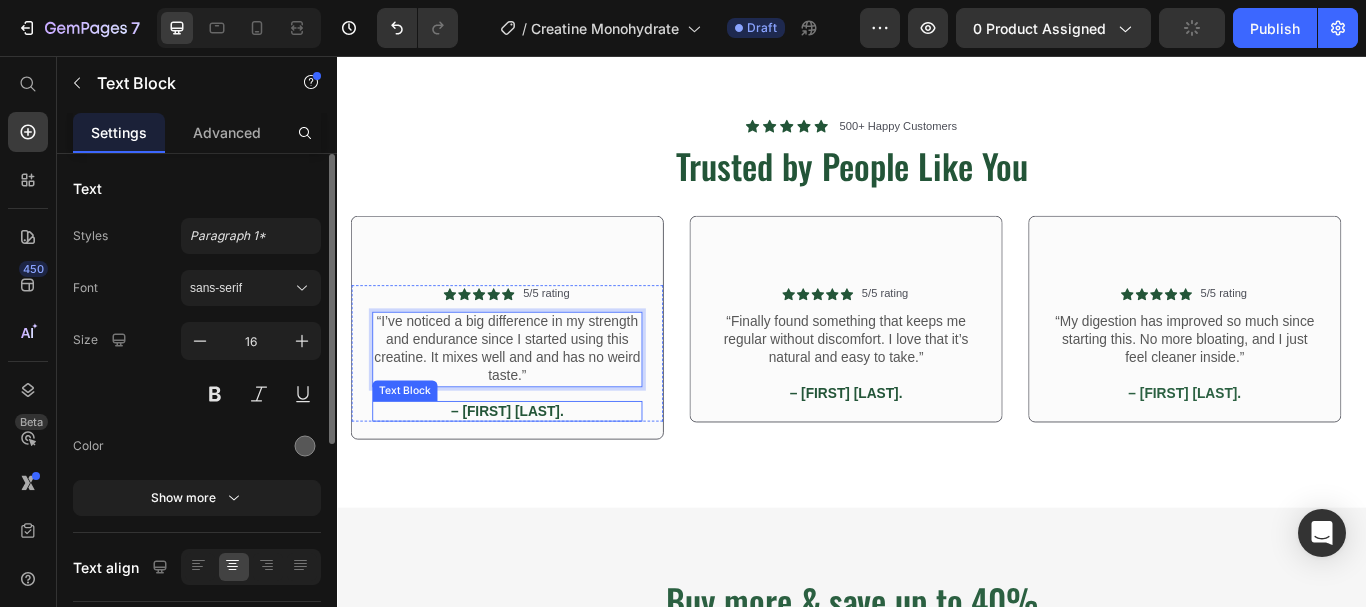 click on "– [FIRST] [LAST]." at bounding box center [534, 470] 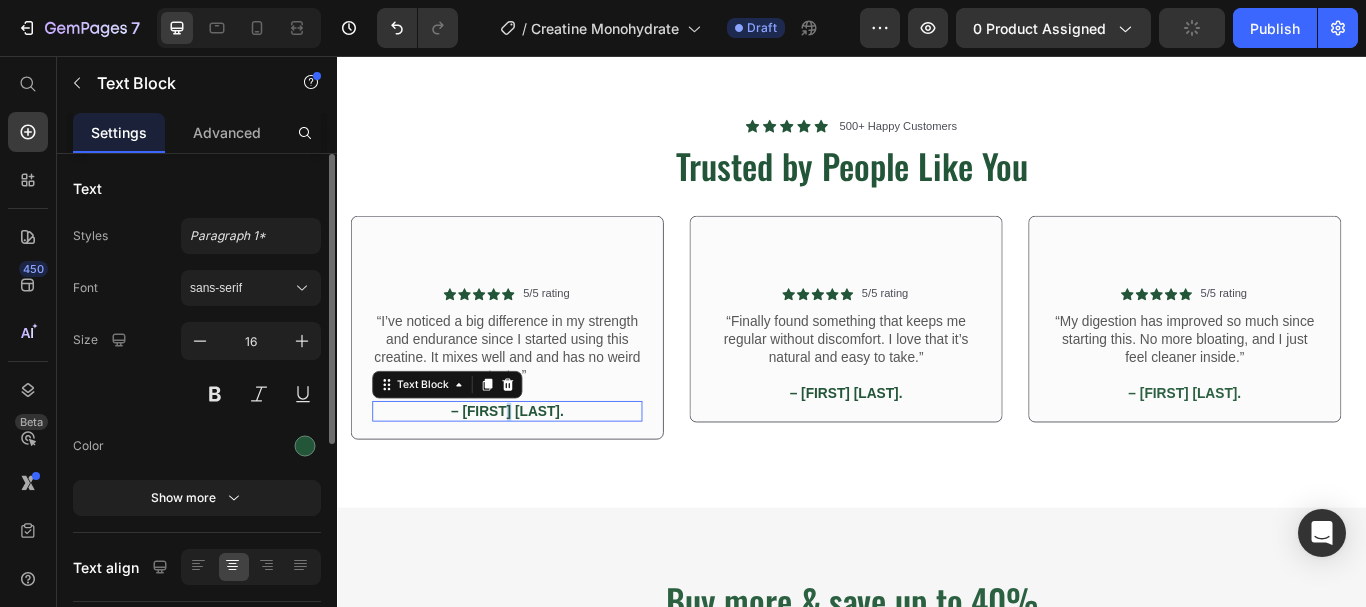 click on "– [FIRST] [LAST]." at bounding box center [534, 470] 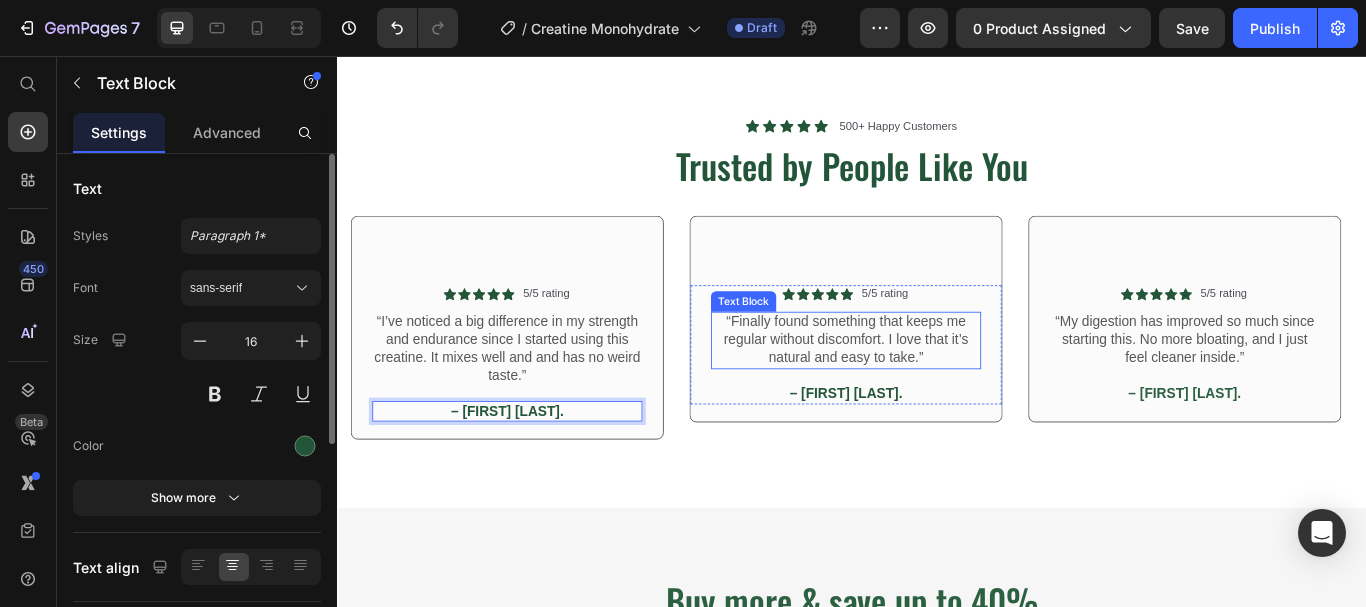 click on "“Finally found something that keeps me regular without discomfort. I love that it’s natural and easy to take.”" at bounding box center (929, 387) 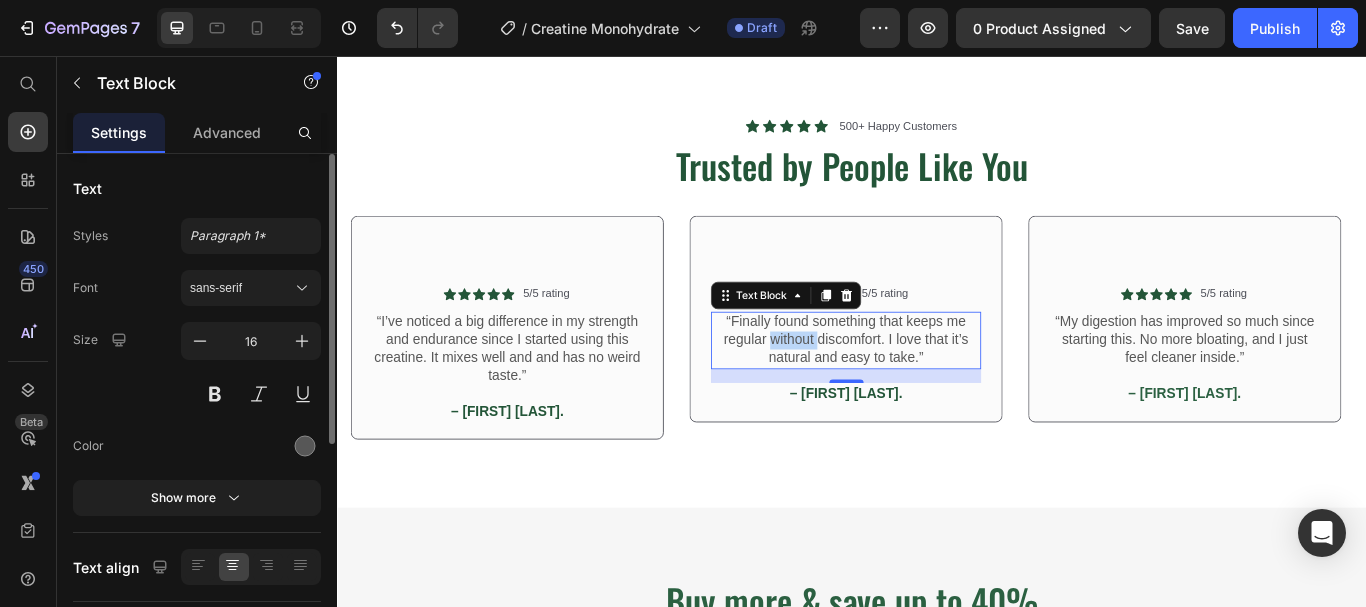 click on "“Finally found something that keeps me regular without discomfort. I love that it’s natural and easy to take.”" at bounding box center [929, 387] 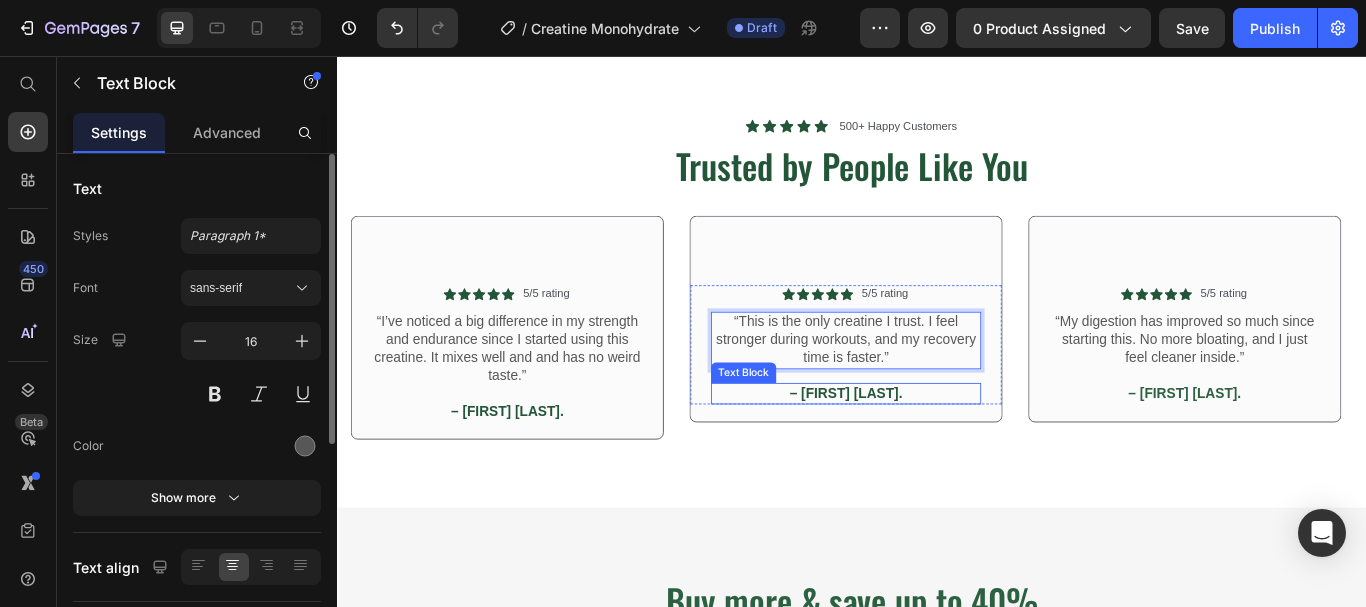 click on "– [FIRST] [LAST]." at bounding box center (929, 449) 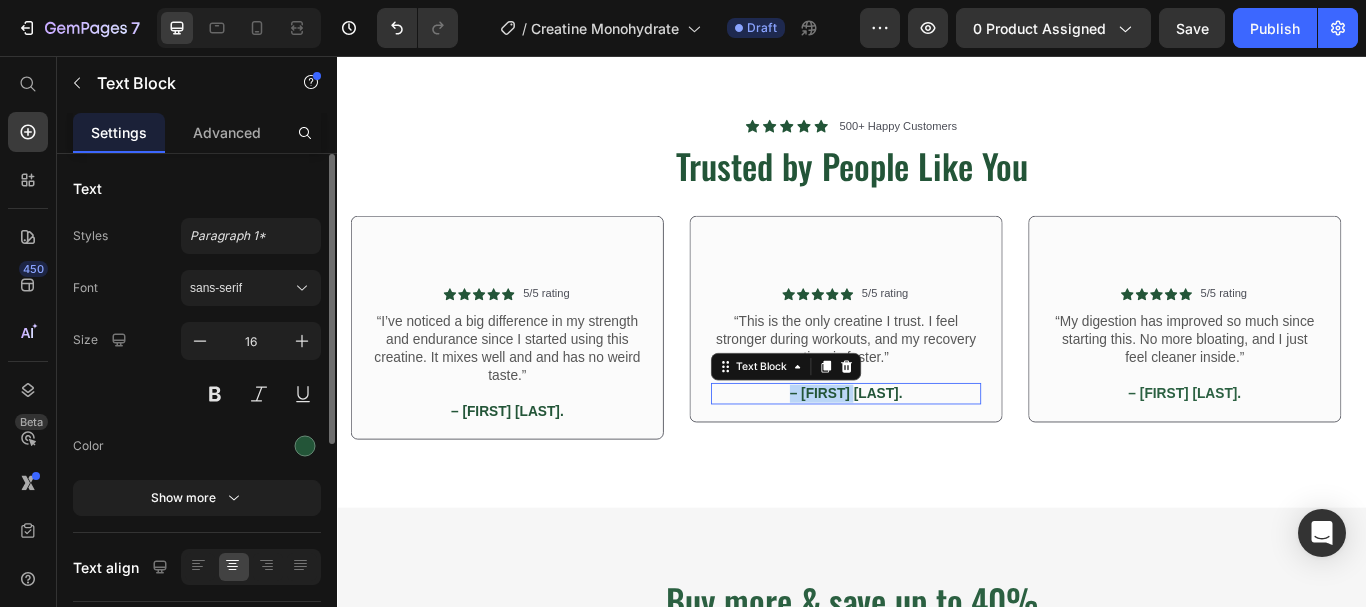 click on "– [FIRST] [LAST]." at bounding box center (929, 449) 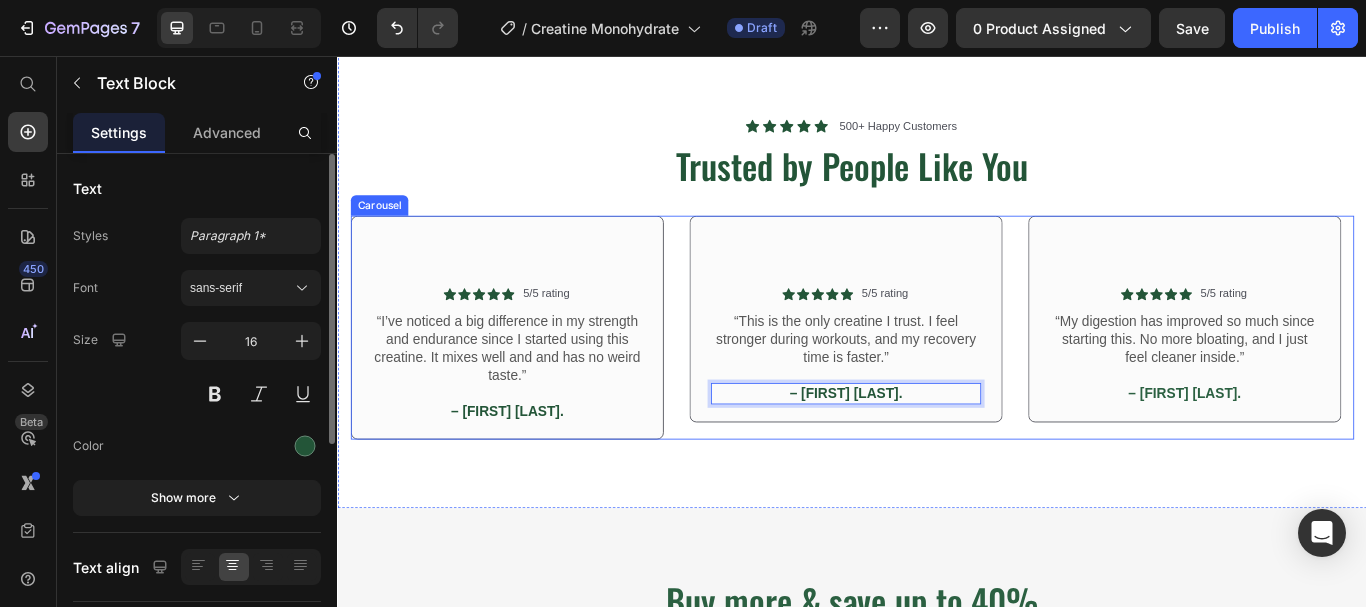 click on "Icon Icon Icon Icon Icon Icon List 5/5 rating Text Block Row “I’ve noticed a big difference in my strength and endurance since I started using this creatine. It mixes well and has no weird taste.” Text Block – [FIRST] [LAST]. Text Block Row Row Icon Icon Icon Icon Icon Icon List 5/5 rating Text Block Row “This is the only creatine I trust. I feel stronger during workouts, and my recovery time is faster.” Text Block – [FIRST] [LAST]. Text Block Row Row Icon Icon Icon Icon Icon Icon List 5/5 rating Text Block Row “Clean, simple, and effective. I’ve added lean muscle, and my lifts have improved in just a few weeks.” Text Block – [FIRST] [LAST]. Text Block Row Row Icon Icon Icon Icon Icon Icon List 5/5 rating Text Block Row “I love that this creatine is pure with no fillers. I feel more energized and ready to hit the gym every day.” Text Block – [FIRST] [LAST]. Text Block Row Row Icon Icon Icon Icon Icon Icon List 5/5 rating Text Block Row Text Block – [FIRST] [LAST].   Text Block Row Row" at bounding box center [937, 372] 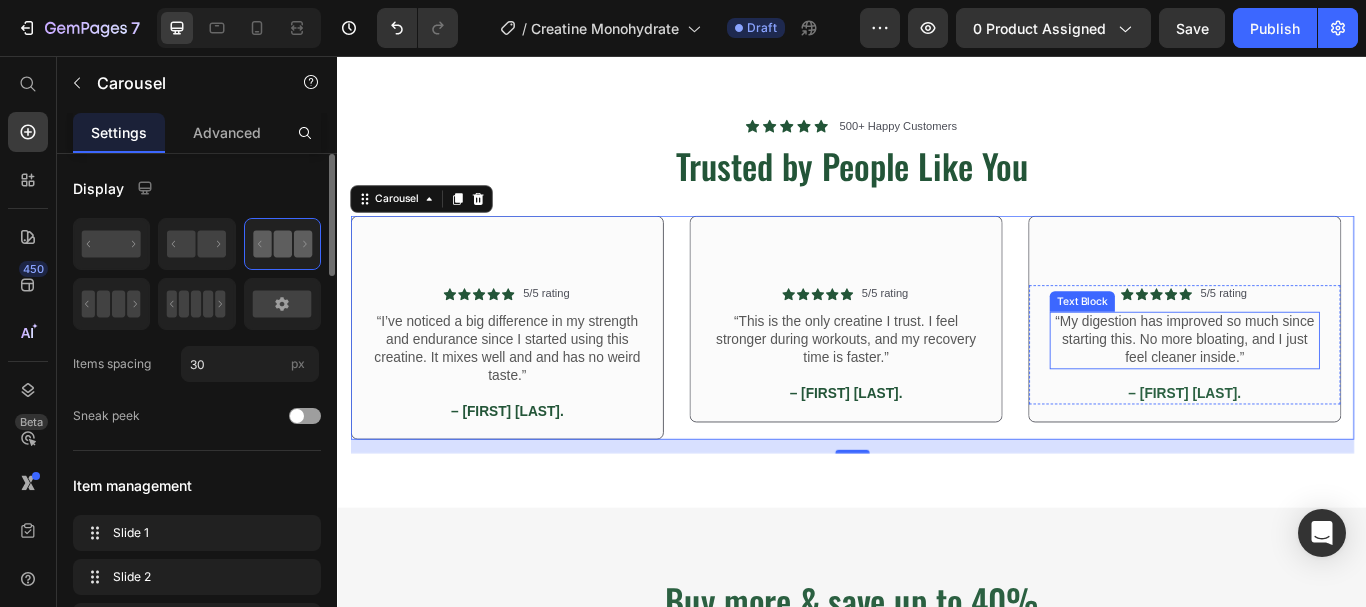 click on "“My digestion has improved so much since starting this. No more bloating, and I just feel cleaner inside.”" at bounding box center [1324, 387] 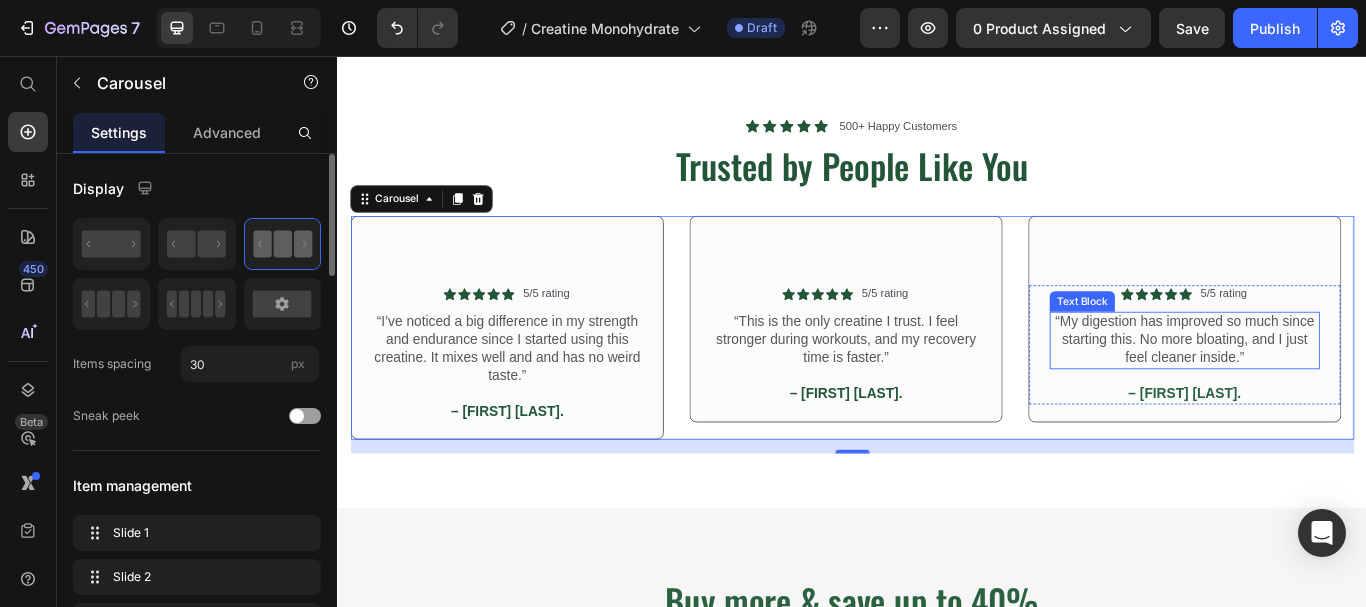 click on "“My digestion has improved so much since starting this. No more bloating, and I just feel cleaner inside.”" at bounding box center [1324, 387] 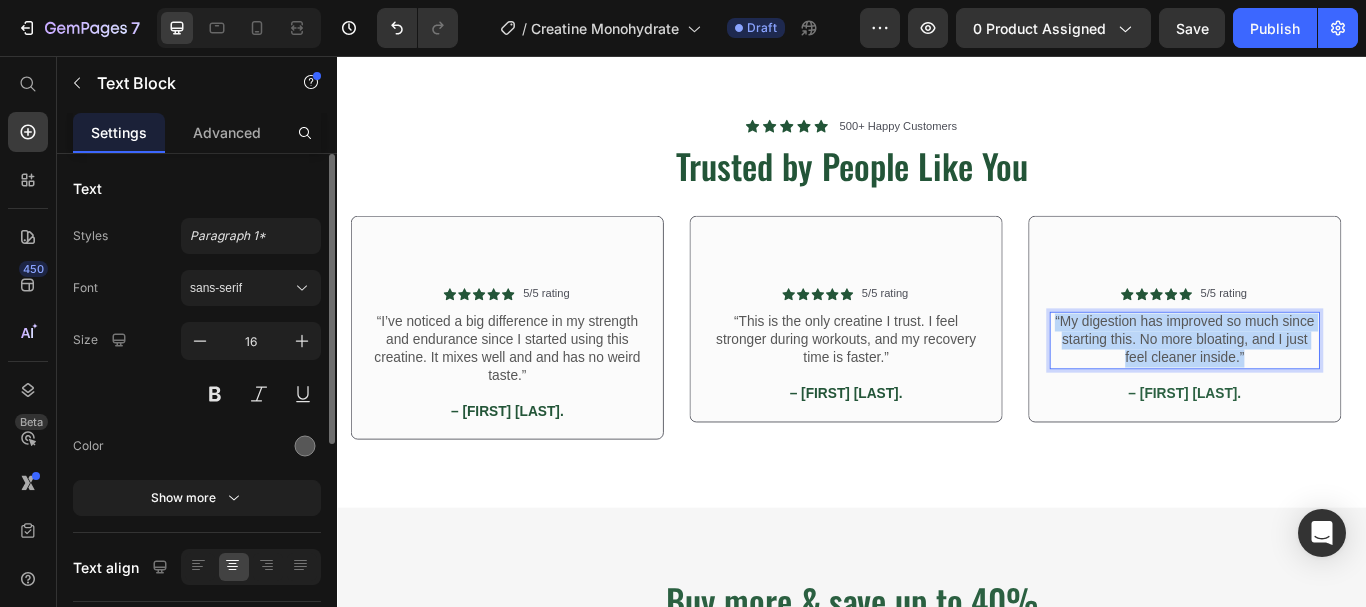 click on "“My digestion has improved so much since starting this. No more bloating, and I just feel cleaner inside.”" at bounding box center [1324, 387] 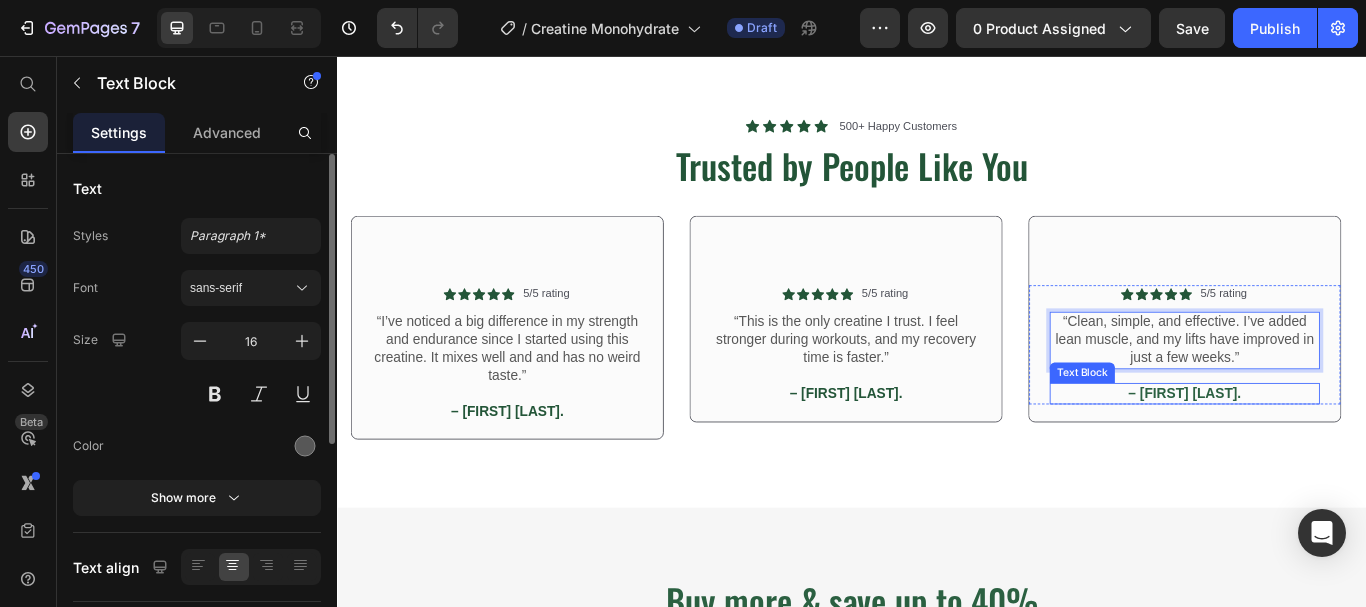 click on "– [FIRST] [LAST]." at bounding box center (1324, 449) 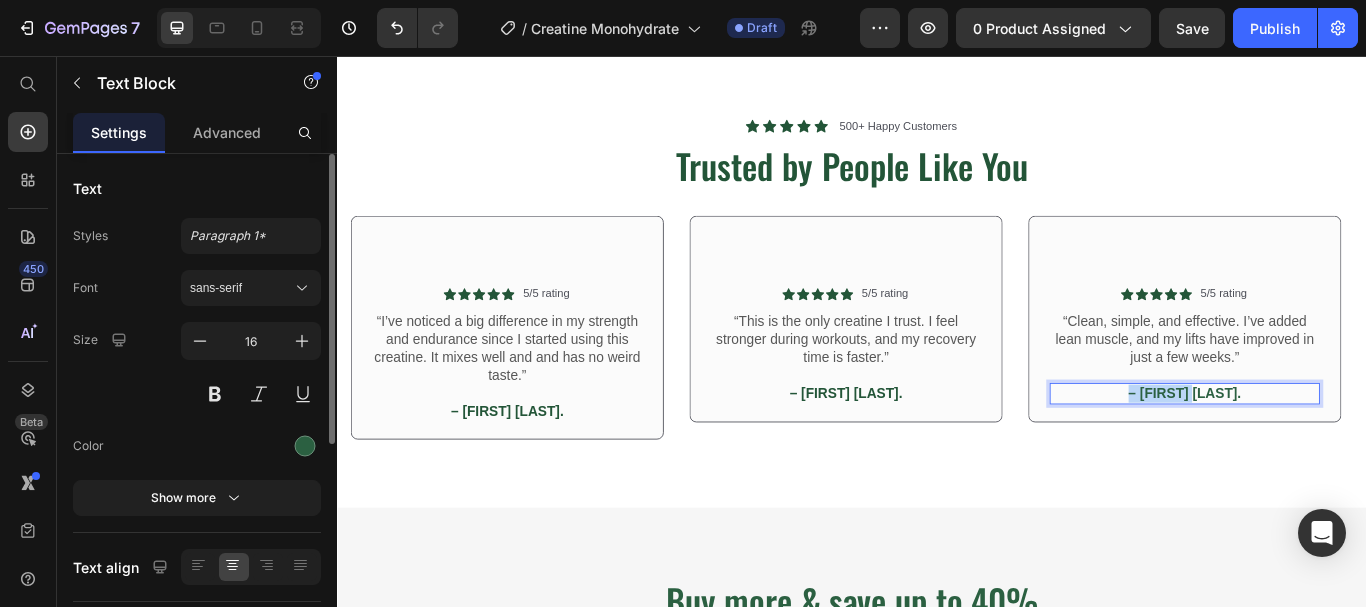 click on "– [FIRST] [LAST]." at bounding box center (1324, 449) 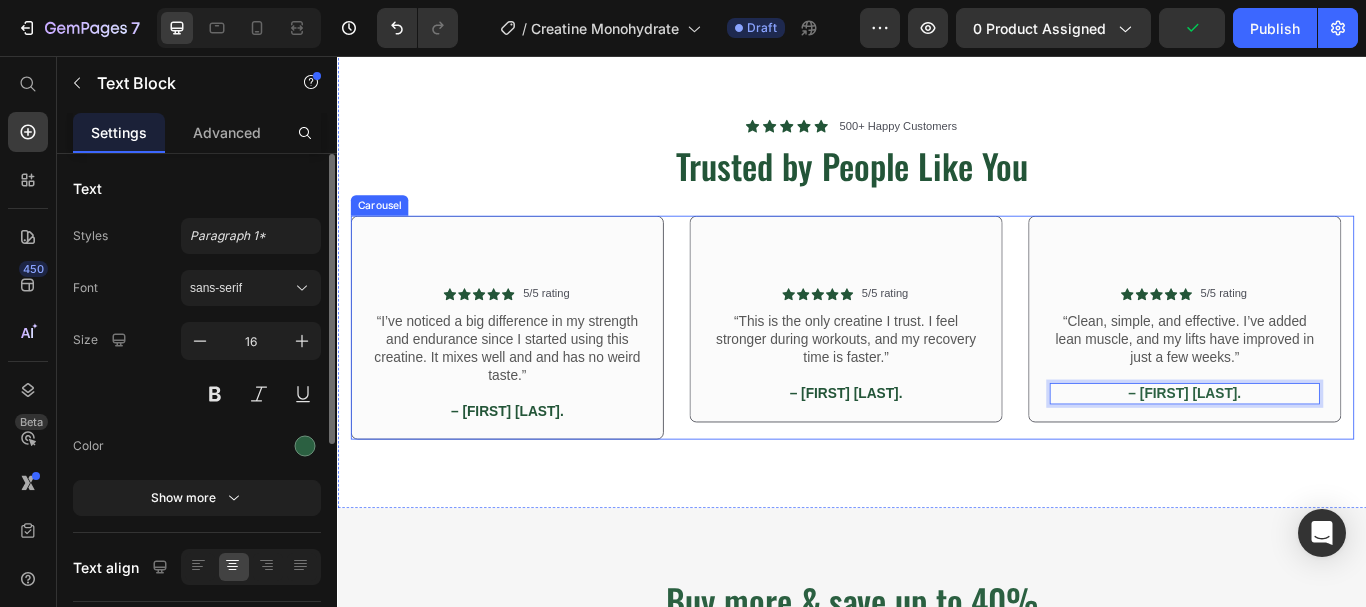 click on "Icon Icon Icon Icon Icon Icon List 5/5 rating Text Block Row “I’ve noticed a big difference in my strength and endurance since I started using this creatine. It mixes well and has no weird taste.” Text Block – [FIRST] [LAST]. Text Block Row Row Icon Icon Icon Icon Icon Icon List 5/5 rating Text Block Row “This is the only creatine I trust. I feel stronger during workouts, and my recovery time is faster.” Text Block – [FIRST] [LAST]. Text Block Row Row Icon Icon Icon Icon Icon Icon List 5/5 rating Text Block Row “Clean, simple, and effective. I’ve added lean muscle, and my lifts have improved in just a few weeks.” Text Block – [FIRST] [LAST]. Text Block  0 Row Row Icon Icon Icon Icon Icon Icon List 5/5 rating Text Block Row “This is now part of my daily routine. It’s helped ease my stomach discomfort and keeps everything moving.” Text Block – [FIRST] [LAST]. Text Block Row Row Icon Icon Icon Icon Icon Icon List 5/5 rating Text Block Row Text Block – [FIRST] [LAST].   Text Block Row Row" at bounding box center [937, 372] 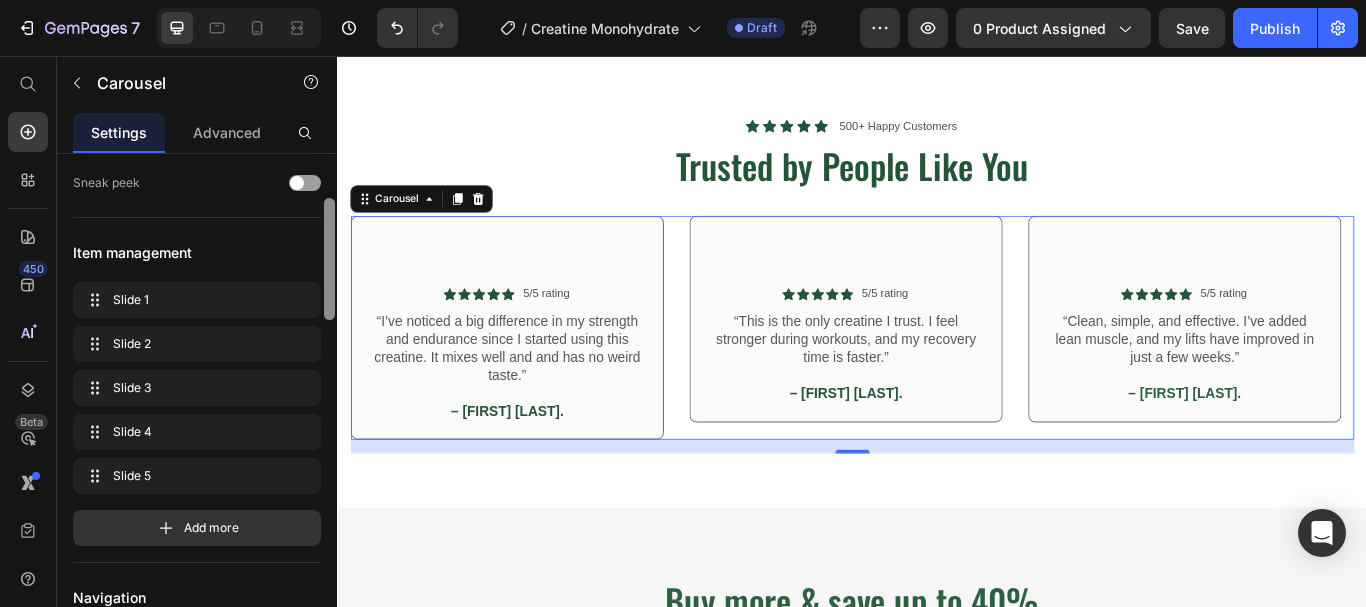 drag, startPoint x: 331, startPoint y: 255, endPoint x: 318, endPoint y: 314, distance: 60.41523 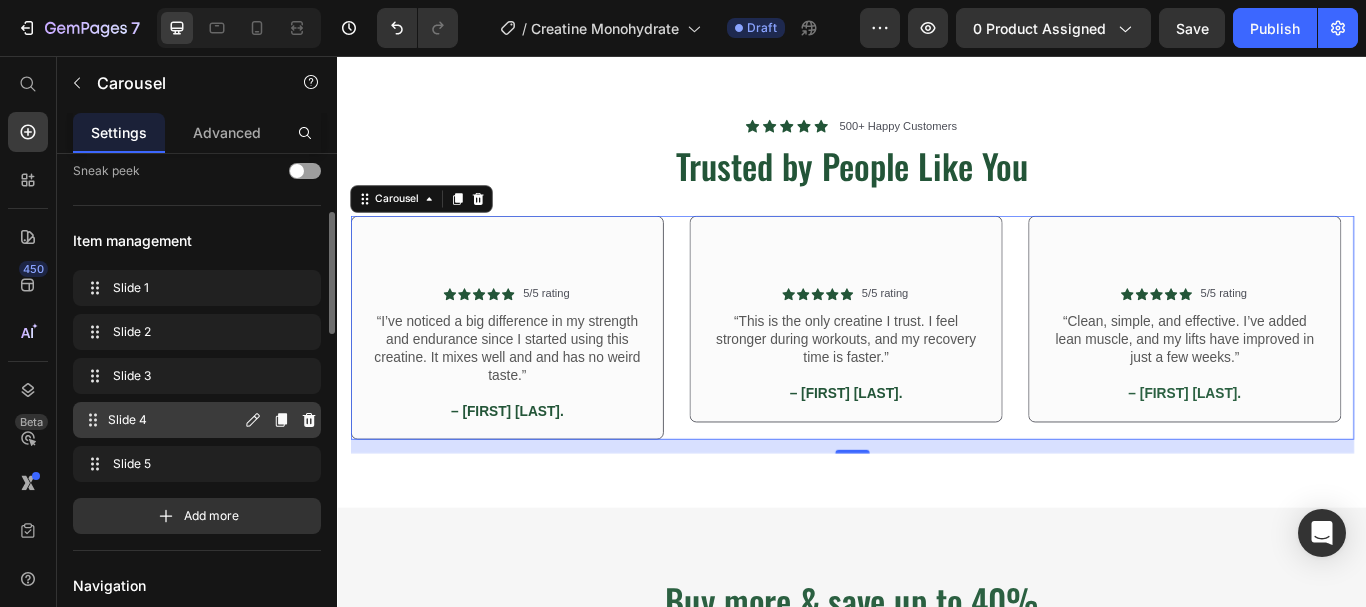 click on "Slide 4 Slide 4" at bounding box center [161, 420] 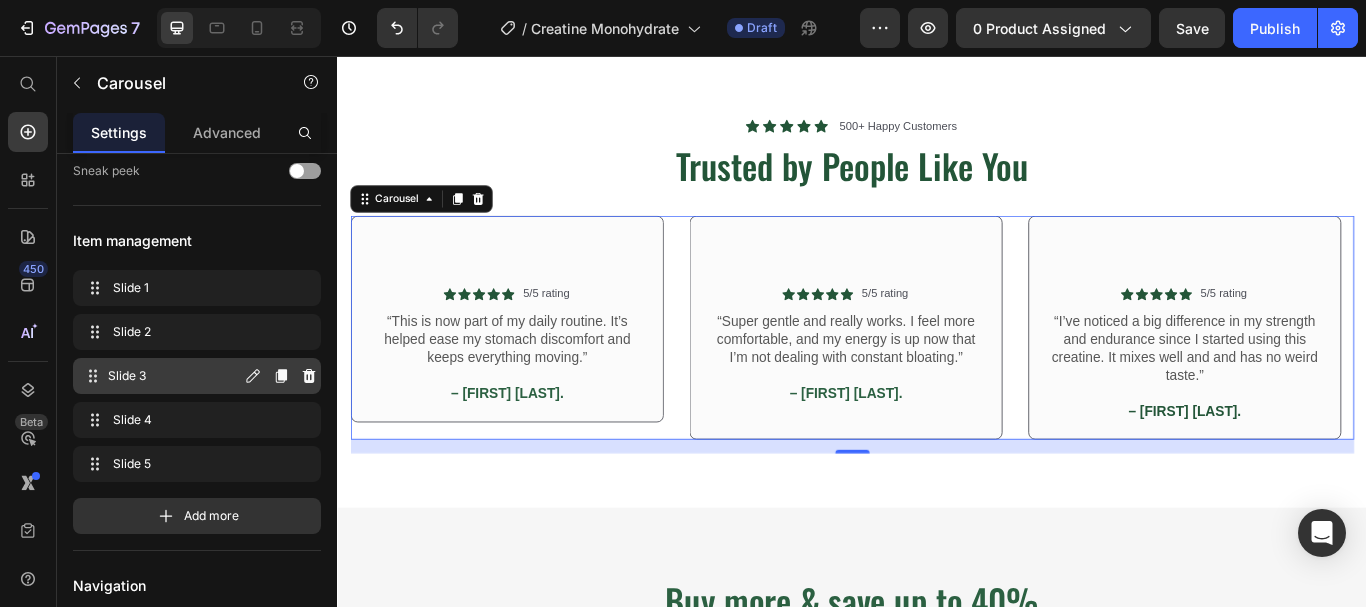 click on "Slide 3 Slide 3" at bounding box center (161, 376) 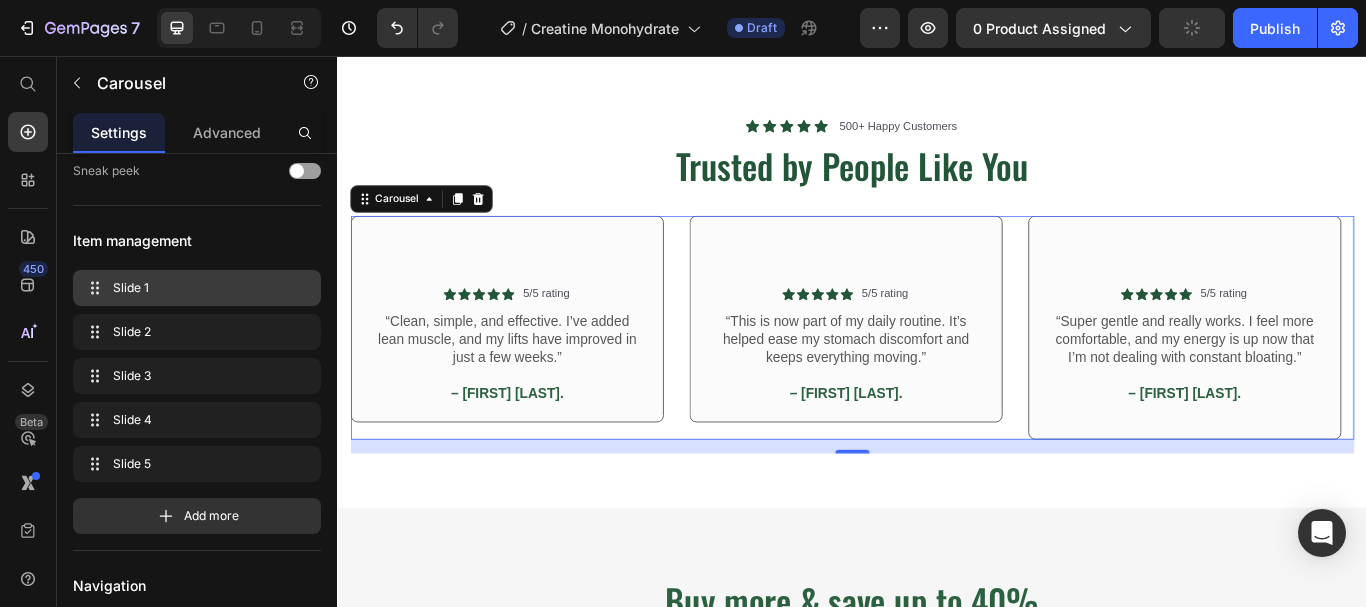 click on "Slide 1" at bounding box center [193, 288] 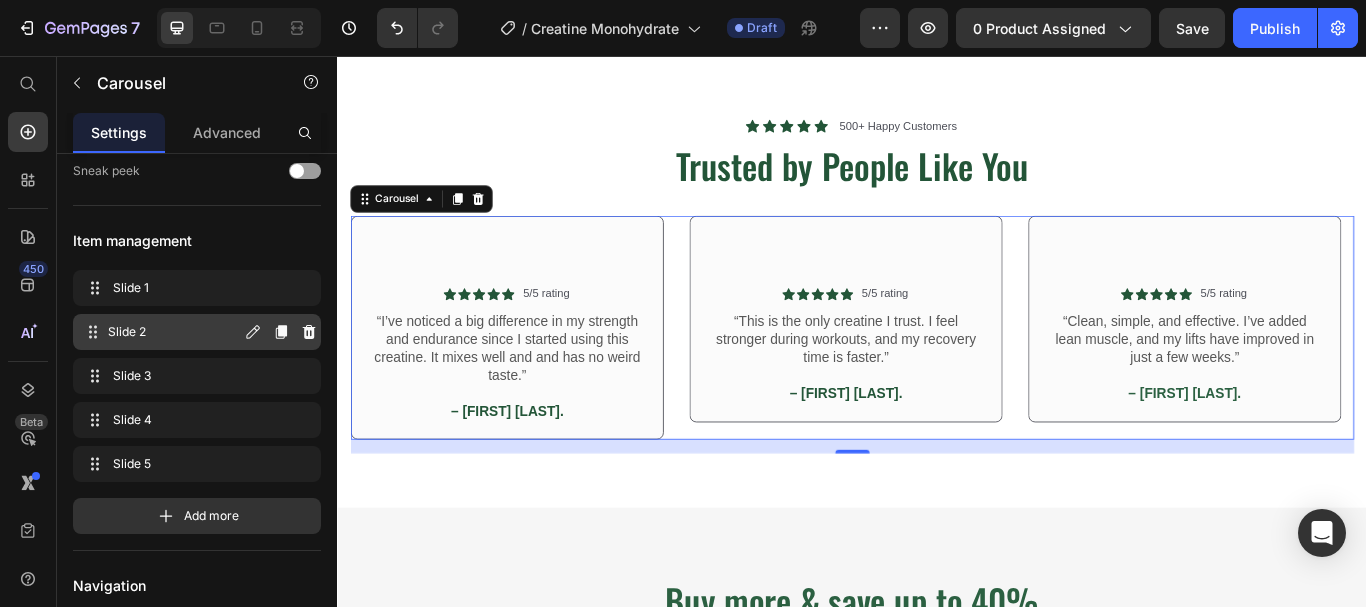 click on "Slide 2" at bounding box center [174, 332] 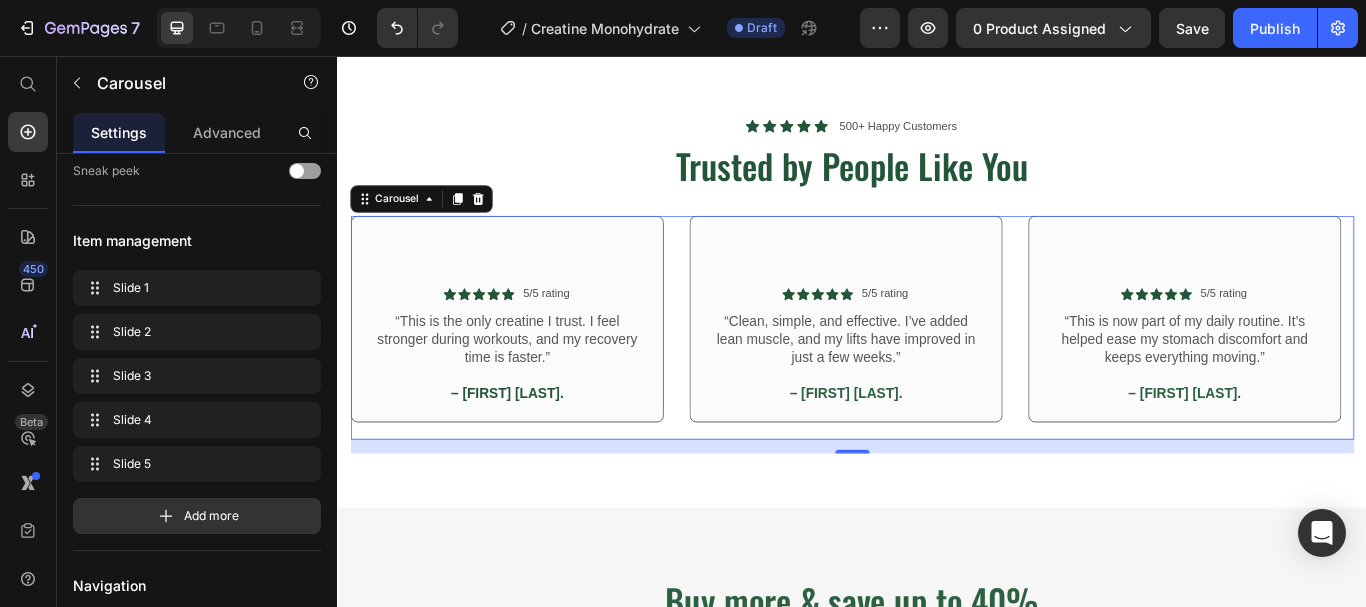 click on "Slide 1 Slide 1 Slide 2 Slide 2 Slide 3 Slide 3 Slide 4 Slide 4 Slide 5 Slide 5" at bounding box center [197, 376] 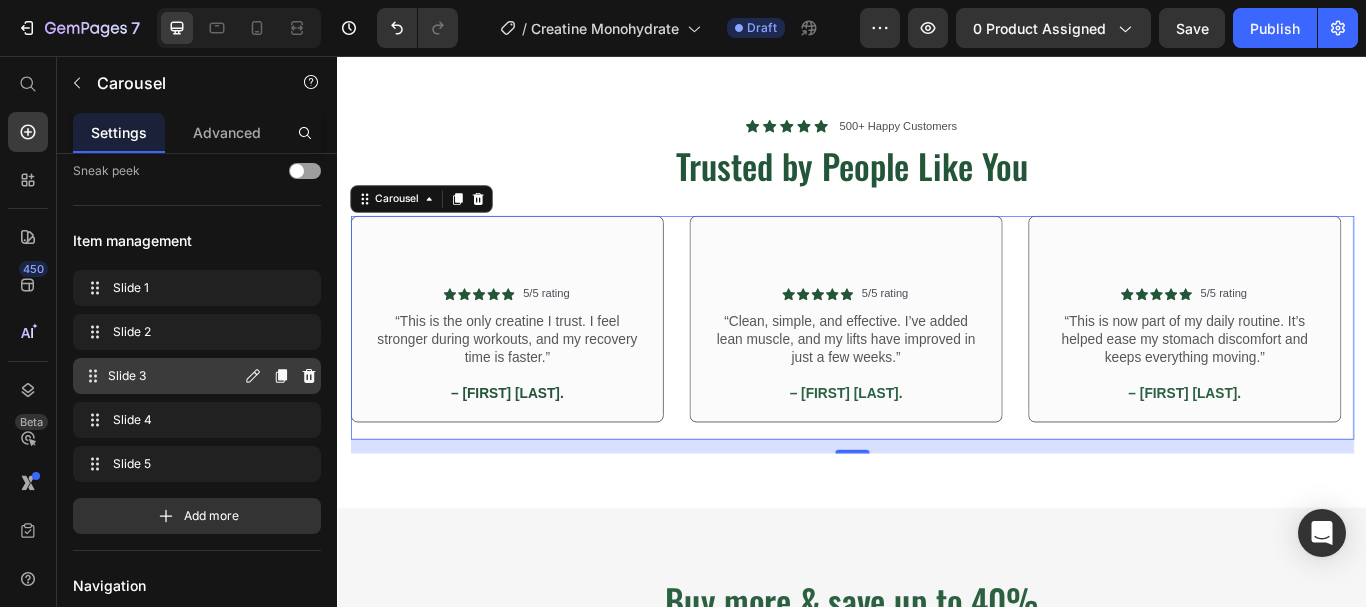 click on "Slide 3" at bounding box center (174, 376) 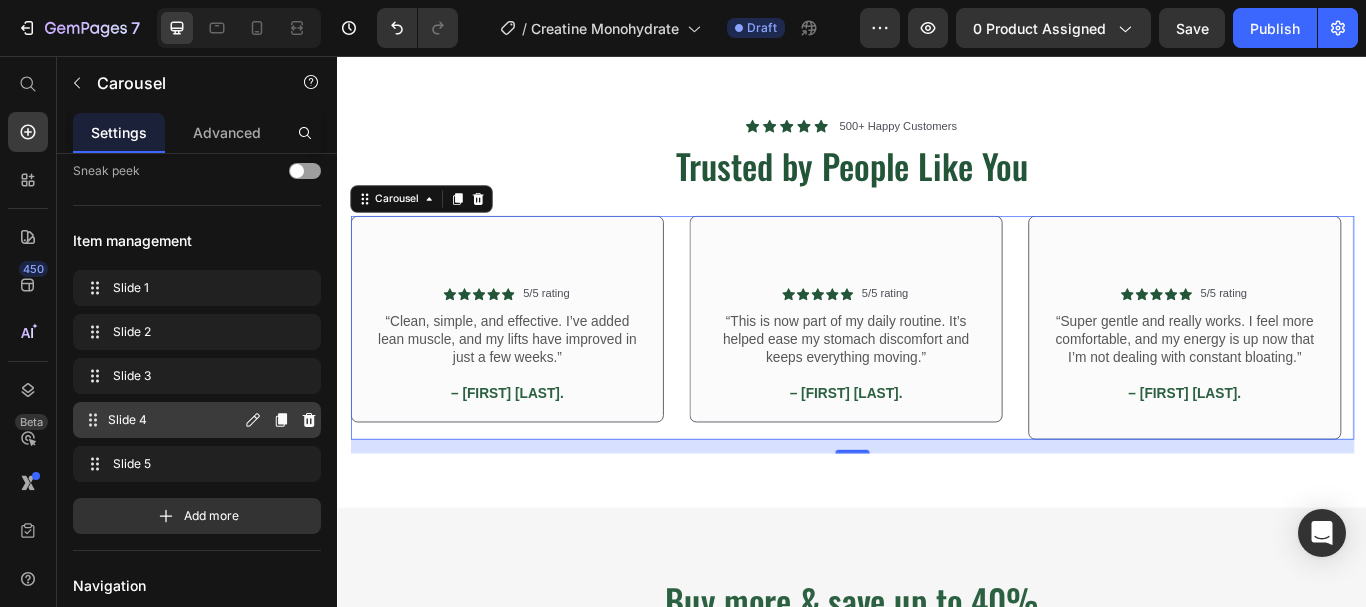 click on "Slide 4 Slide 4" at bounding box center [161, 420] 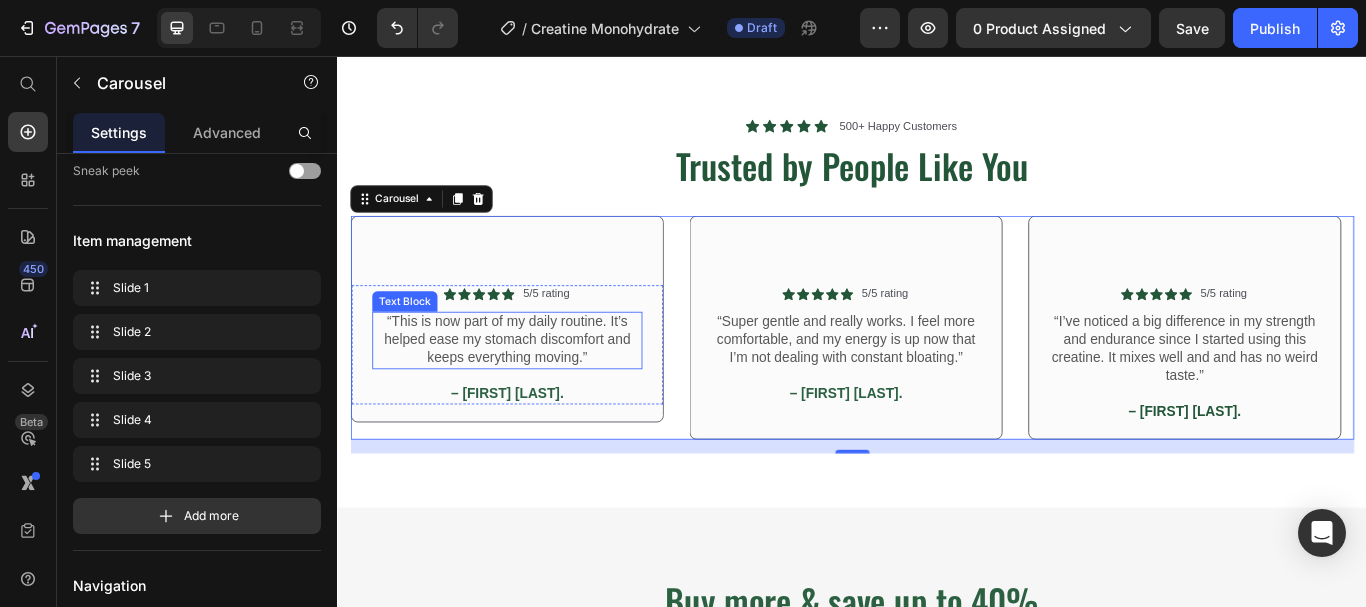 click on "“This is now part of my daily routine. It’s helped ease my stomach discomfort and keeps everything moving.”" at bounding box center (534, 387) 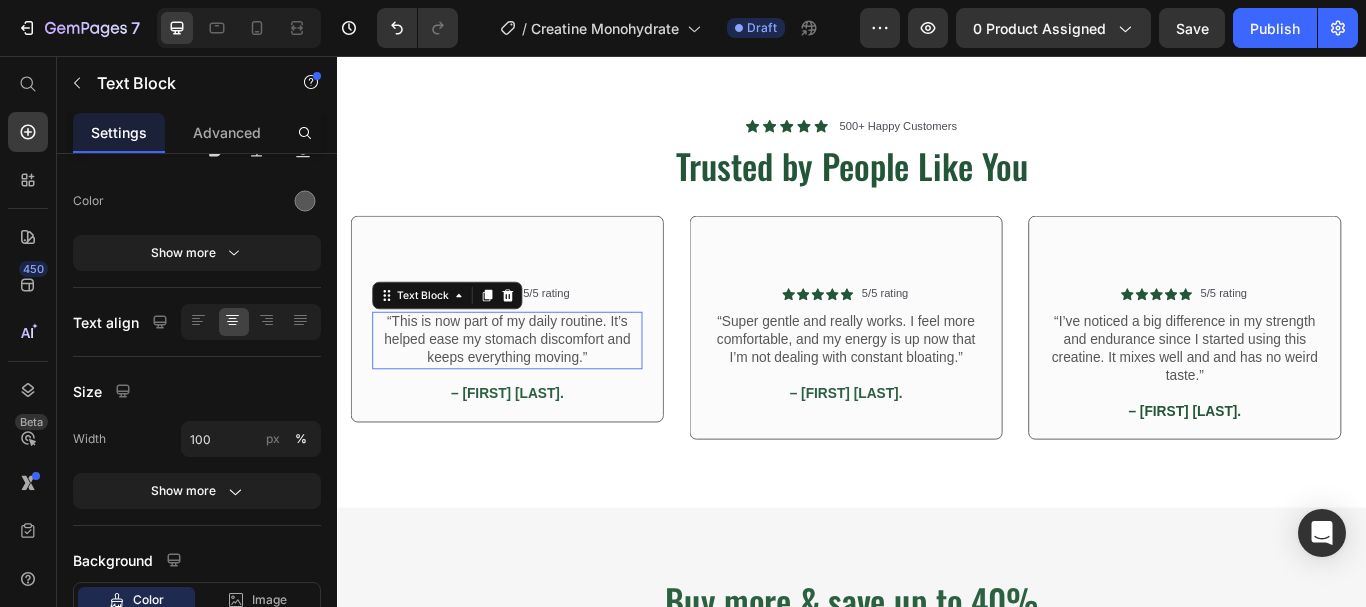 click on "“This is now part of my daily routine. It’s helped ease my stomach discomfort and keeps everything moving.”" at bounding box center (534, 387) 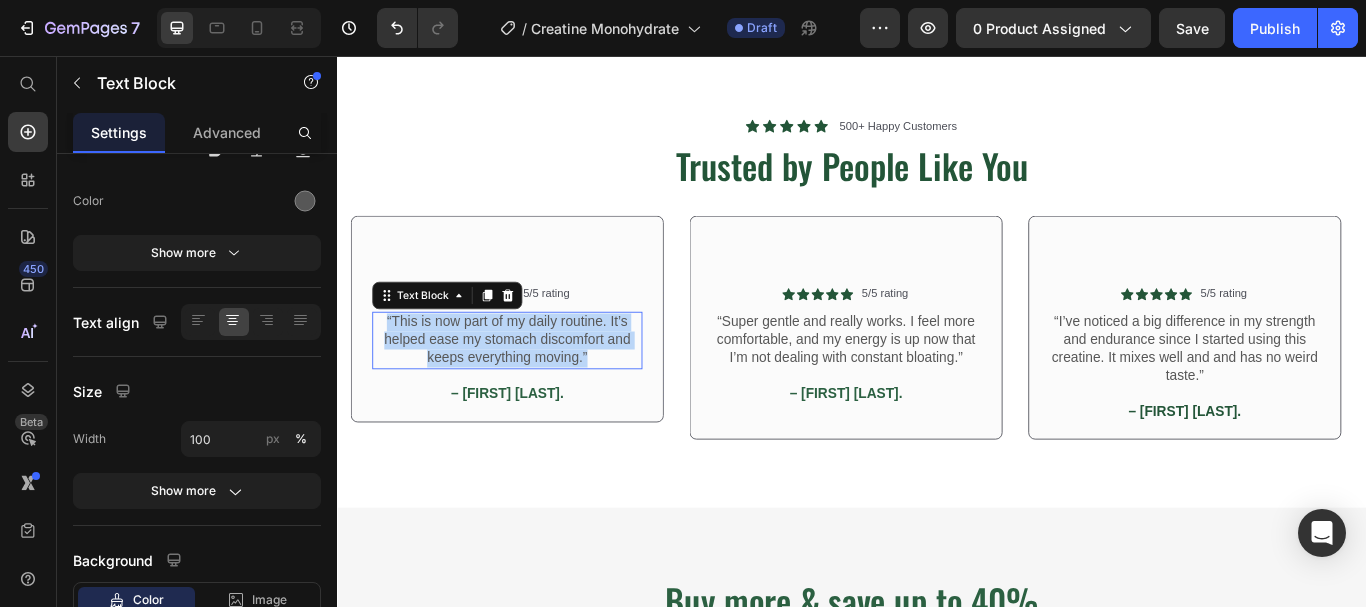 scroll, scrollTop: 0, scrollLeft: 0, axis: both 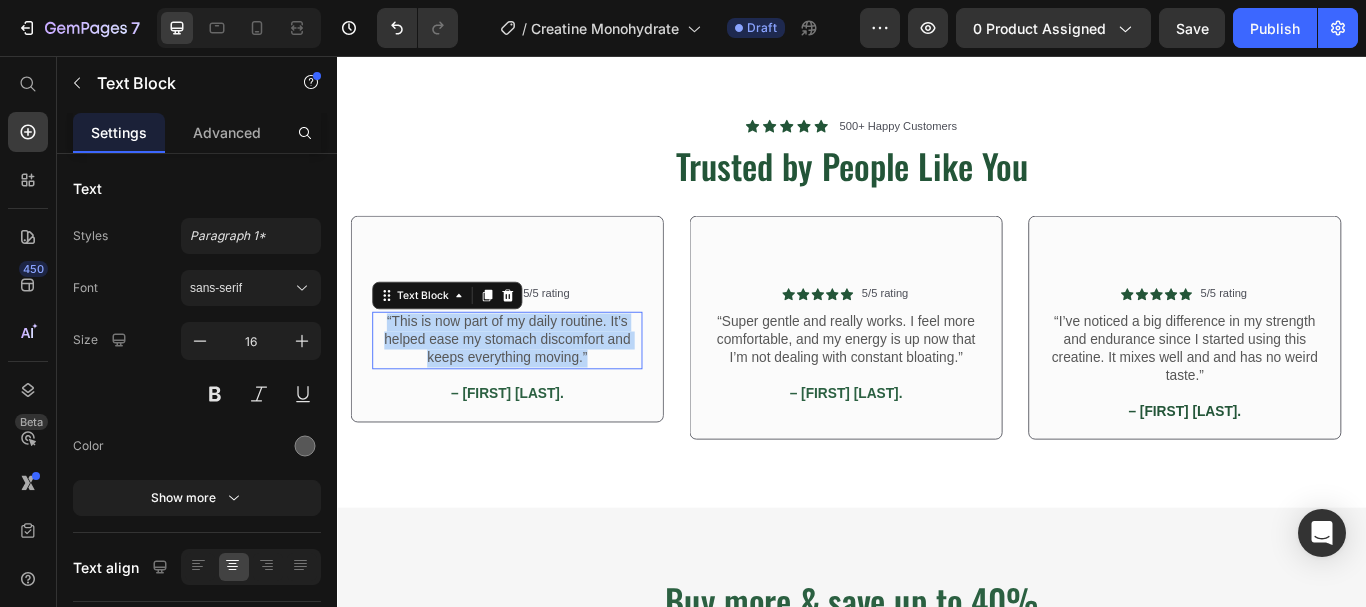 click on "“This is now part of my daily routine. It’s helped ease my stomach discomfort and keeps everything moving.”" at bounding box center (534, 387) 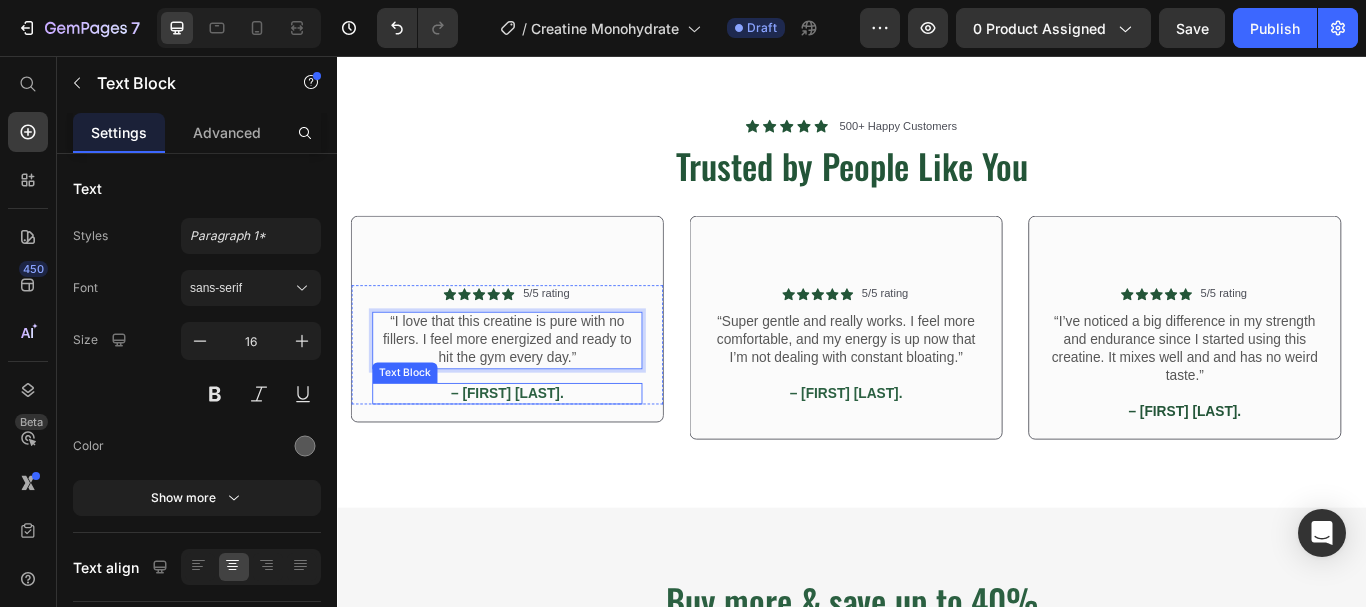 click on "– [FIRST] [LAST]." at bounding box center [534, 449] 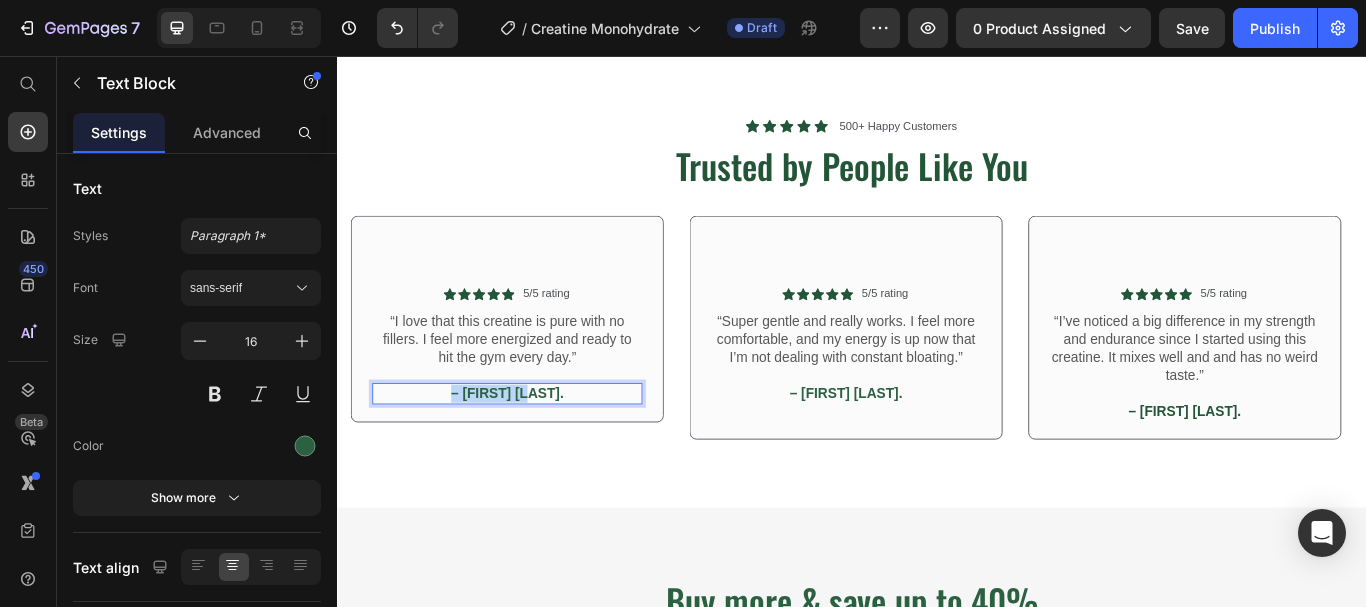 click on "– [FIRST] [LAST]." at bounding box center [534, 449] 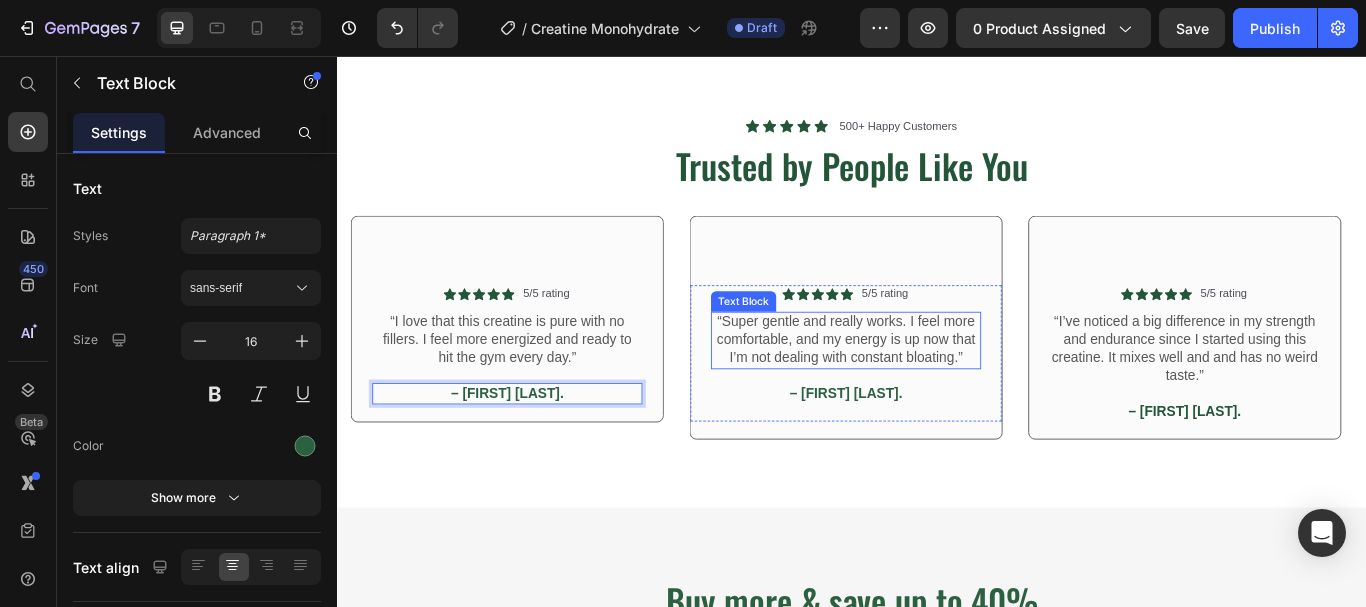 click on "“Super gentle and really works. I feel more comfortable, and my energy is up now that I’m not dealing with constant bloating.”" at bounding box center (929, 387) 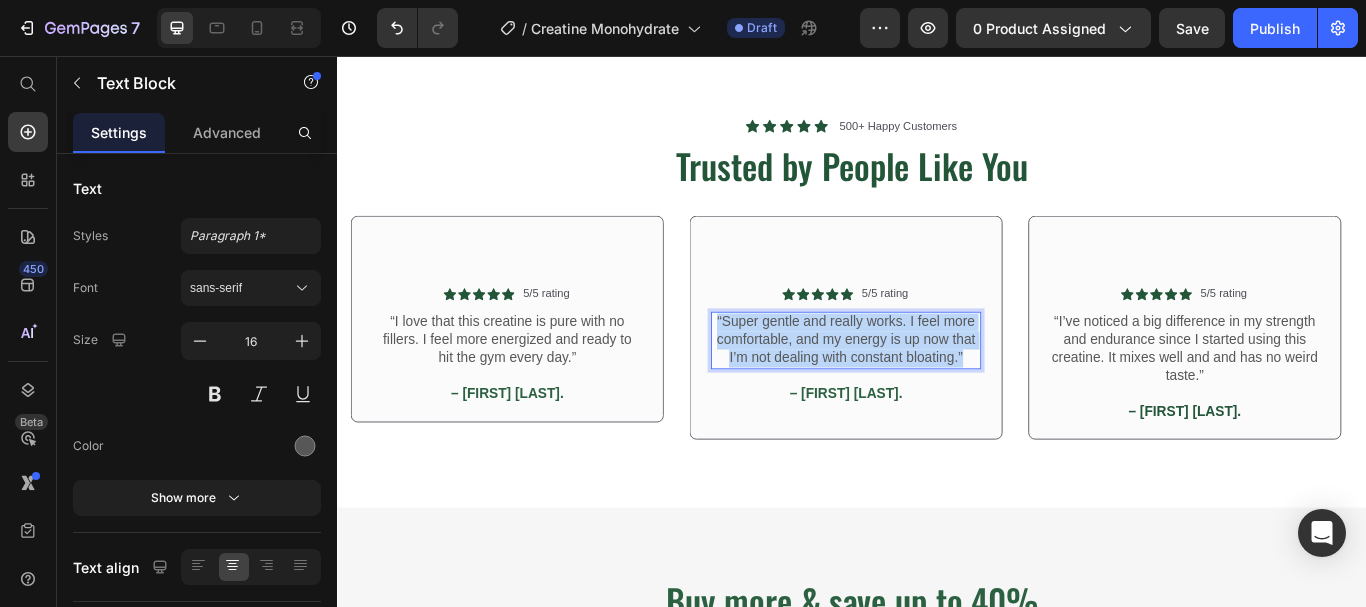 click on "“Super gentle and really works. I feel more comfortable, and my energy is up now that I’m not dealing with constant bloating.”" at bounding box center (929, 387) 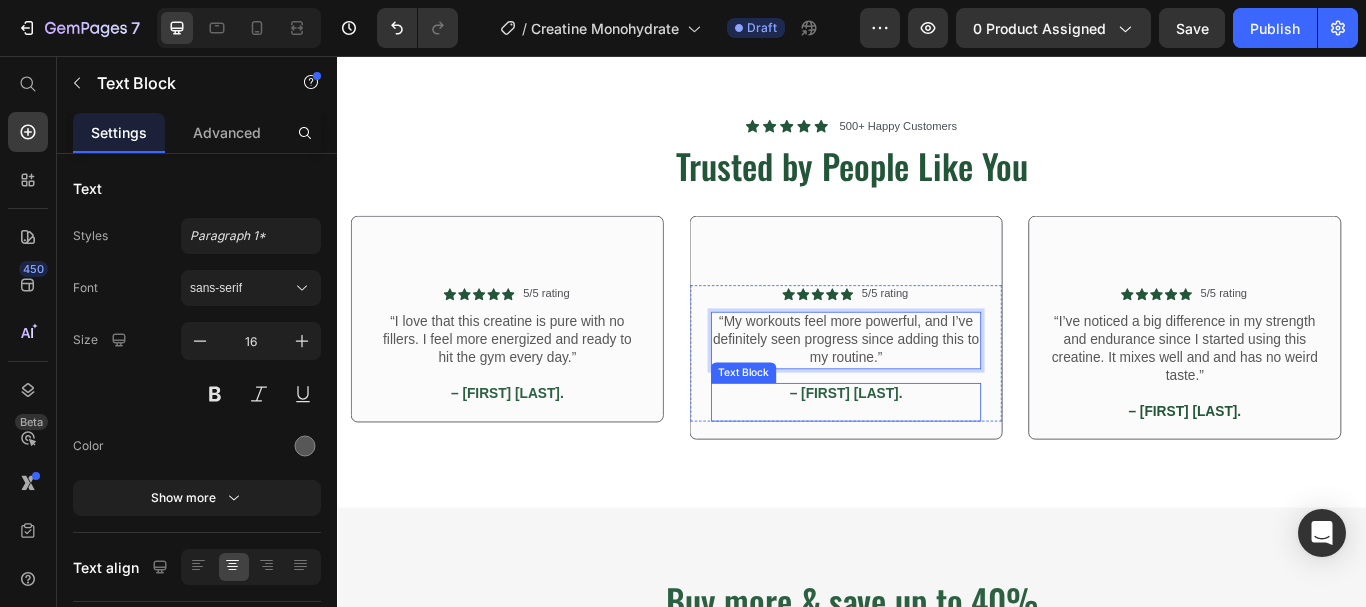 click on "– [FIRST] [LAST]." at bounding box center (929, 449) 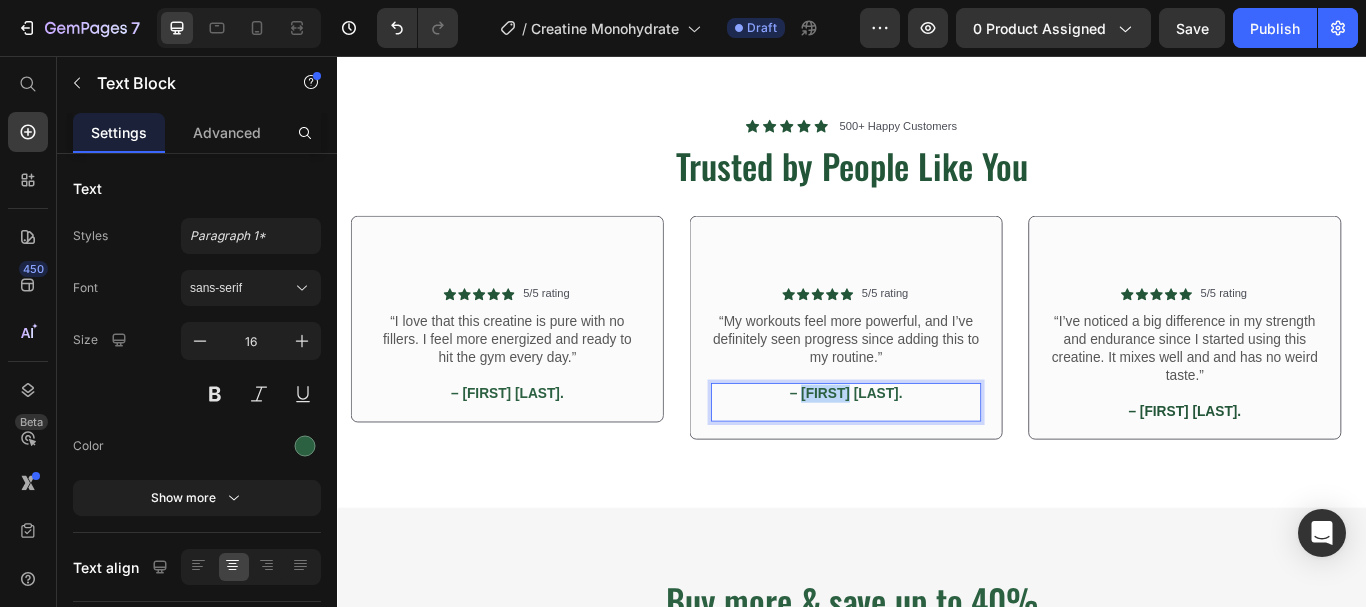 click on "– [FIRST] [LAST]." at bounding box center (929, 449) 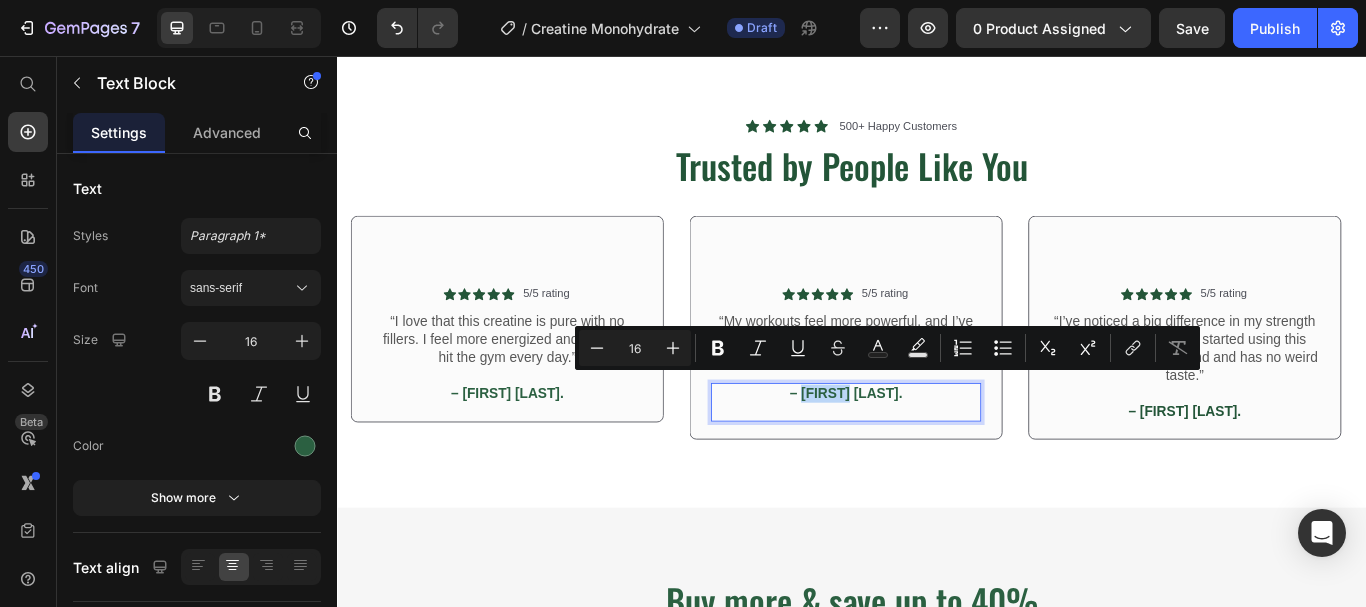 click on "– [FIRST] [LAST]." at bounding box center (929, 449) 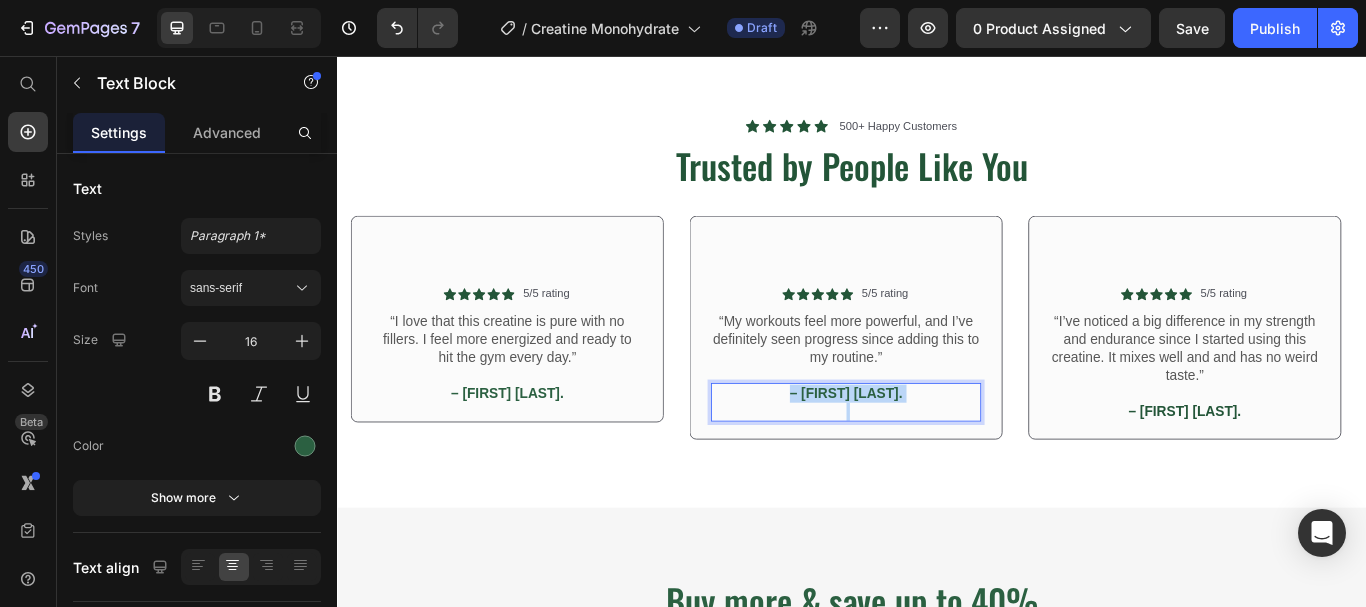 click on "– [FIRST] [LAST]." at bounding box center (929, 449) 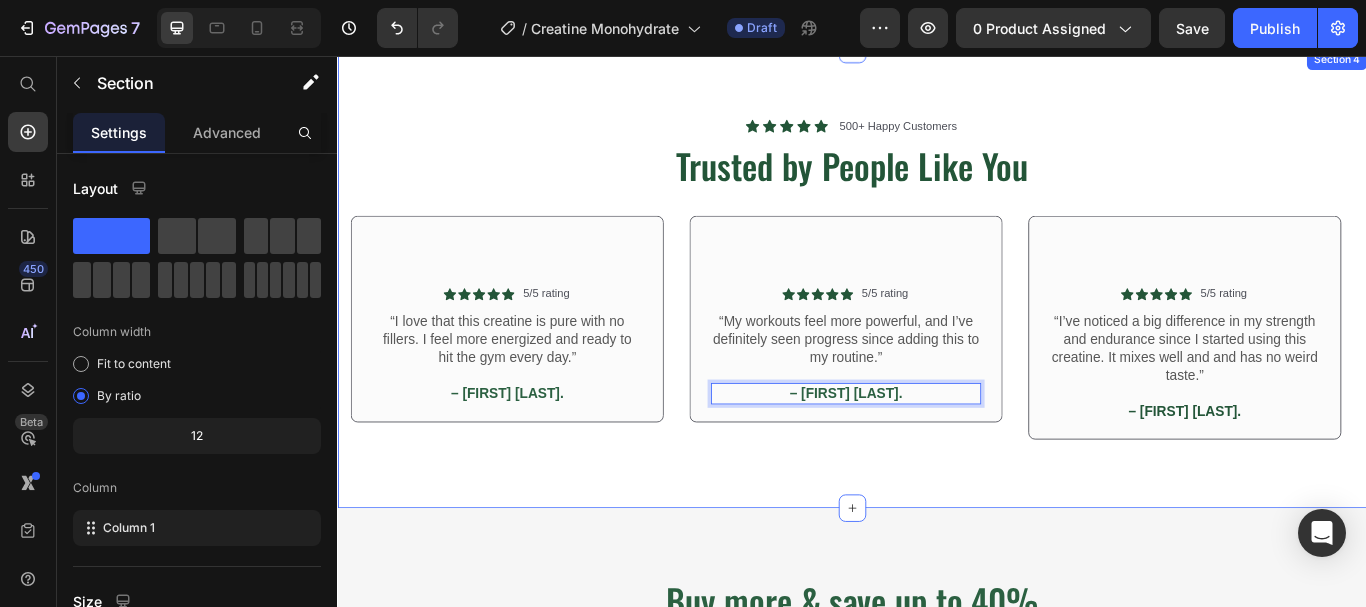 click on "Icon Icon Icon Icon Icon Icon List 500+ Happy Customers Text Block Row Trusted by People Like You Heading Row Icon Icon Icon Icon Icon Icon List 5/5 rating Text Block Row “I’ve noticed a big difference in my strength and endurance since I started using this creatine. It mixes well and has no weird taste.” Text Block – [FIRST] [LAST]. Text Block Row Row Icon Icon Icon Icon Icon Icon List 5/5 rating Text Block Row “This is the only creatine I trust. I feel stronger during workouts, and my recovery time is faster.” Text Block – [FIRST] [LAST]. Text Block Row Row Icon Icon Icon Icon Icon Icon List 5/5 rating Text Block Row “Clean, simple, and effective. I’ve added lean muscle, and my lifts have improved in just a few weeks.” Text Block – [FIRST] [LAST]. Text Block Row Row Icon Icon Icon Icon Icon Icon List 5/5 rating Text Block Row “I love that this creatine is pure with no fillers. I feel more energized and ready to hit the gym every day.” Text Block – [FIRST] [LAST]. Text Block Row Row Icon Icon Icon Icon Icon Icon List 5/5 rating Text Block Row" at bounding box center [937, 316] 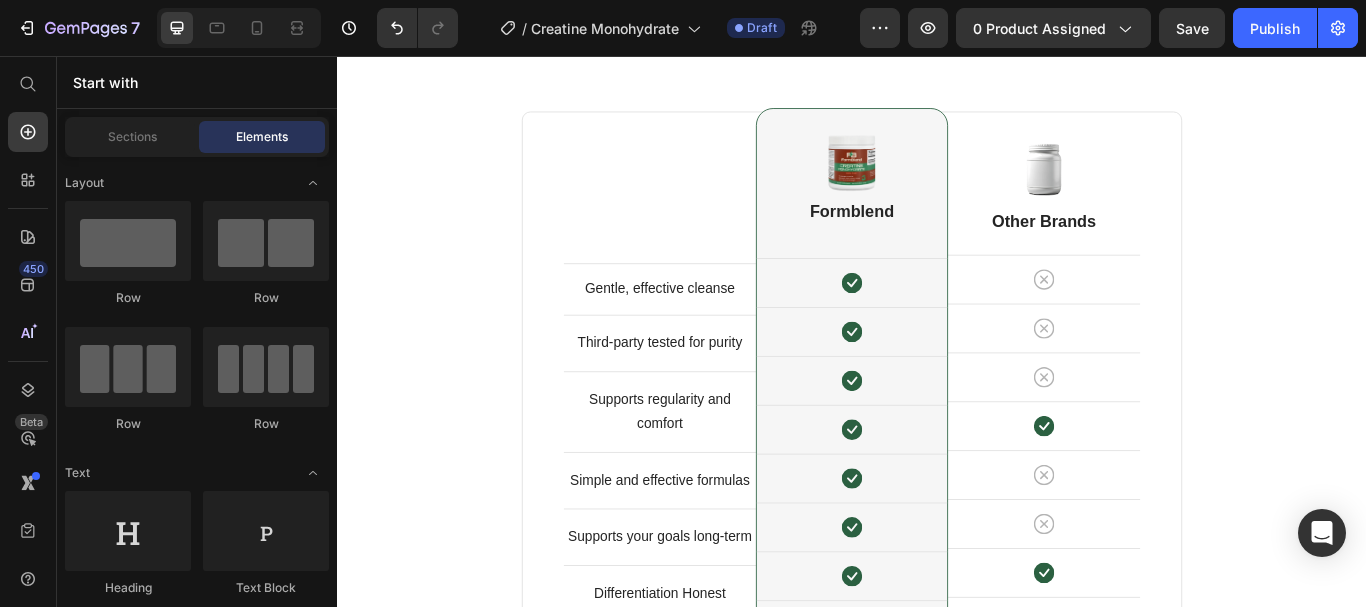 scroll, scrollTop: 5031, scrollLeft: 0, axis: vertical 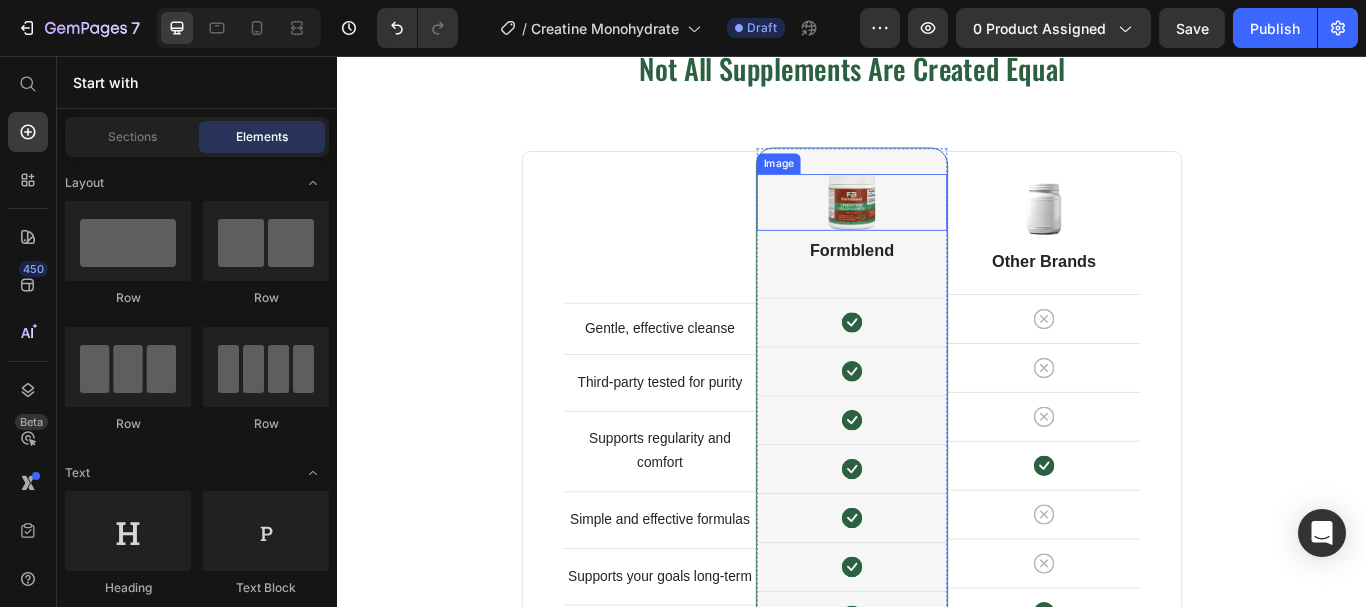 click at bounding box center [937, 226] 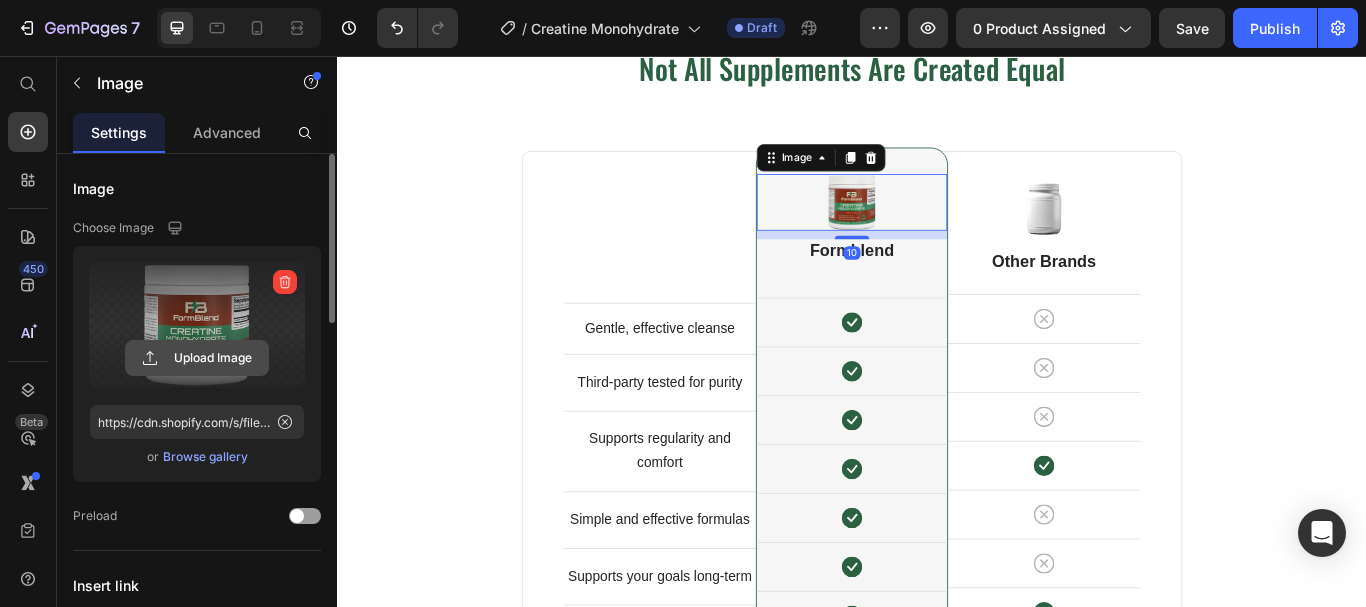 click 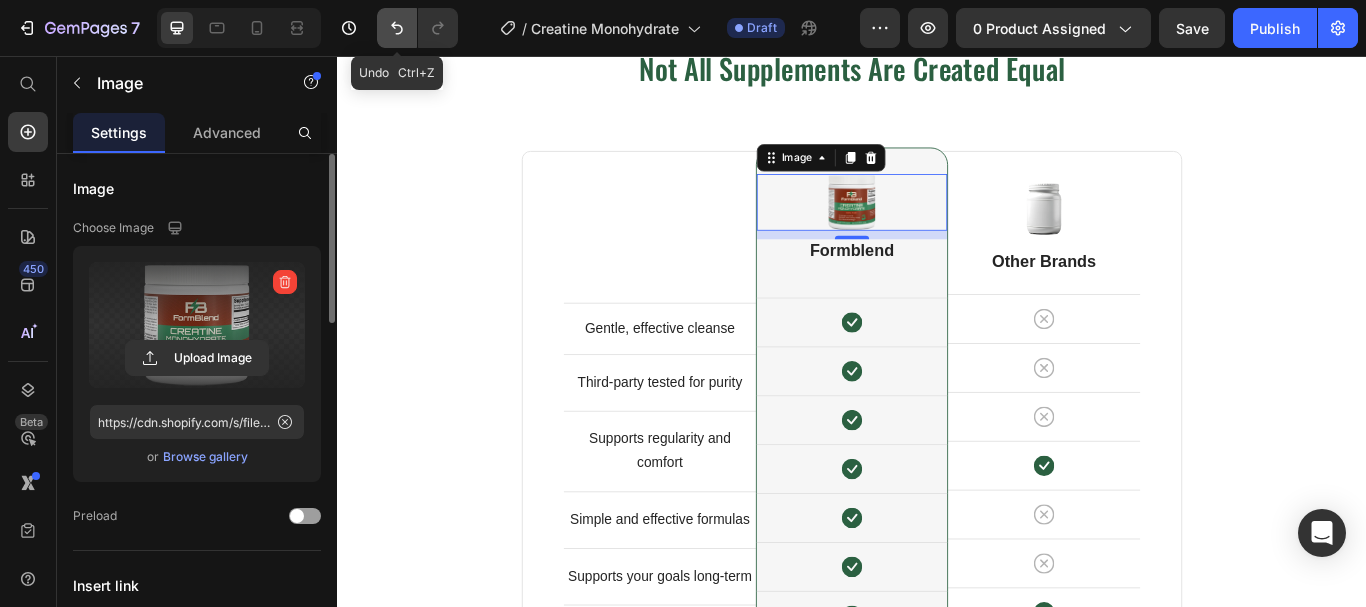 click 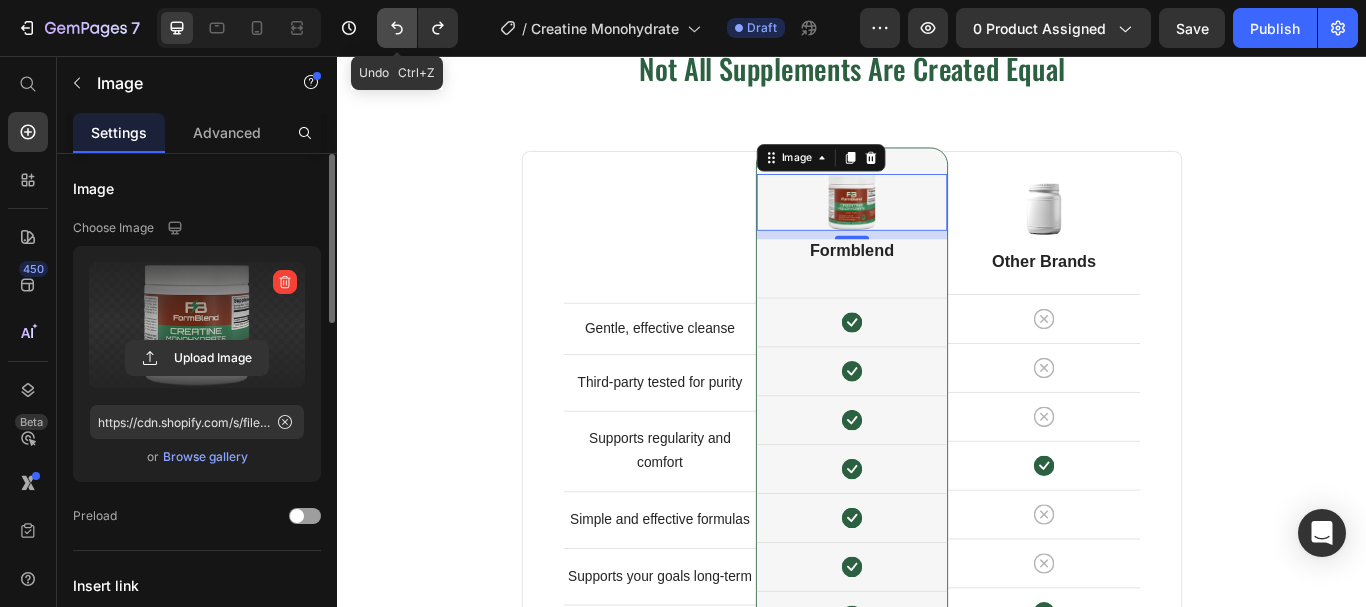 click 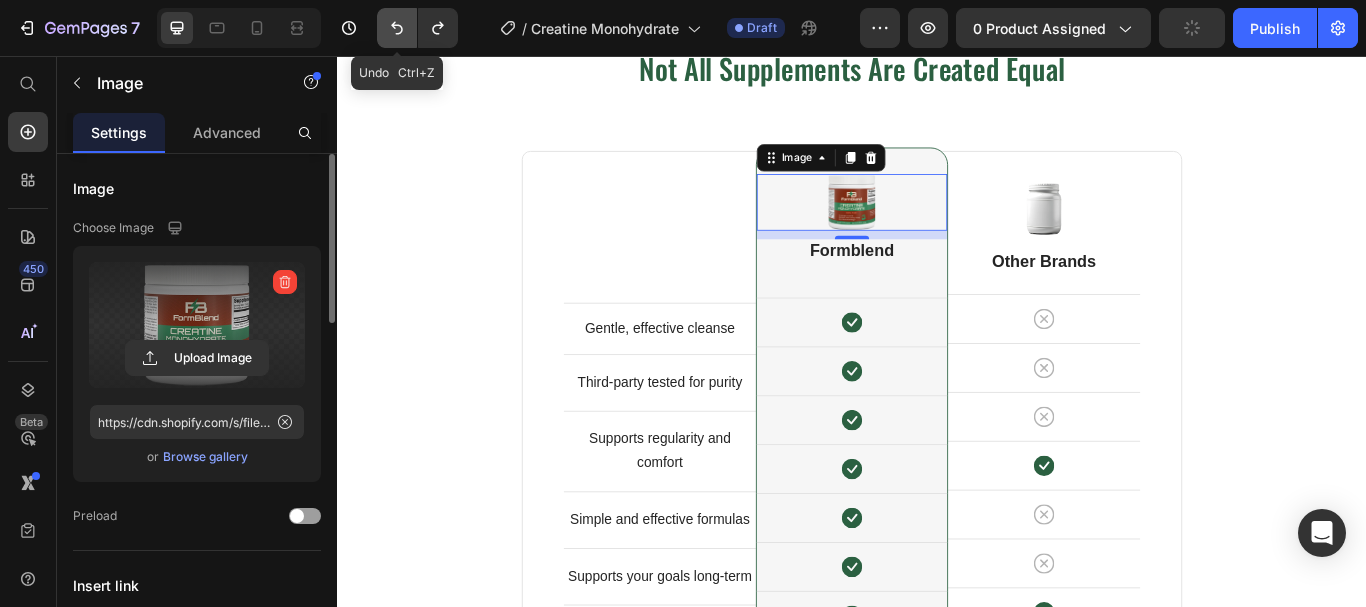 click 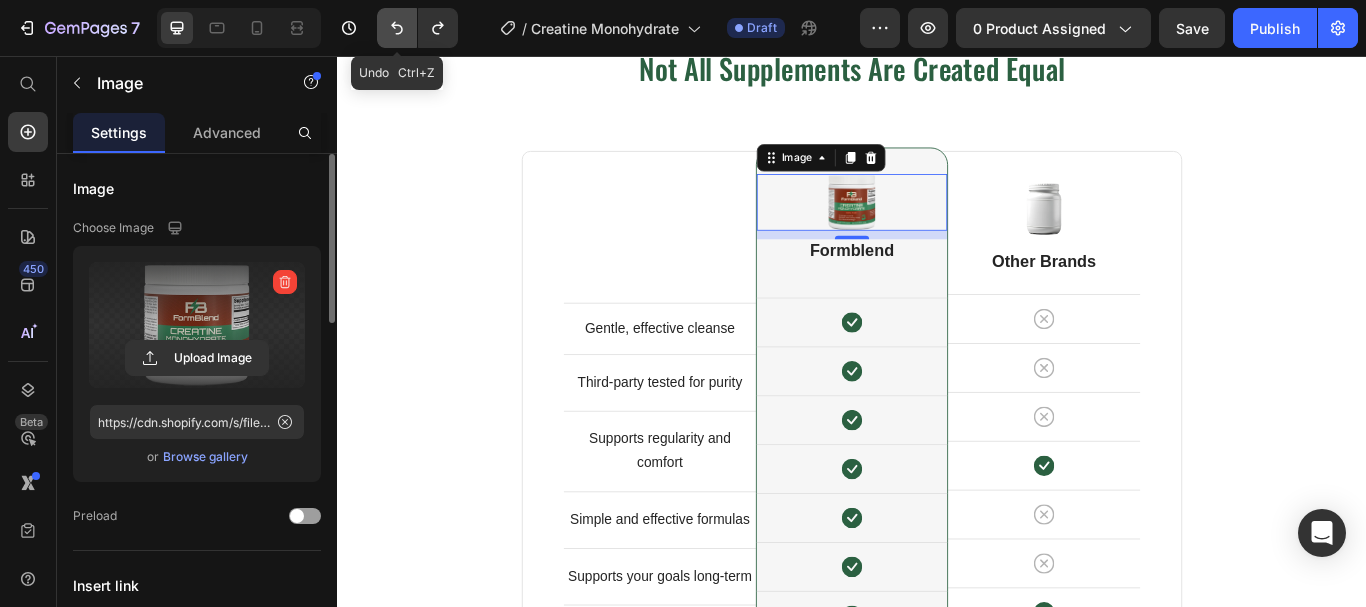 click 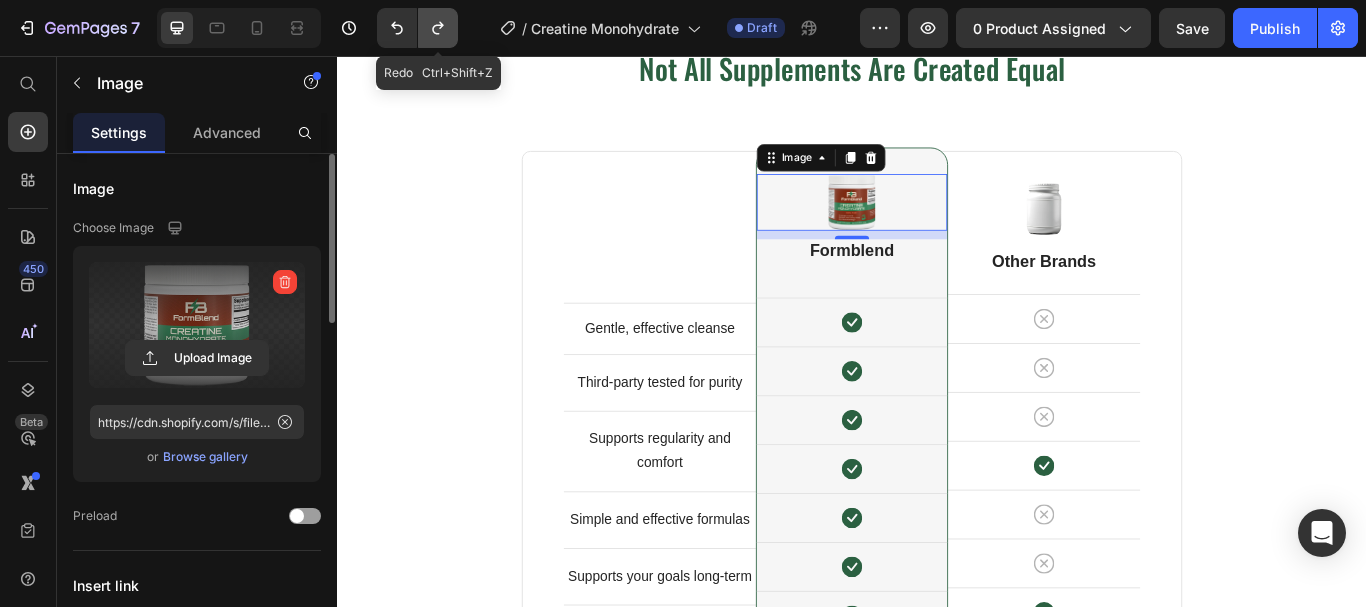 click 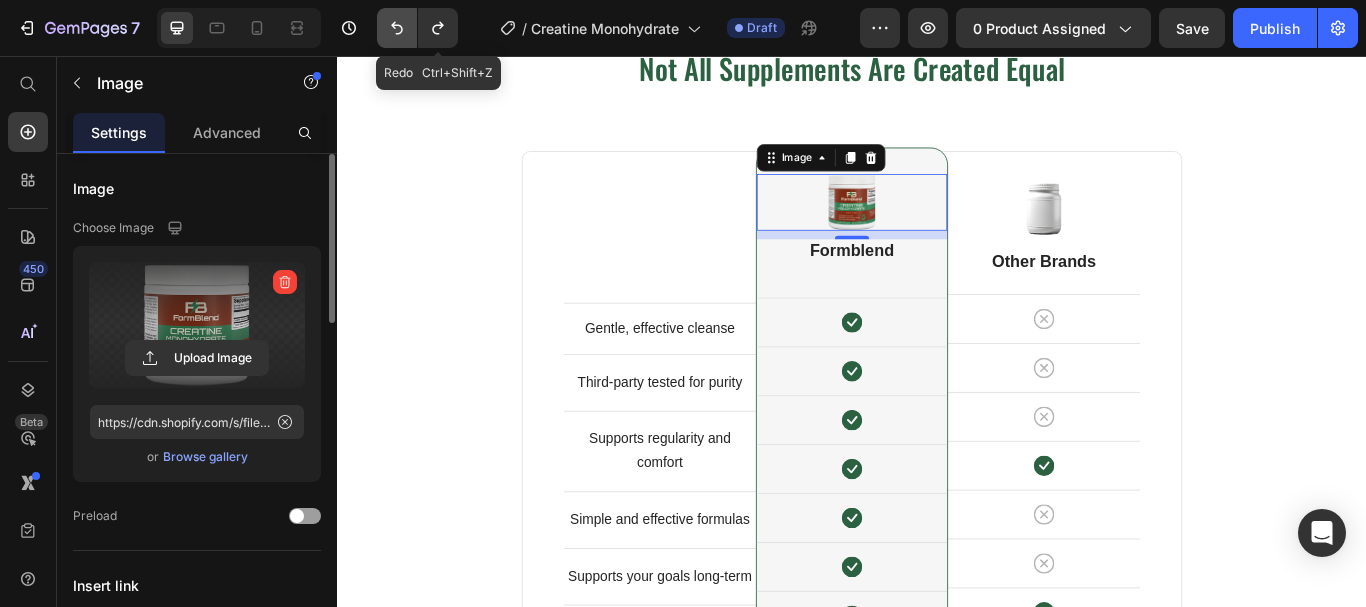 click 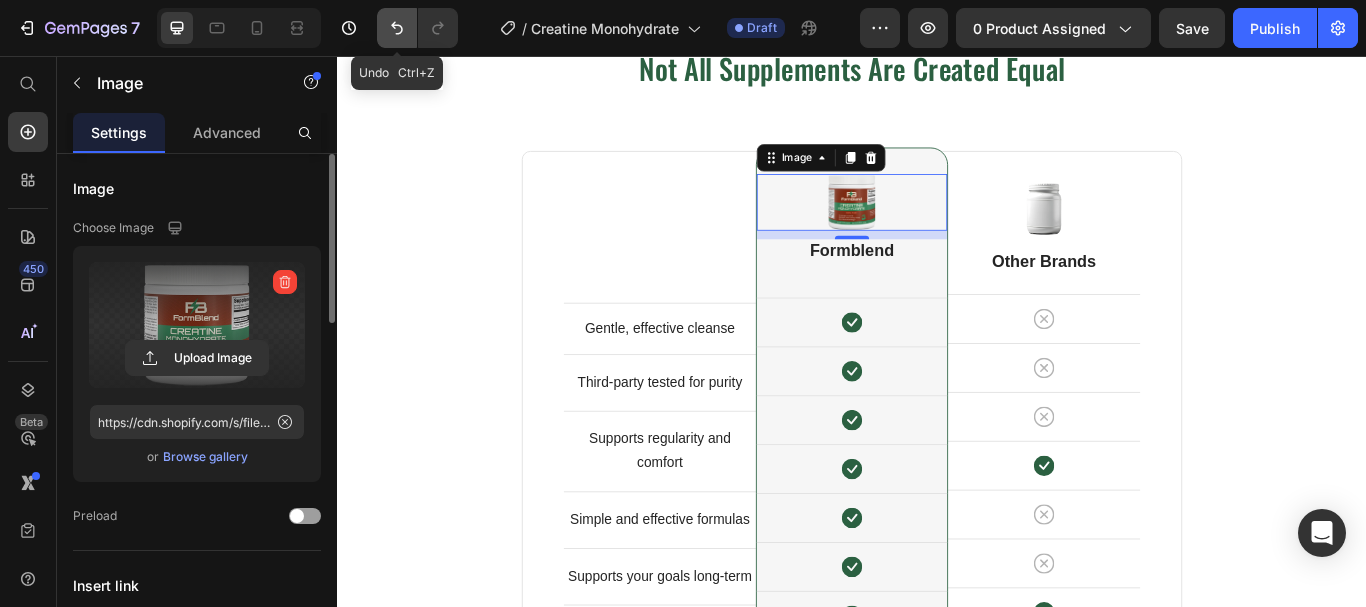 click 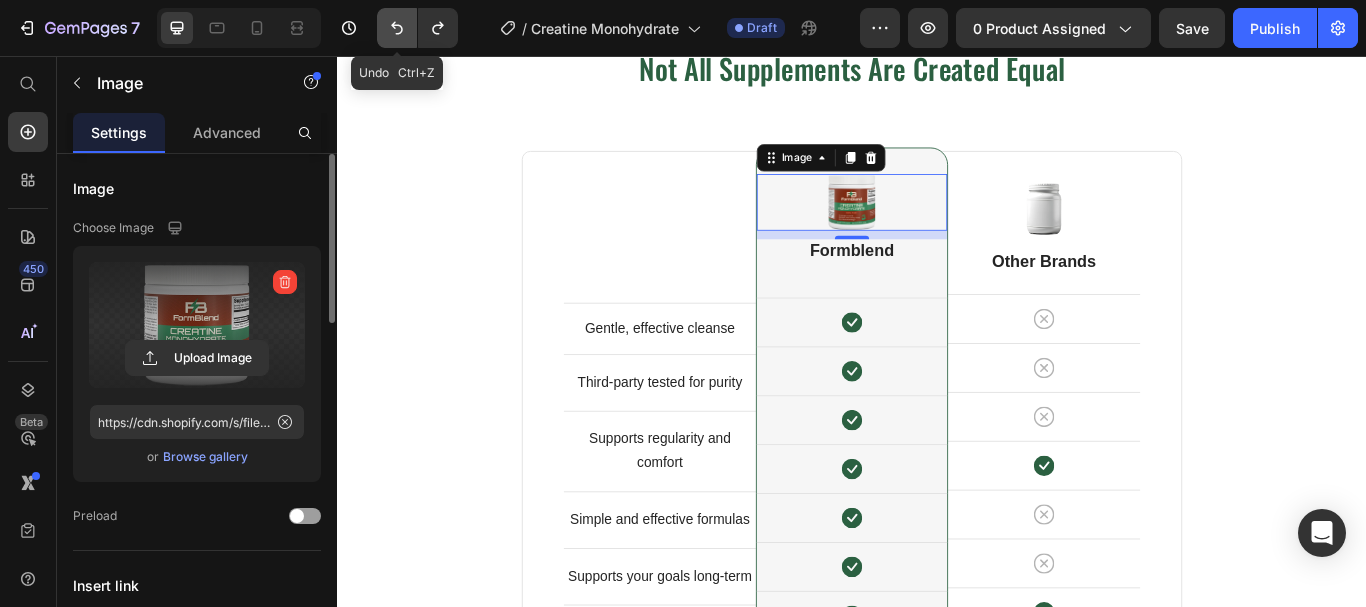 click 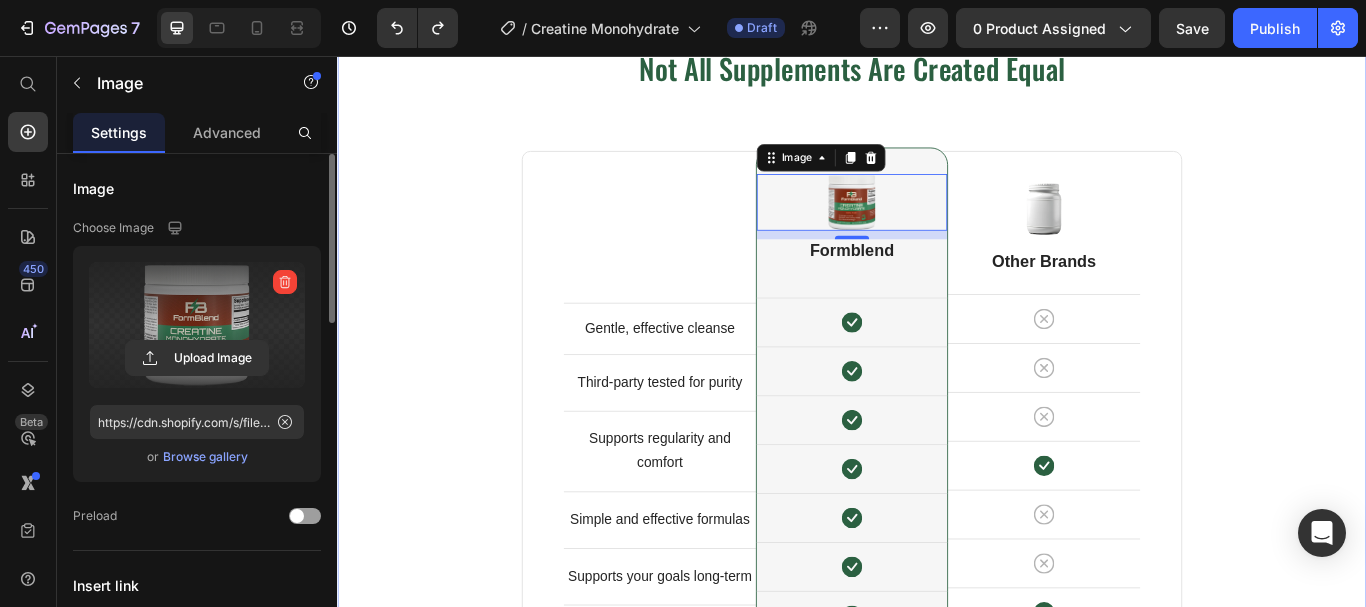 click on "Not All Supplements Are Created Equal Heading Row Gentle, effective cleanse Text block Row Third-party tested for purity Text block Row Supports regularity and comfort Text block Row  Simple and effective formulas Text block Row Supports your goals long-term Text block Row Differentiation Honest branding with clear values Text block Row Image   10 Formblend Heading
Icon Row
Icon Row
Icon Row
Icon Row
Icon Row
Icon Row
Icon Row
Icon Row Row Image Other Brands Heading
Icon Row
Icon Row
Icon Row
Icon Row
Icon Row
Icon Row
Icon Row
Icon Row Row Row  	   SHOP NOW Button                Icon 30 day money back guarantee Text block Icon List Row" at bounding box center [937, 517] 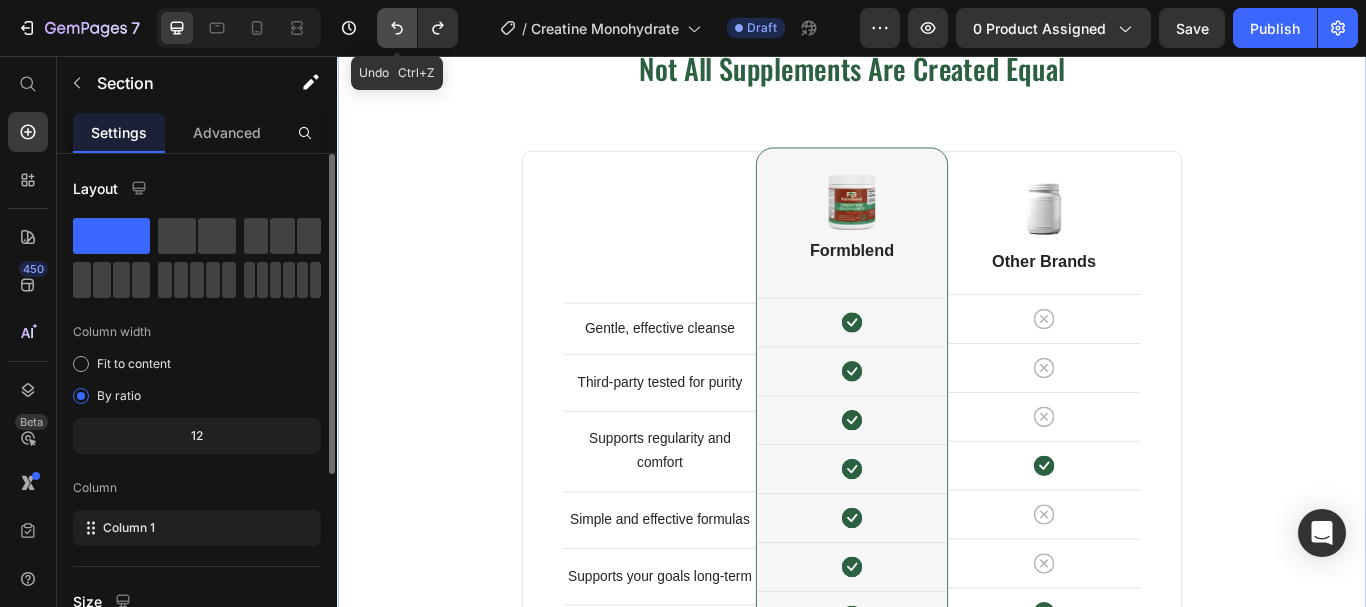 click 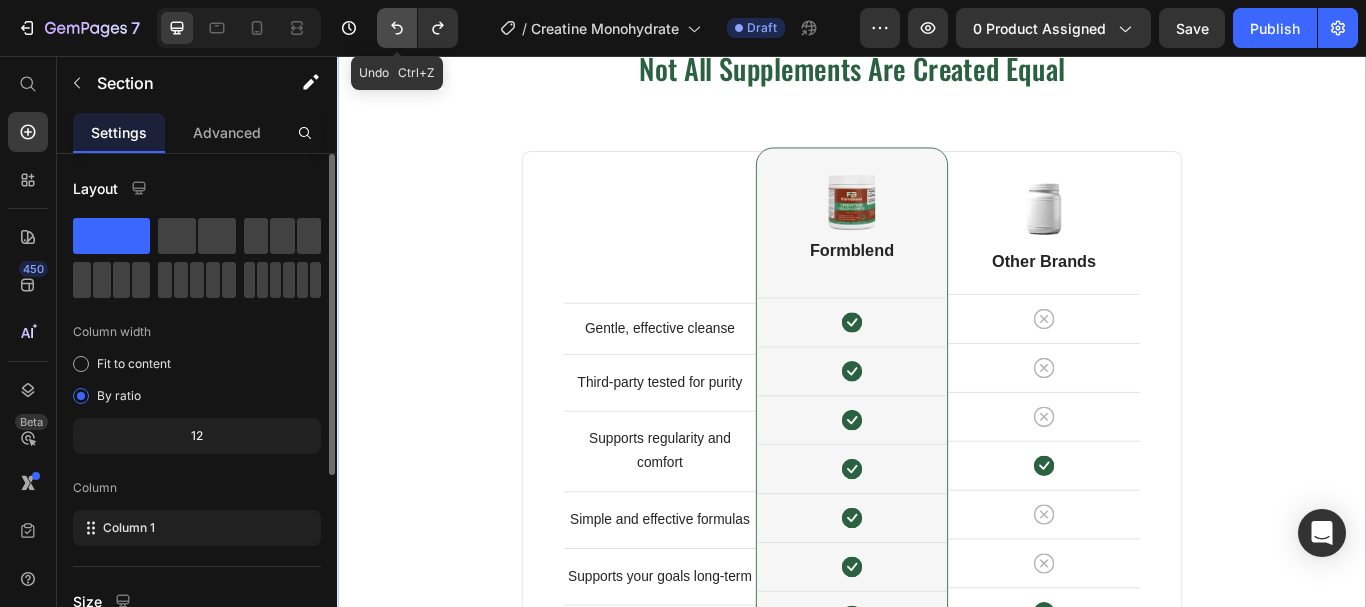 click 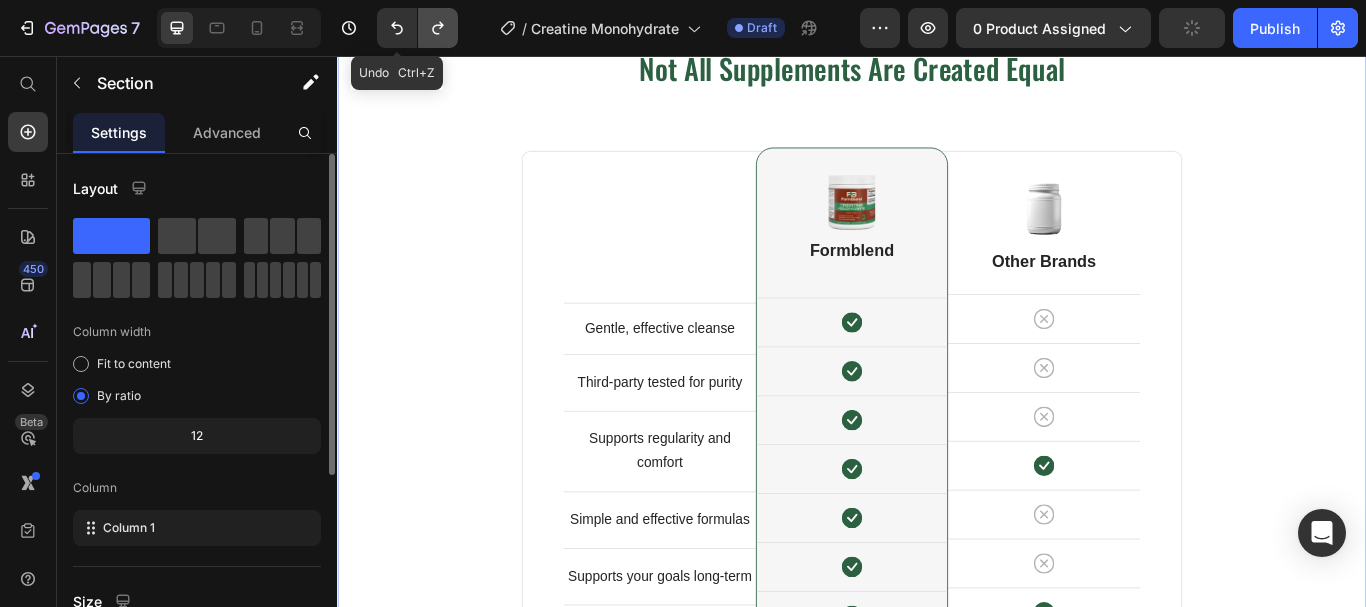 click 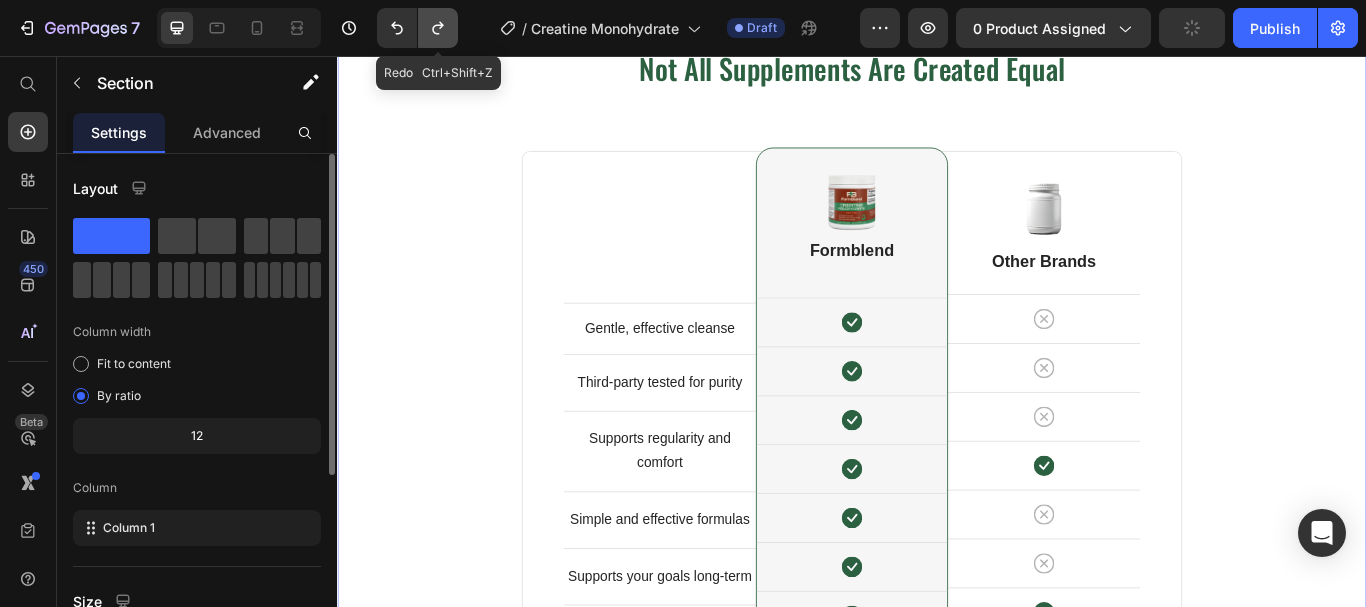 click 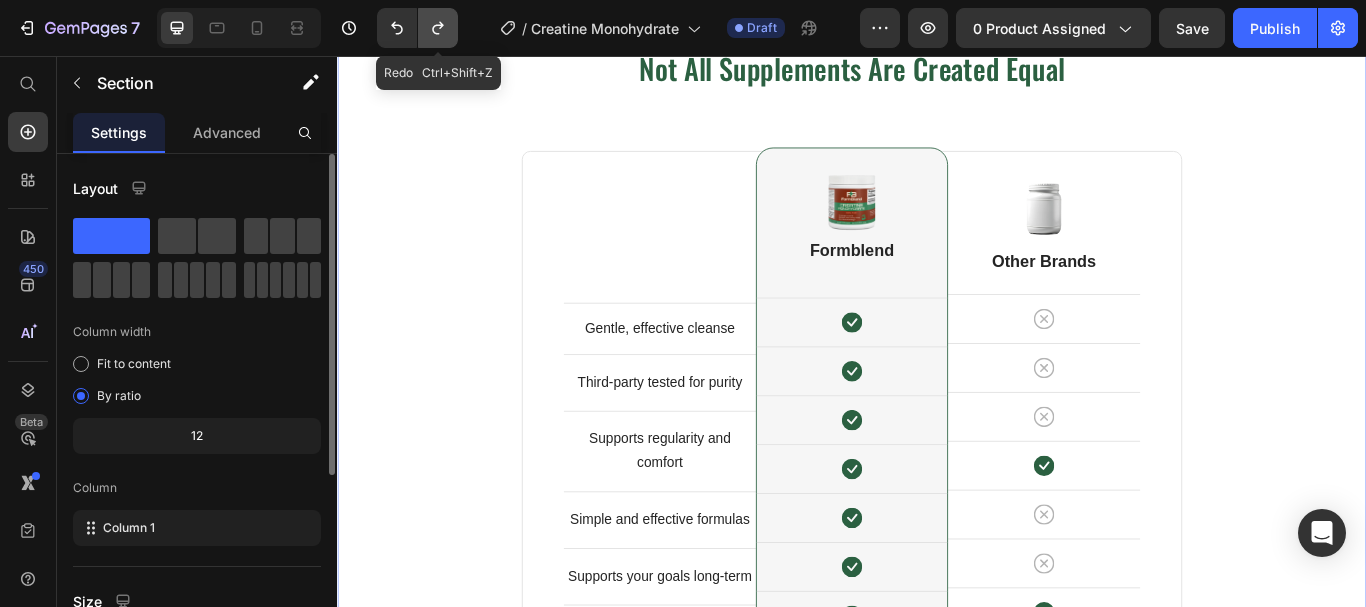 click 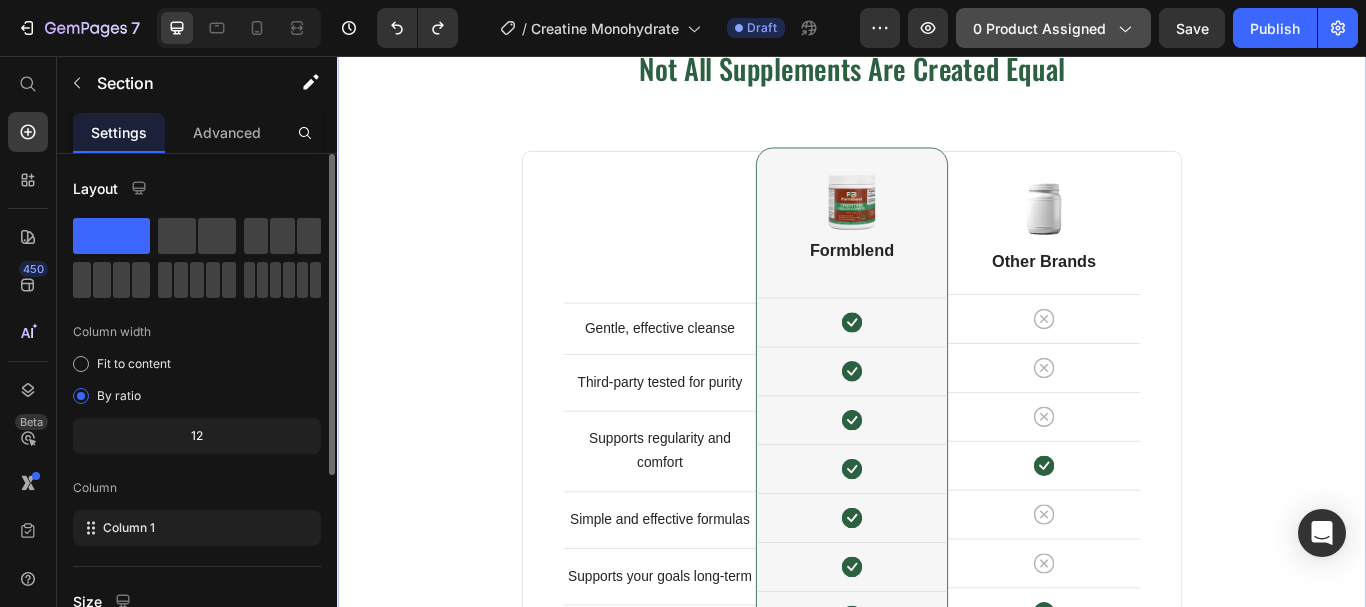 click on "0 product assigned" 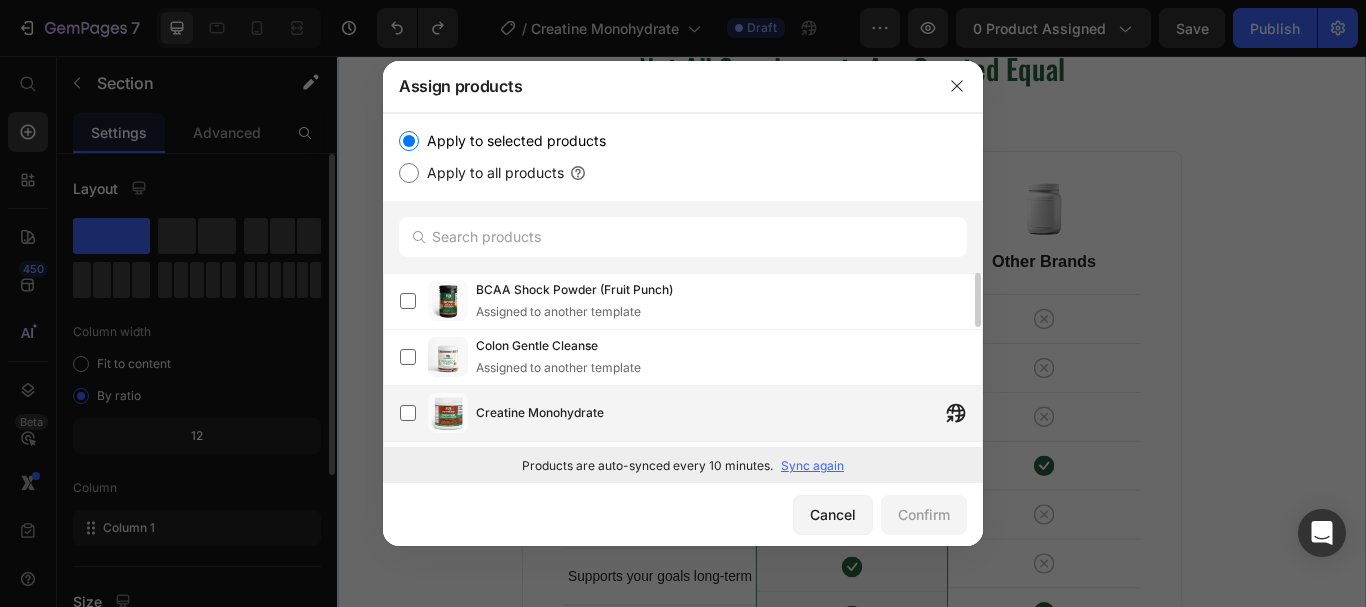 click on "Creatine Monohydrate" at bounding box center (729, 413) 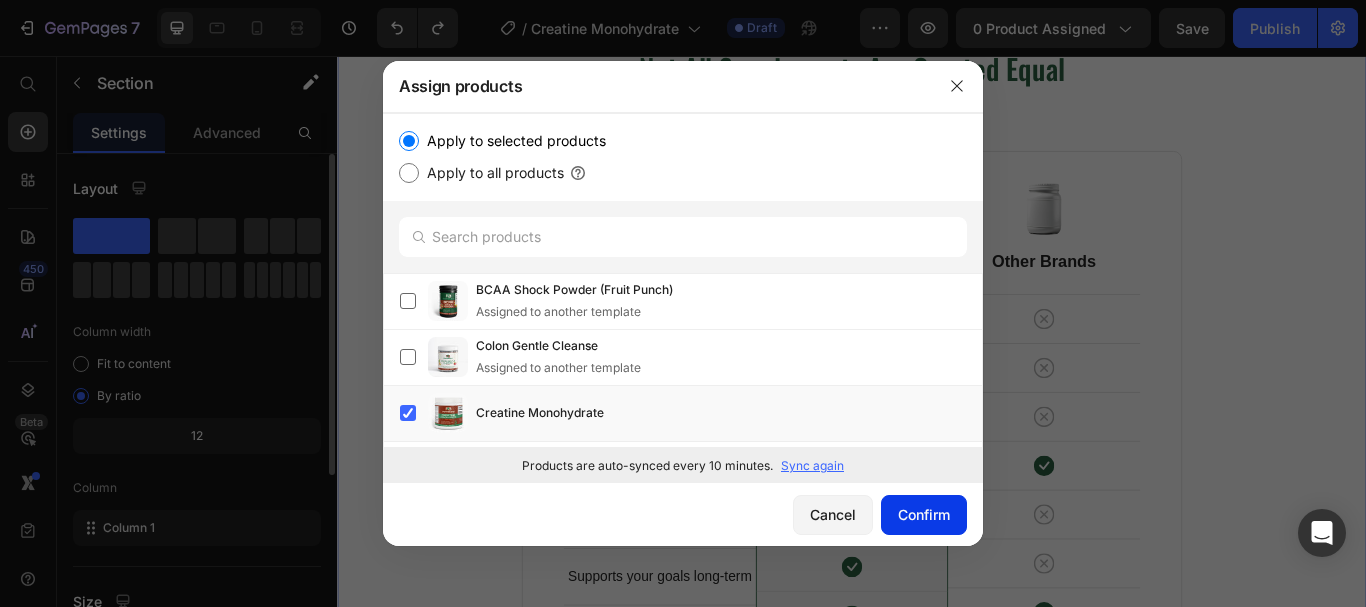 click on "Confirm" at bounding box center [924, 514] 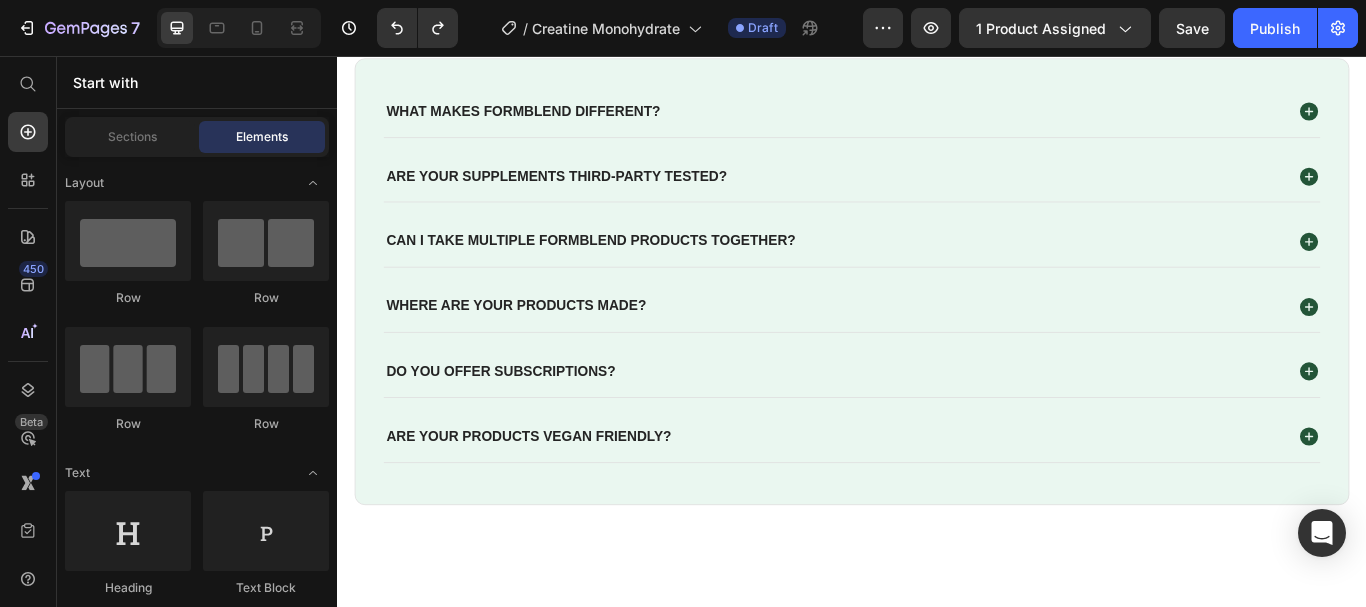 scroll, scrollTop: 6999, scrollLeft: 0, axis: vertical 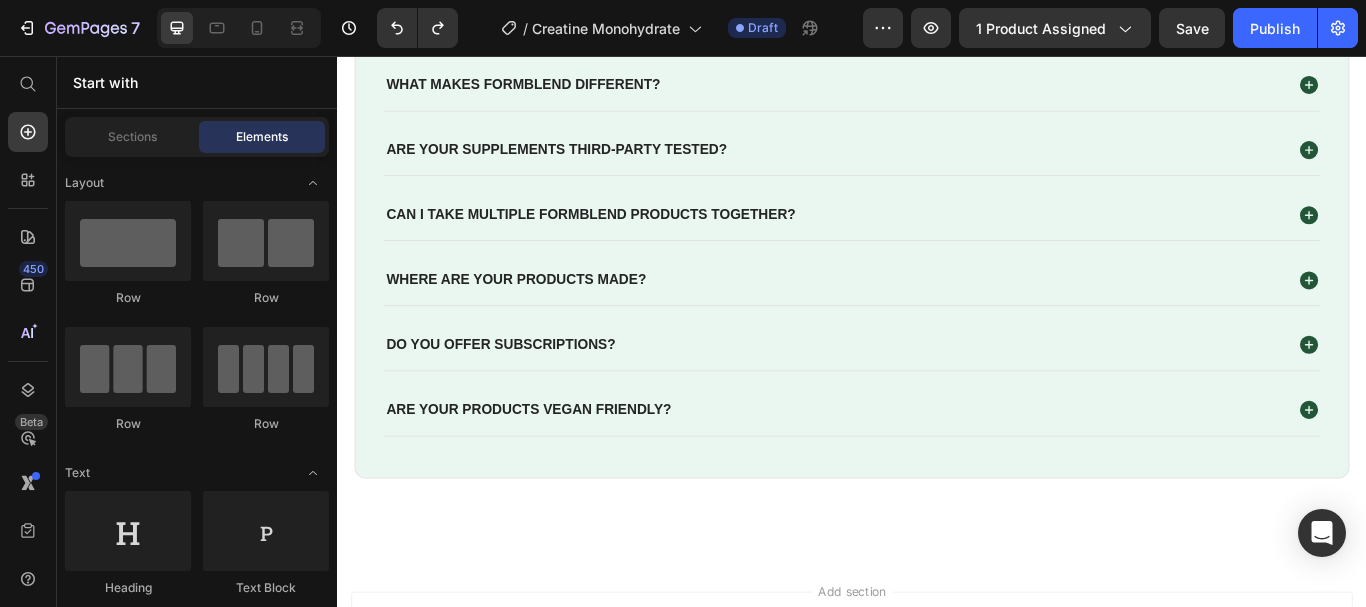 drag, startPoint x: 1533, startPoint y: 469, endPoint x: 1652, endPoint y: 599, distance: 176.24132 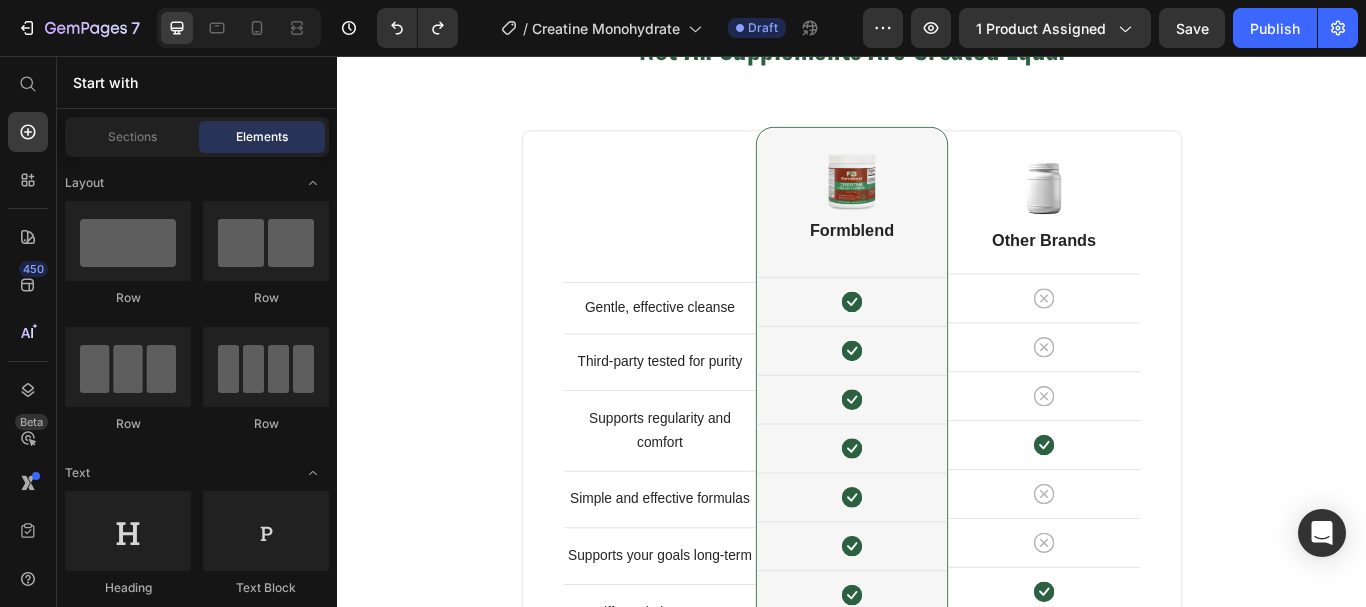 scroll, scrollTop: 4856, scrollLeft: 0, axis: vertical 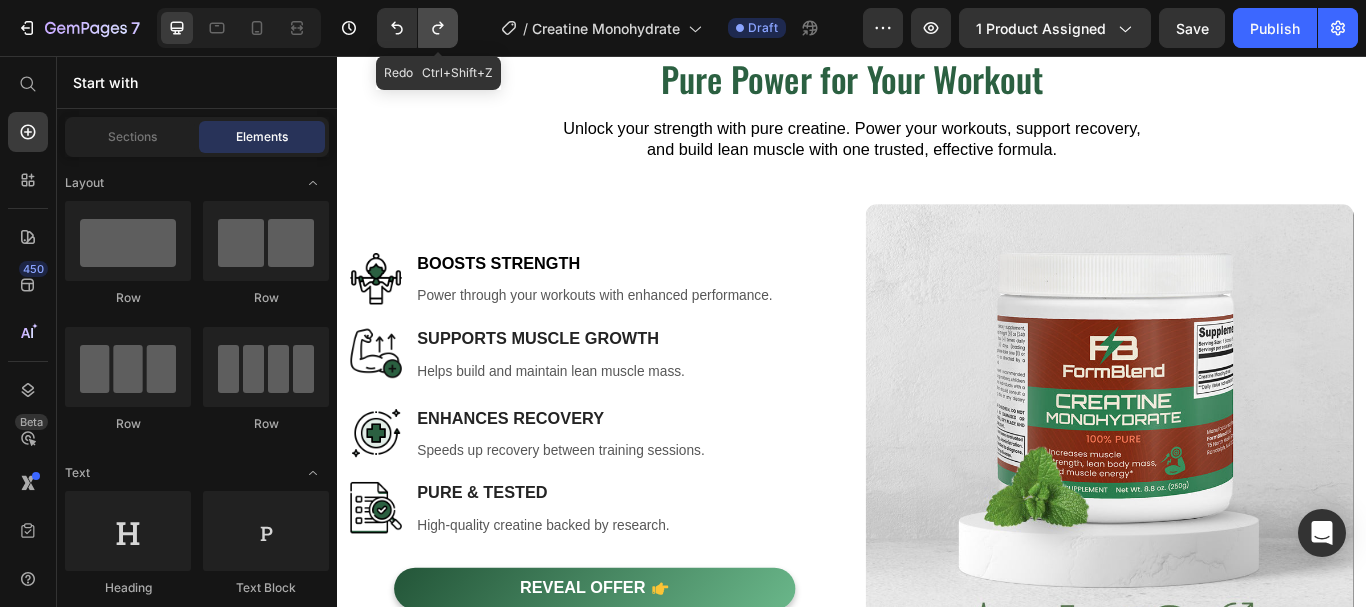 click 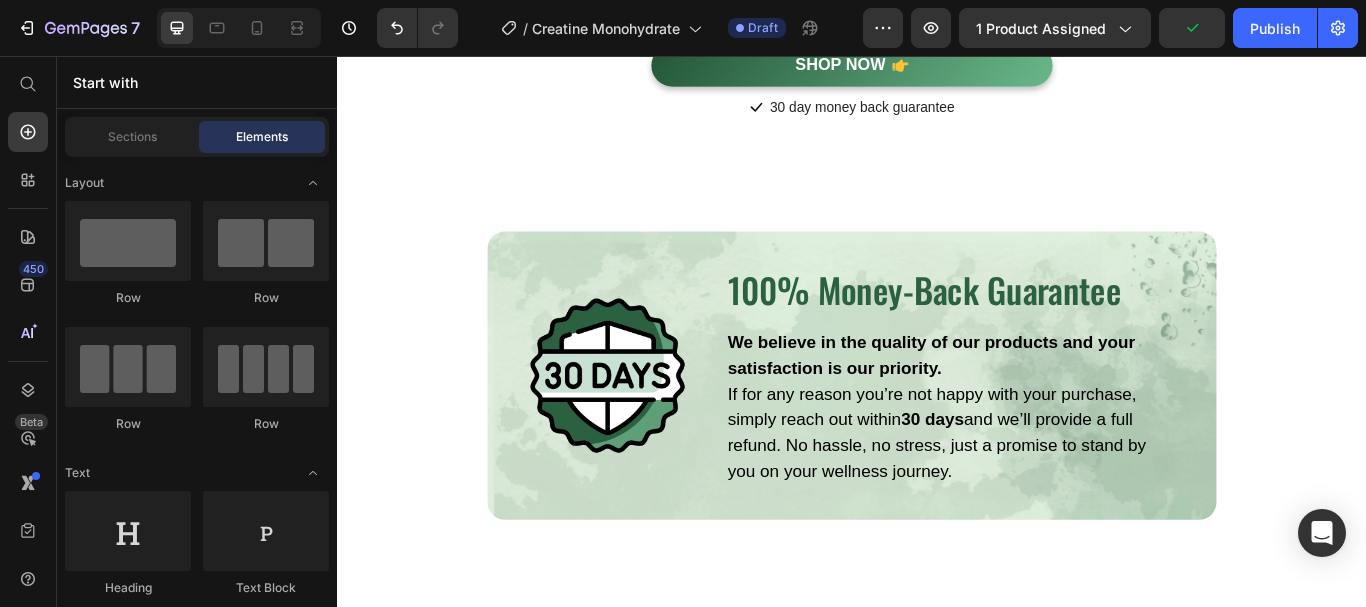 scroll, scrollTop: 5893, scrollLeft: 0, axis: vertical 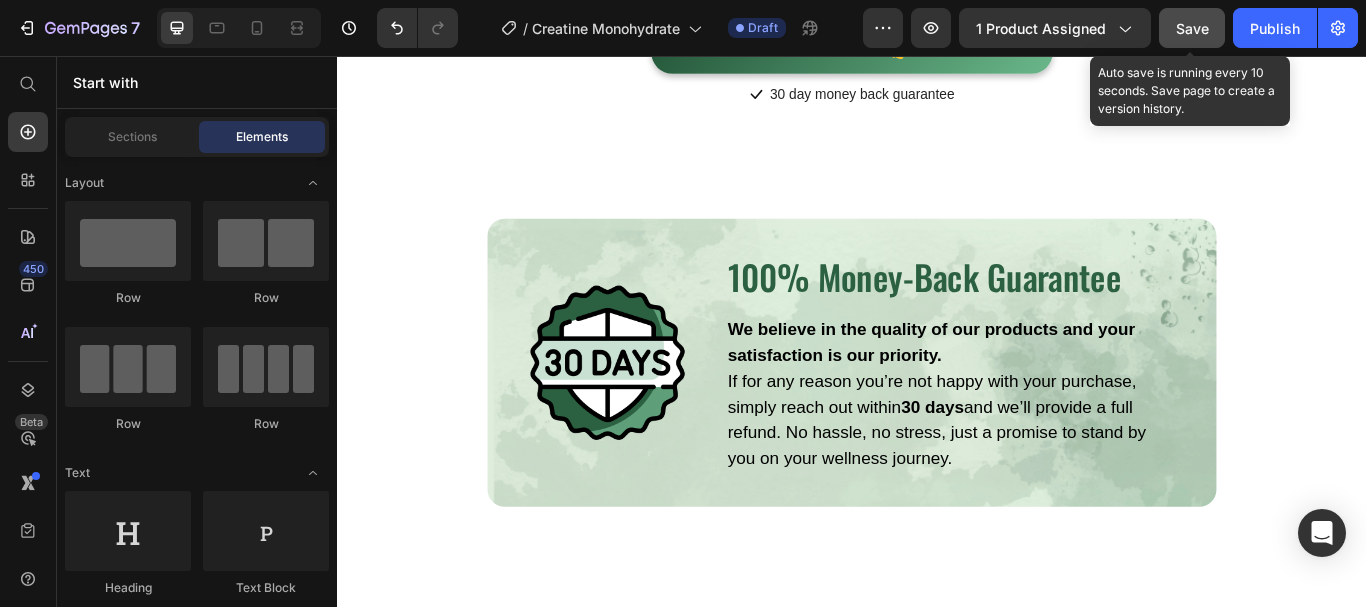click on "Save" 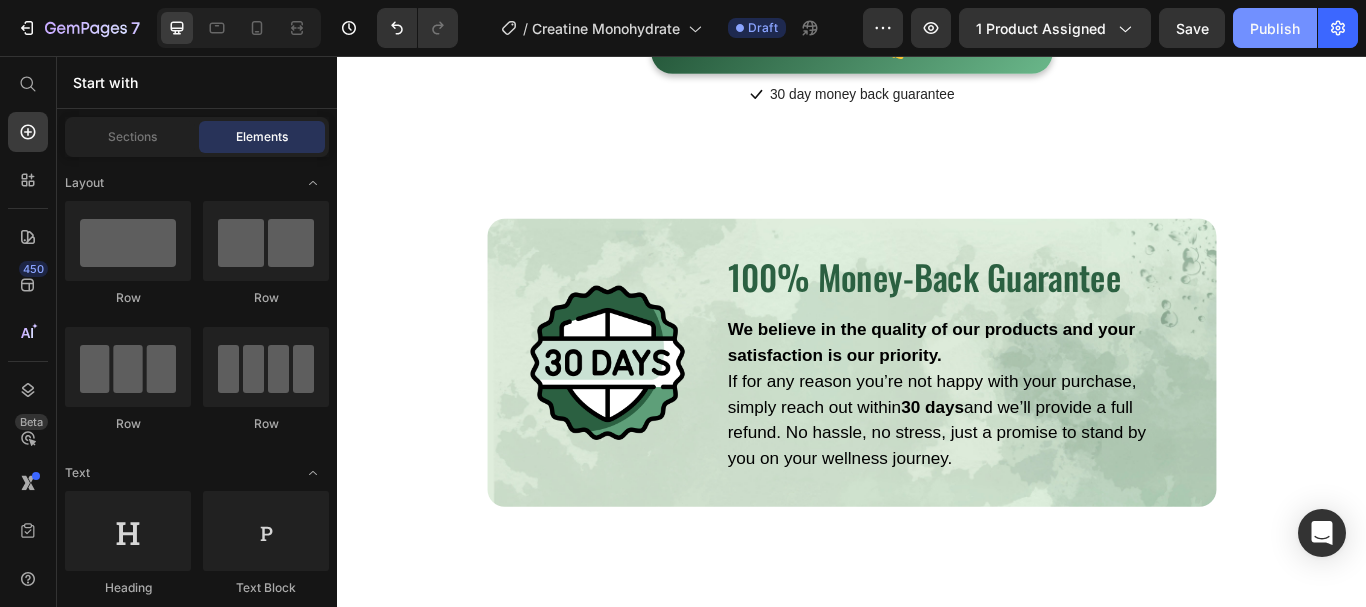 click on "Publish" at bounding box center [1275, 28] 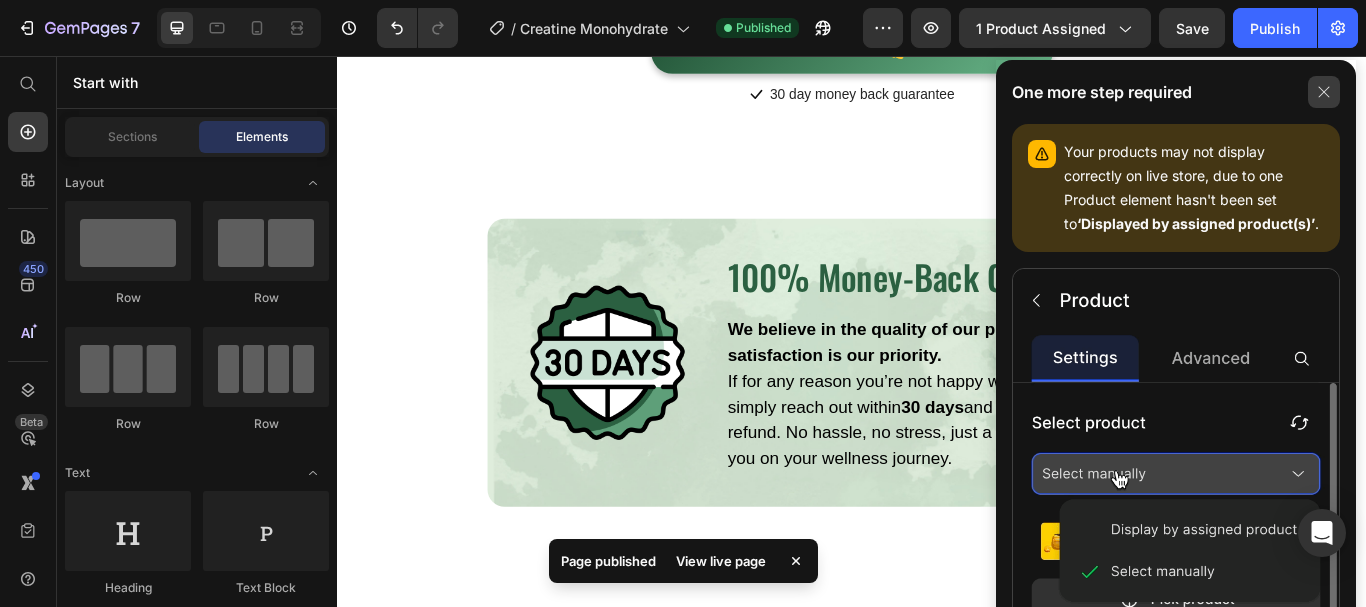 click 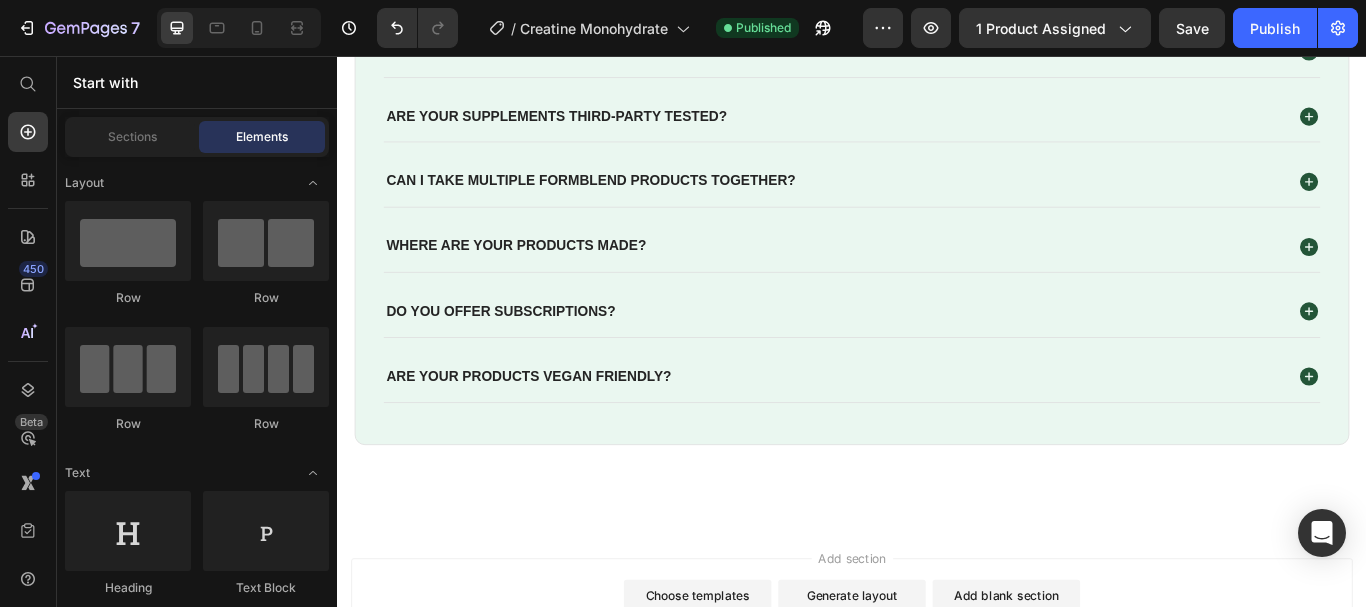 scroll, scrollTop: 7299, scrollLeft: 0, axis: vertical 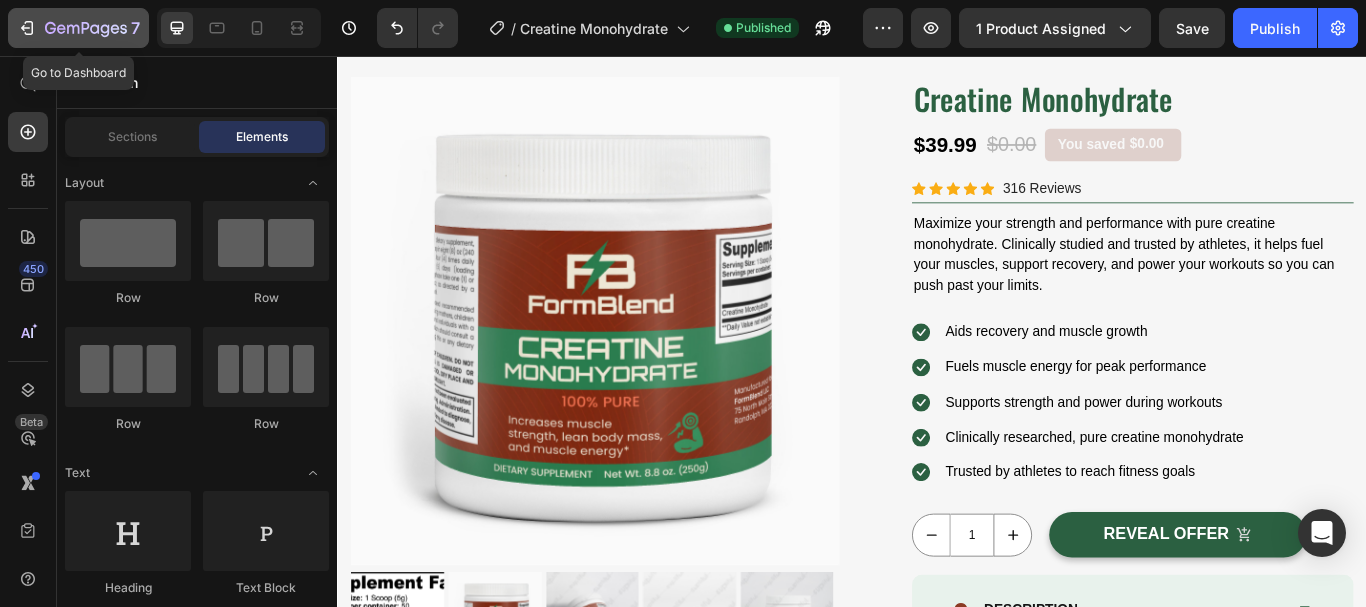 click 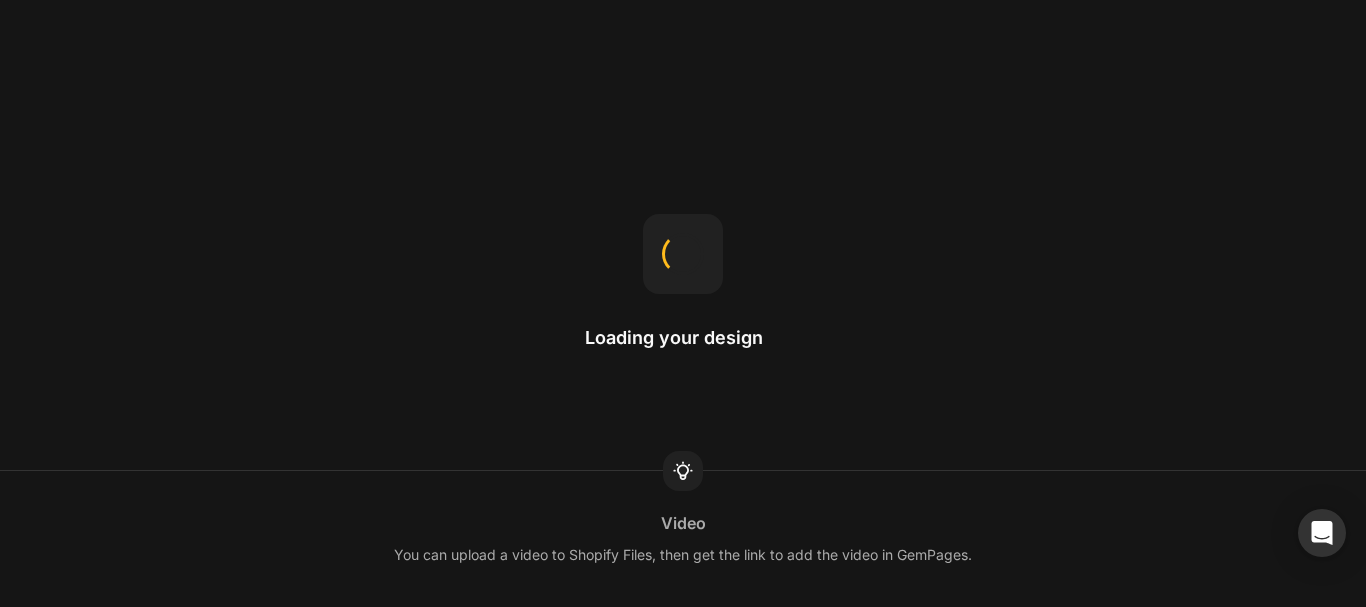 scroll, scrollTop: 0, scrollLeft: 0, axis: both 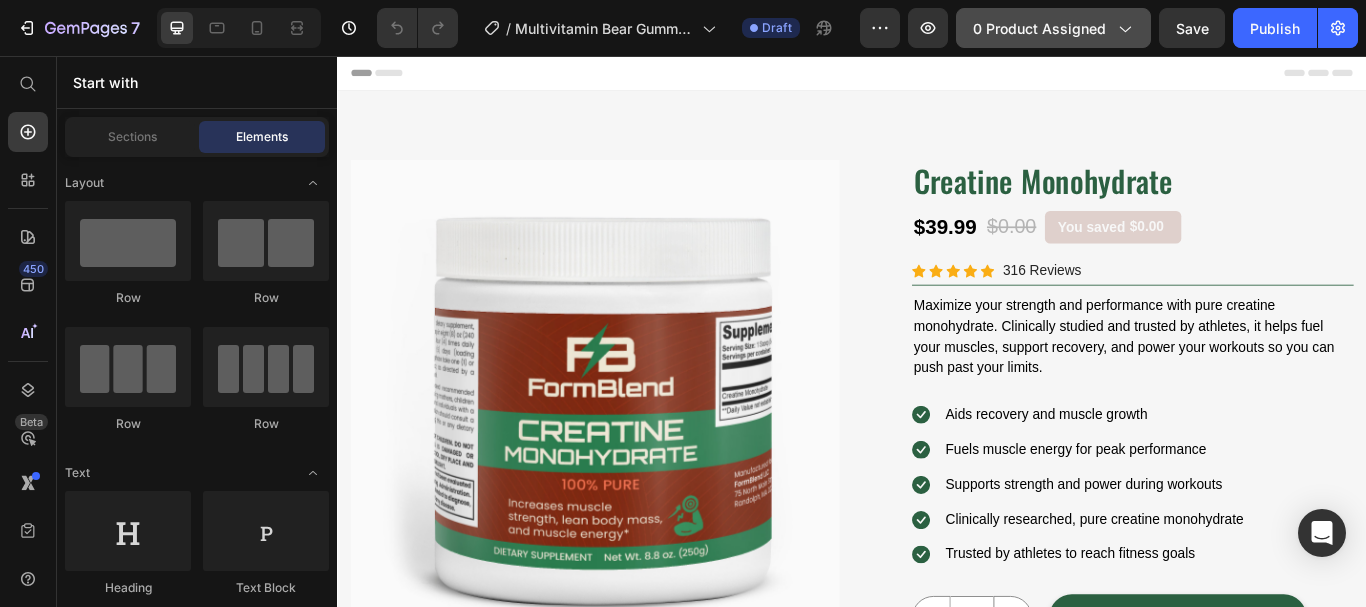 click 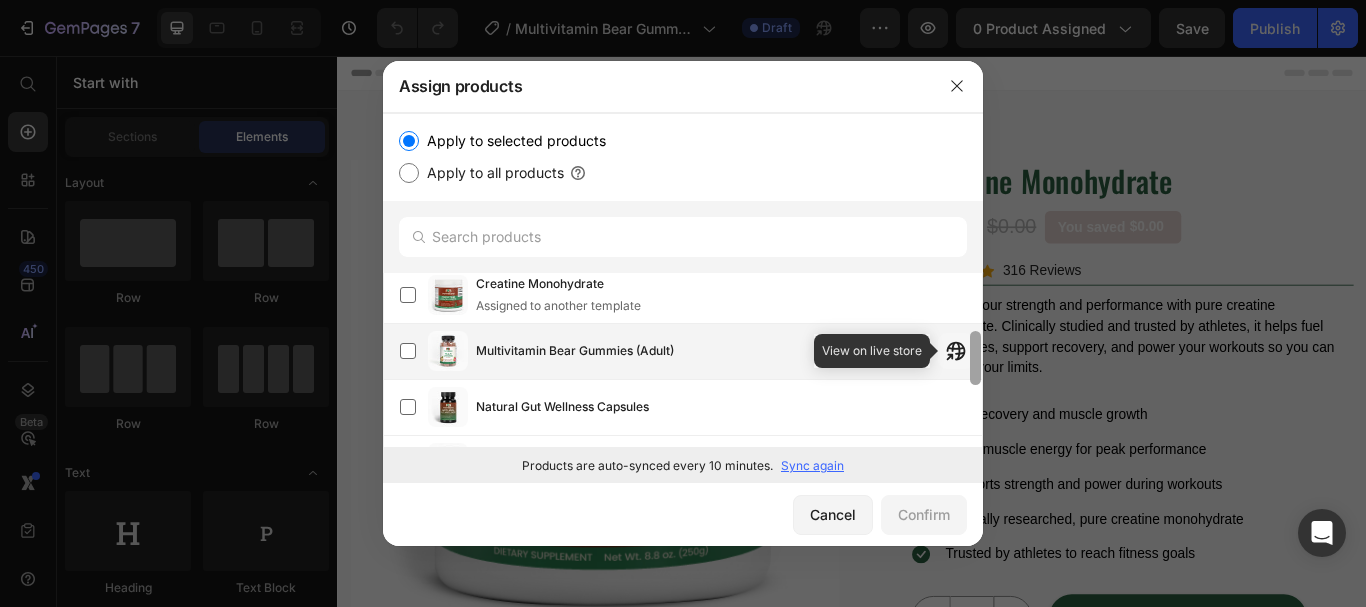 scroll, scrollTop: 134, scrollLeft: 0, axis: vertical 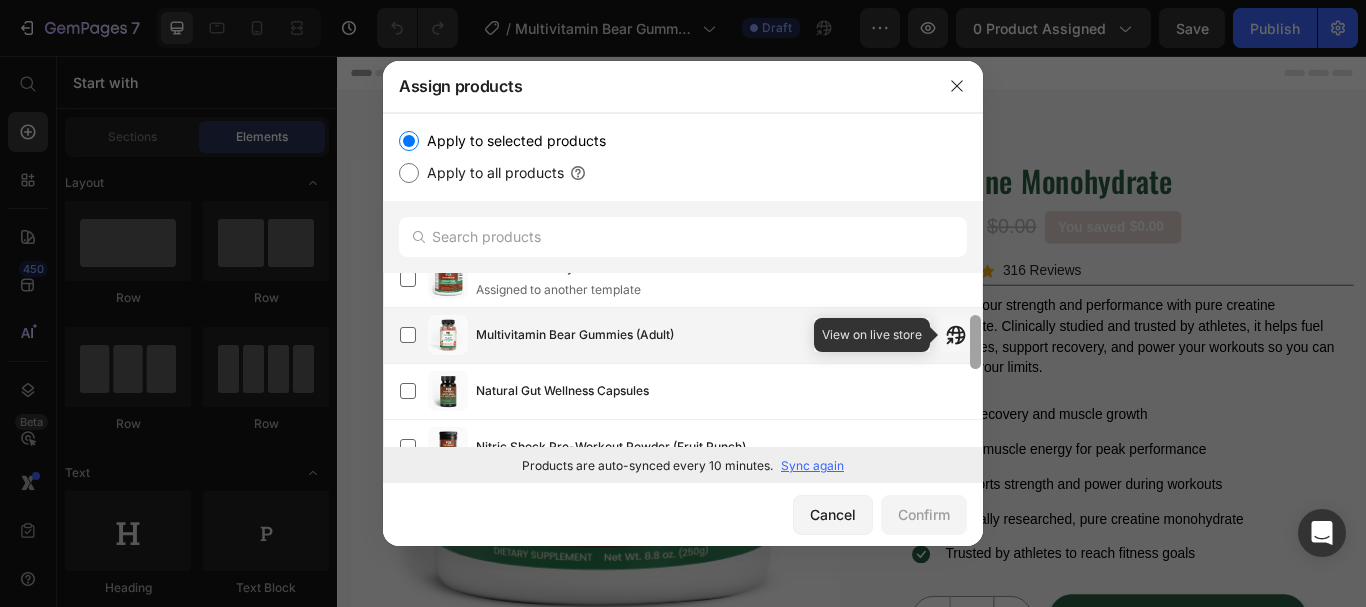drag, startPoint x: 976, startPoint y: 292, endPoint x: 965, endPoint y: 334, distance: 43.416588 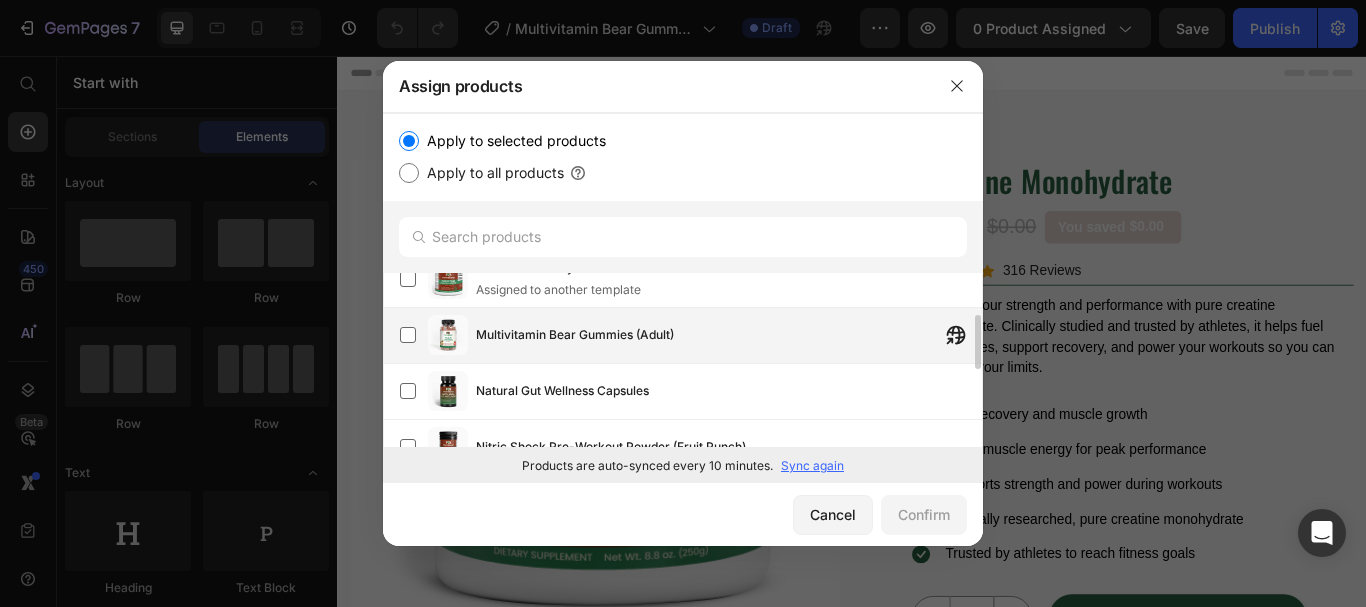 click on "Multivitamin Bear Gummies (Adult)" at bounding box center [575, 335] 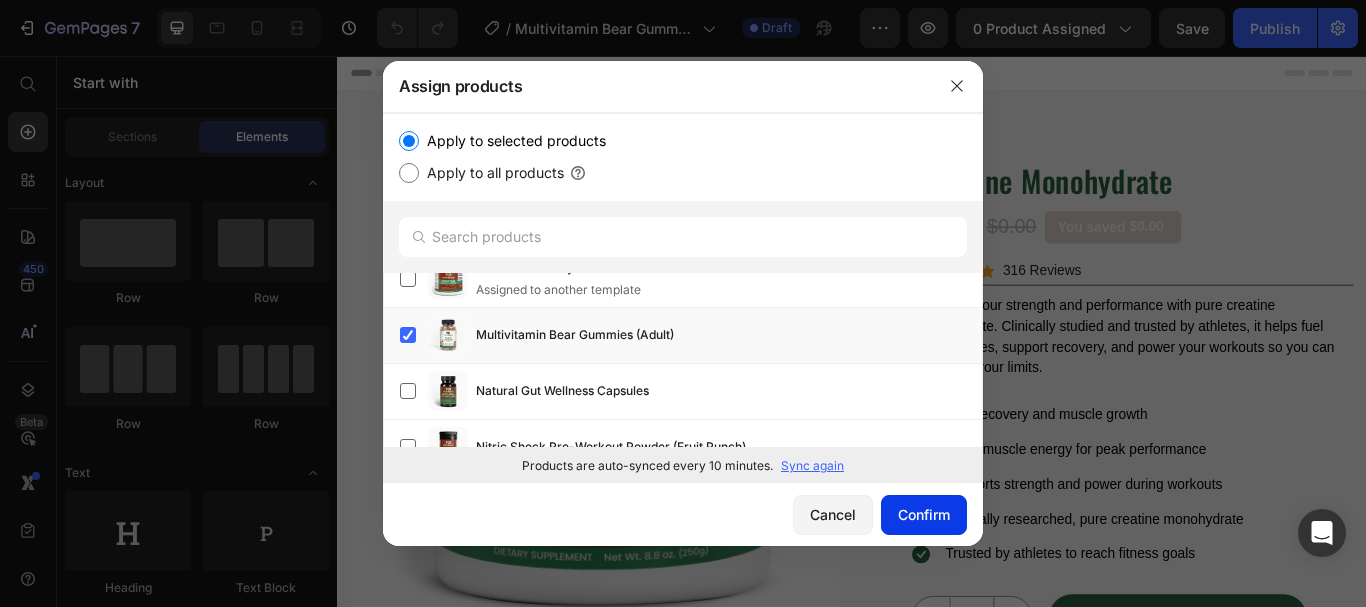 click on "Confirm" at bounding box center [924, 514] 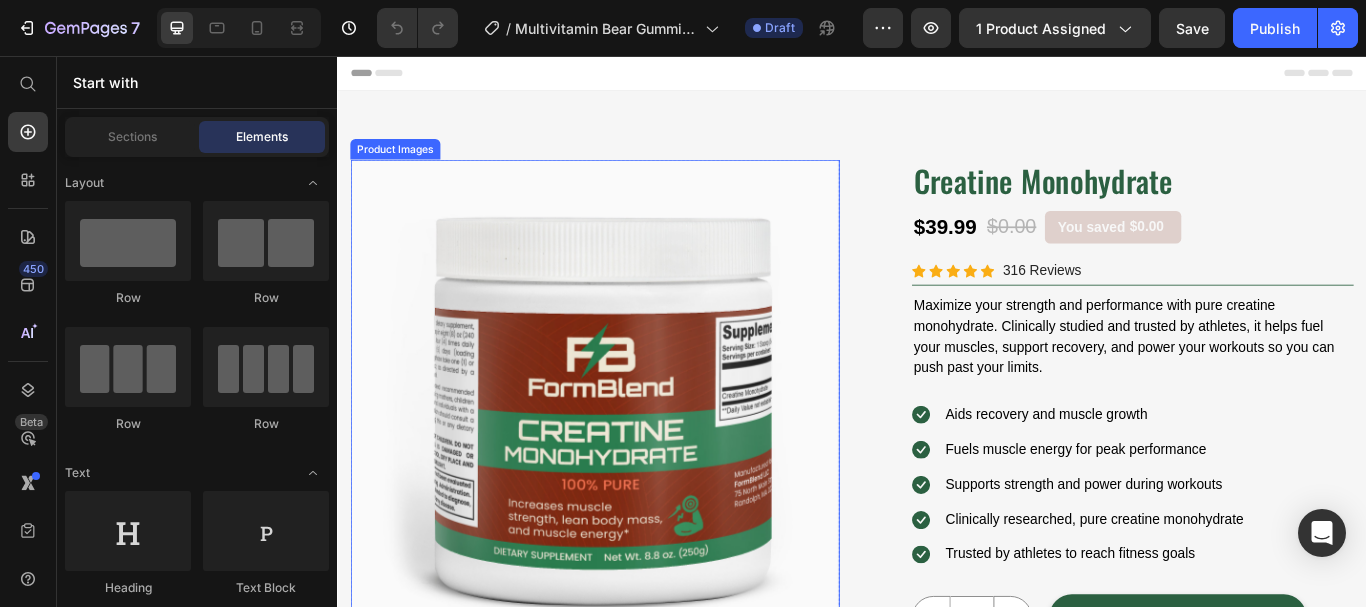 click at bounding box center (637, 462) 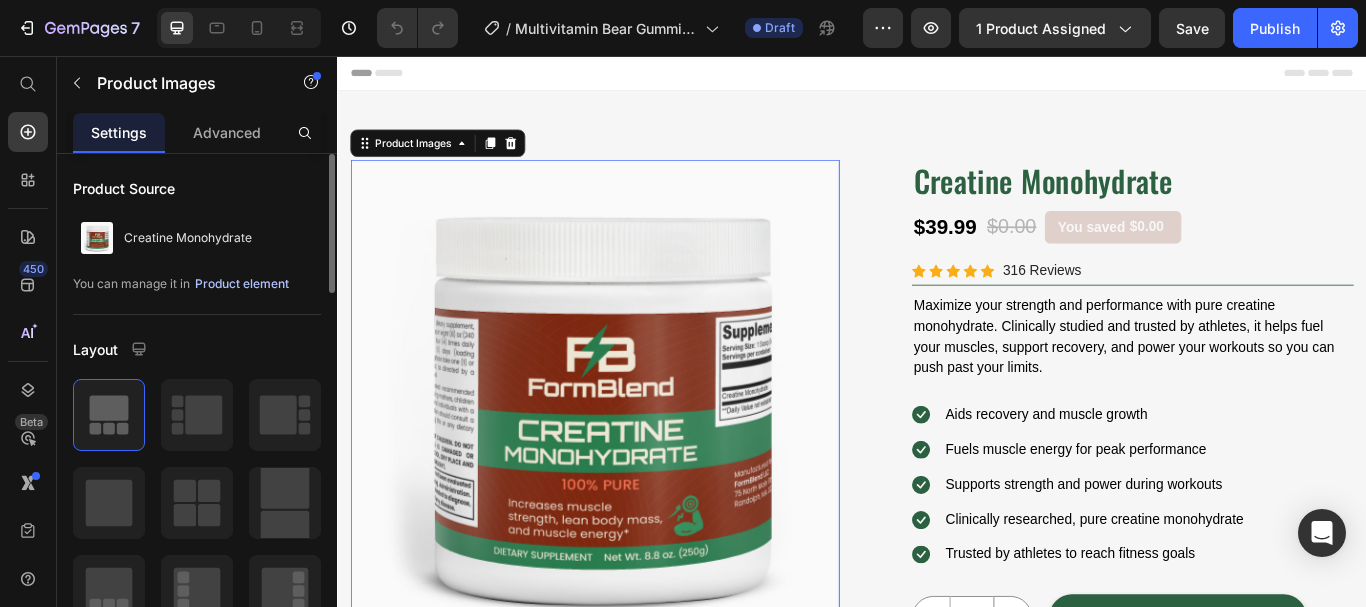 click on "Product element" at bounding box center (242, 284) 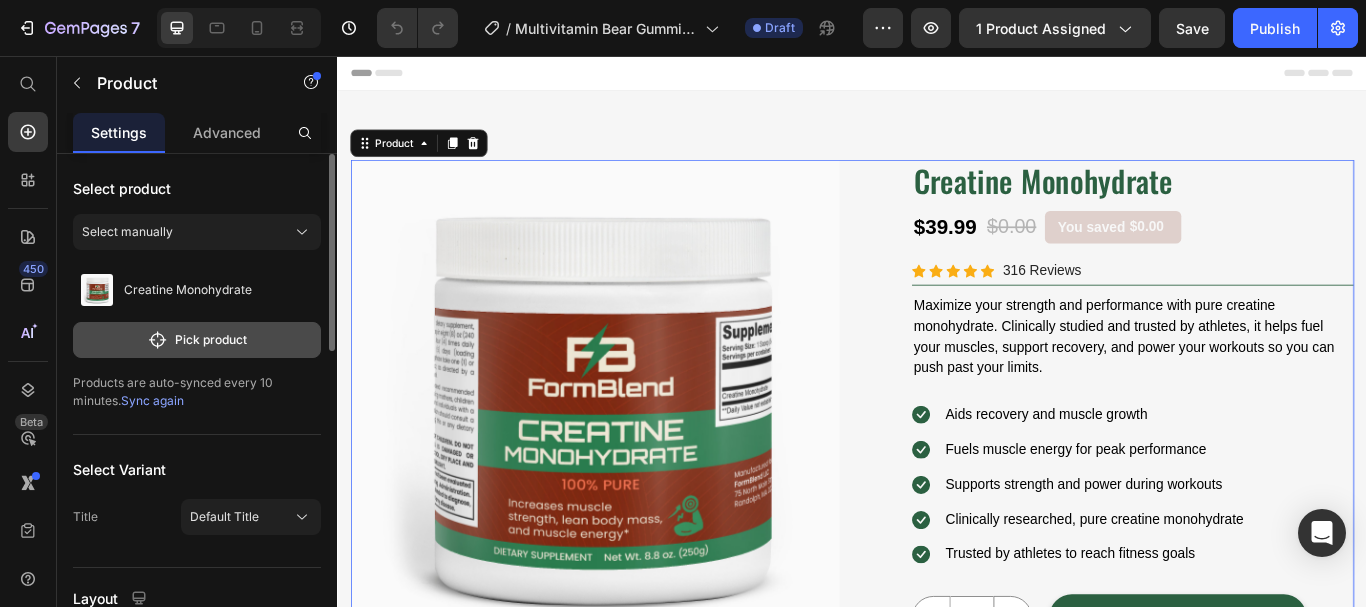 click on "Pick product" 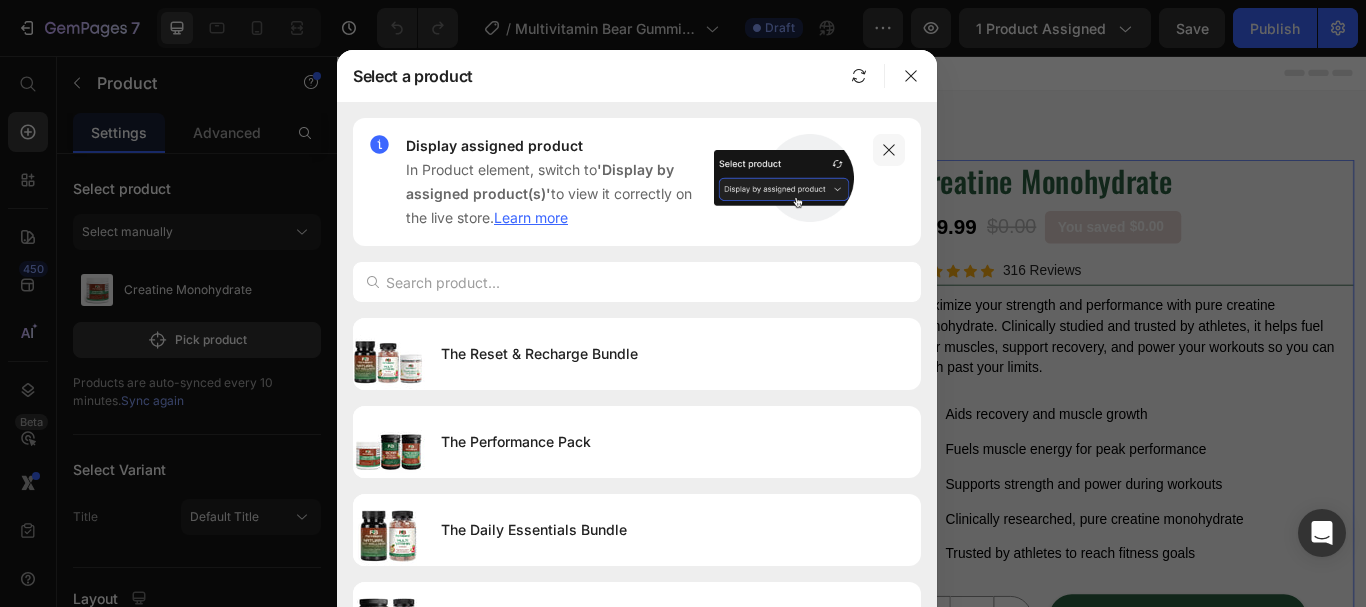 click 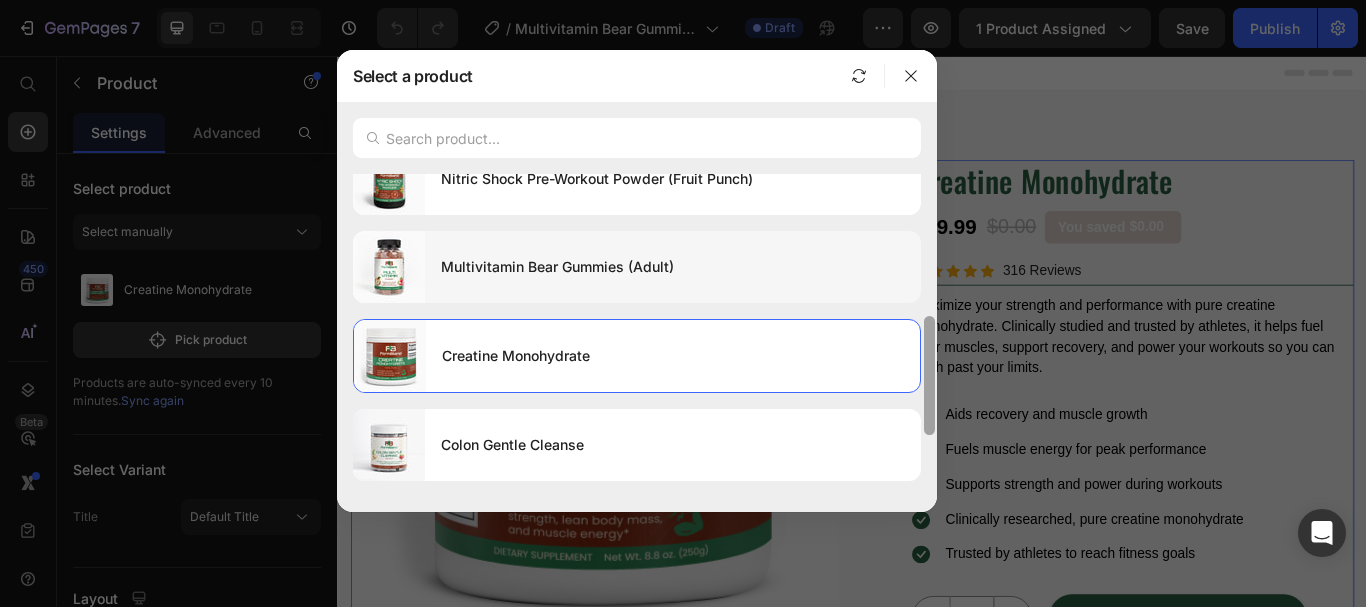 drag, startPoint x: 928, startPoint y: 201, endPoint x: 878, endPoint y: 298, distance: 109.128365 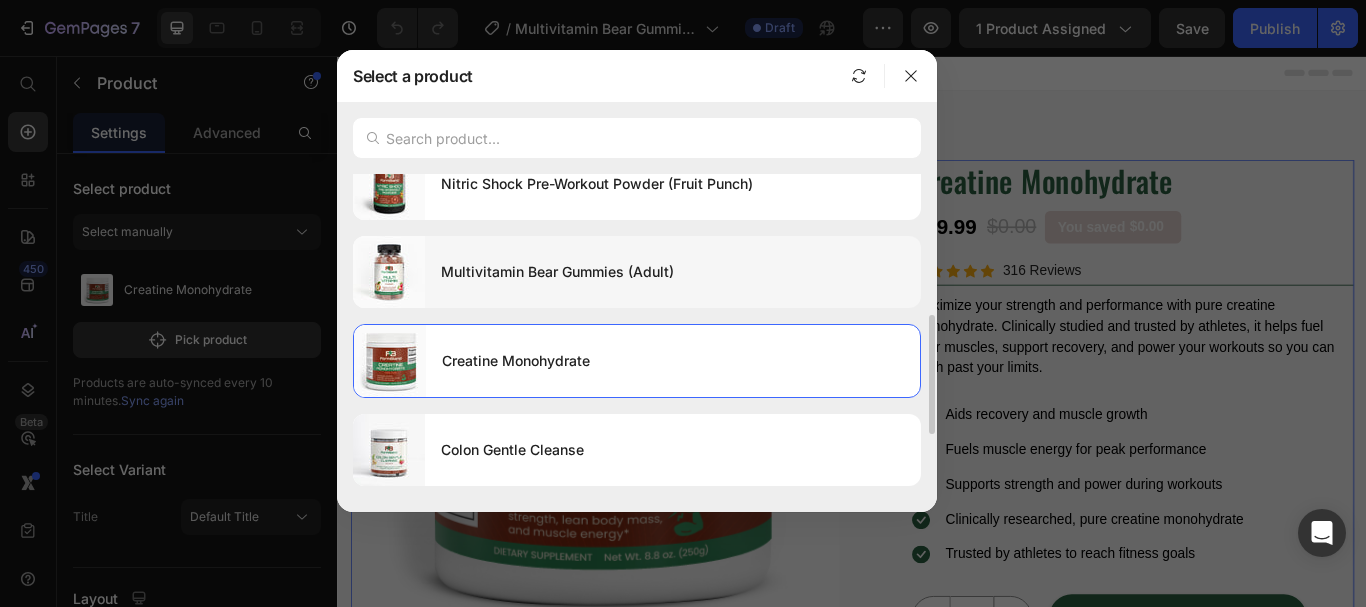 click on "Multivitamin Bear Gummies (Adult)" at bounding box center [673, 272] 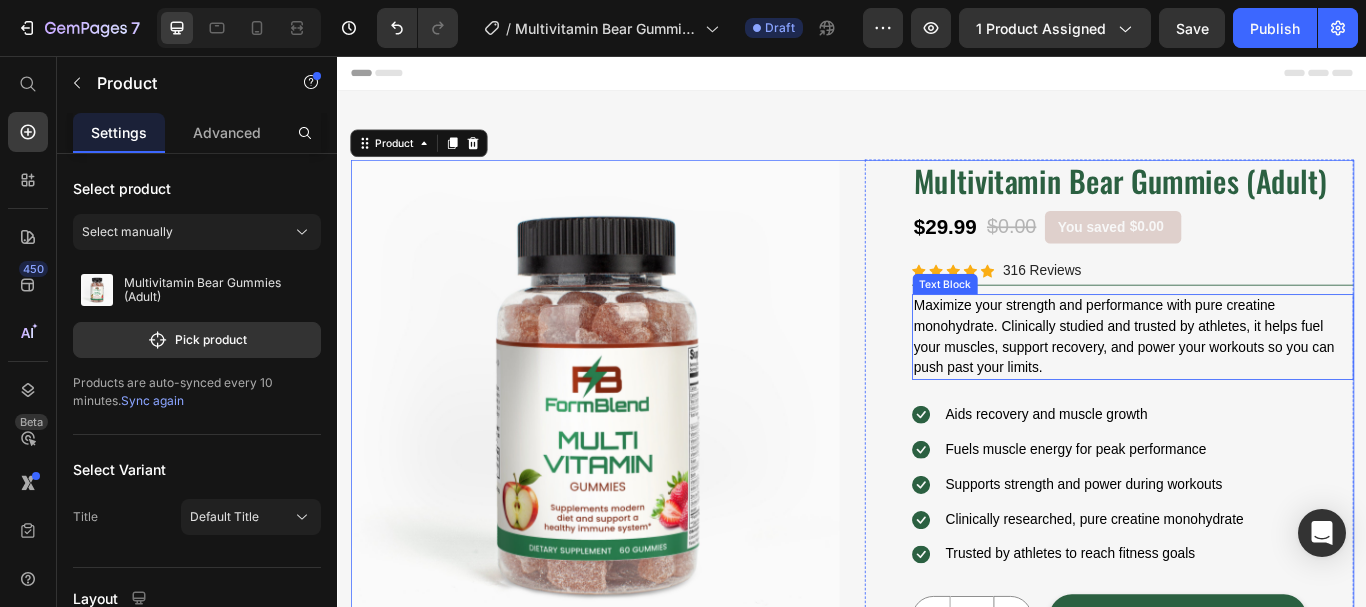 click on "Maximize your strength and performance with pure creatine monohydrate. Clinically studied and trusted by athletes, it helps fuel your muscles, support recovery, and power your workouts so you can push past your limits." at bounding box center (1264, 384) 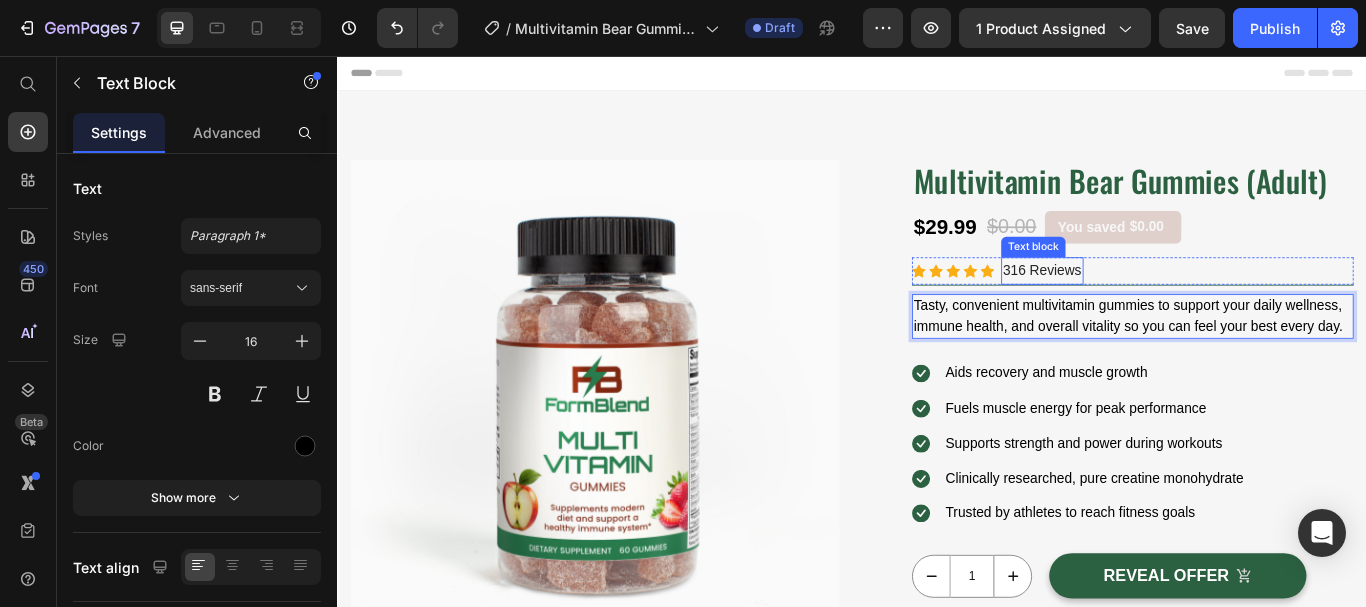 click on "316 Reviews" at bounding box center (1159, 307) 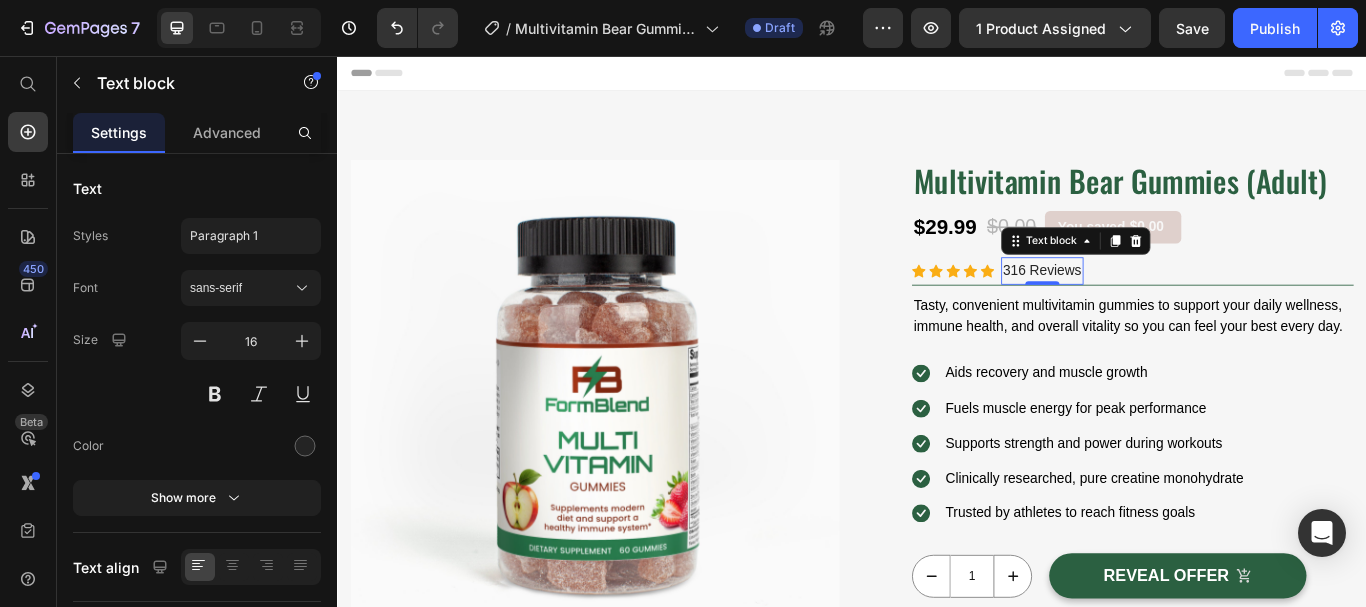 click on "316 Reviews" at bounding box center (1159, 307) 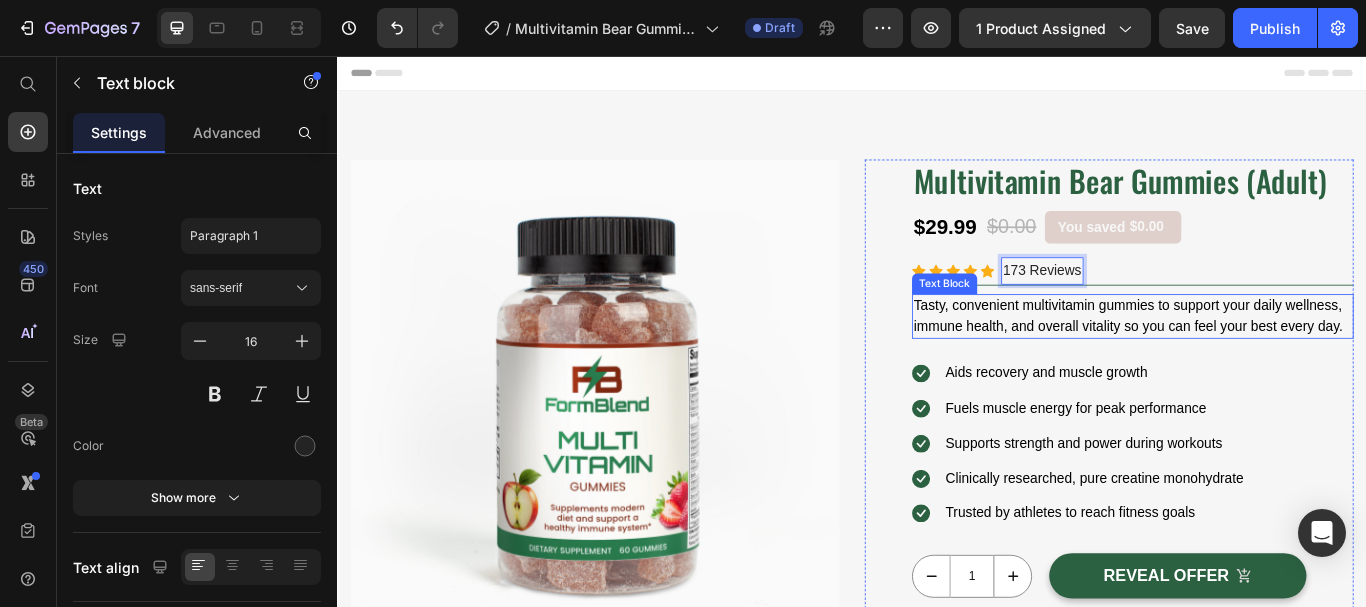 click on "Tasty, convenient multivitamin gummies to support your daily wellness, immune health, and overall vitality so you can feel your best every day." at bounding box center [1264, 360] 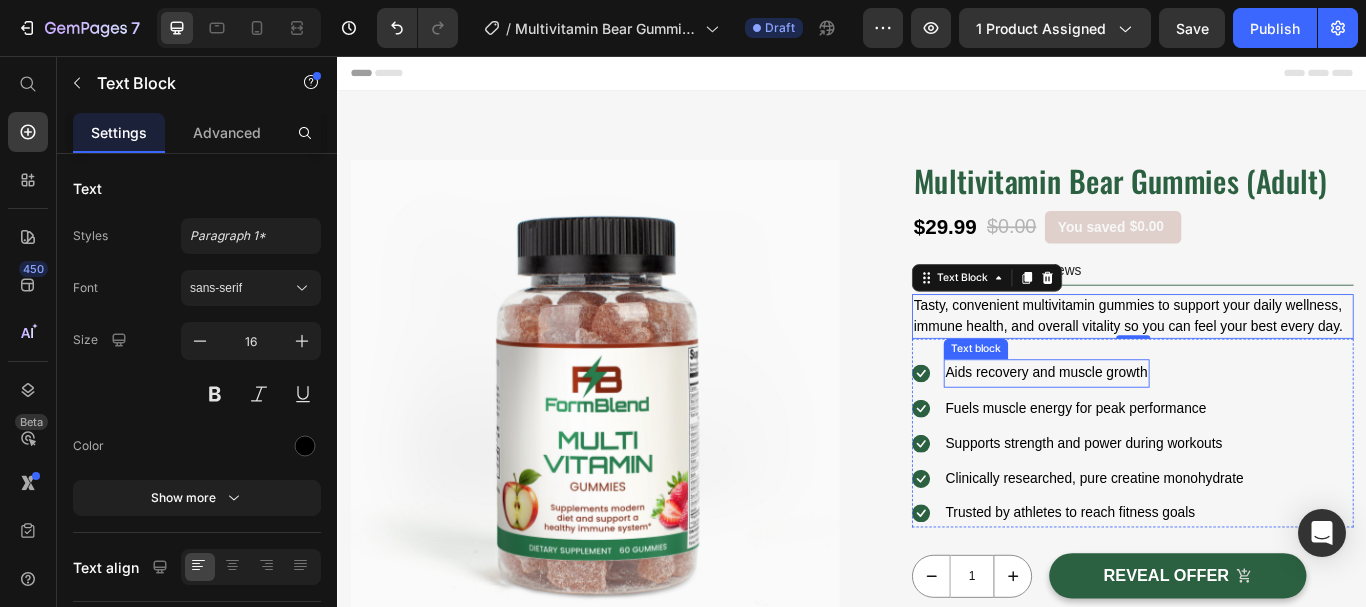 click on "Aids recovery and muscle growth" at bounding box center (1164, 426) 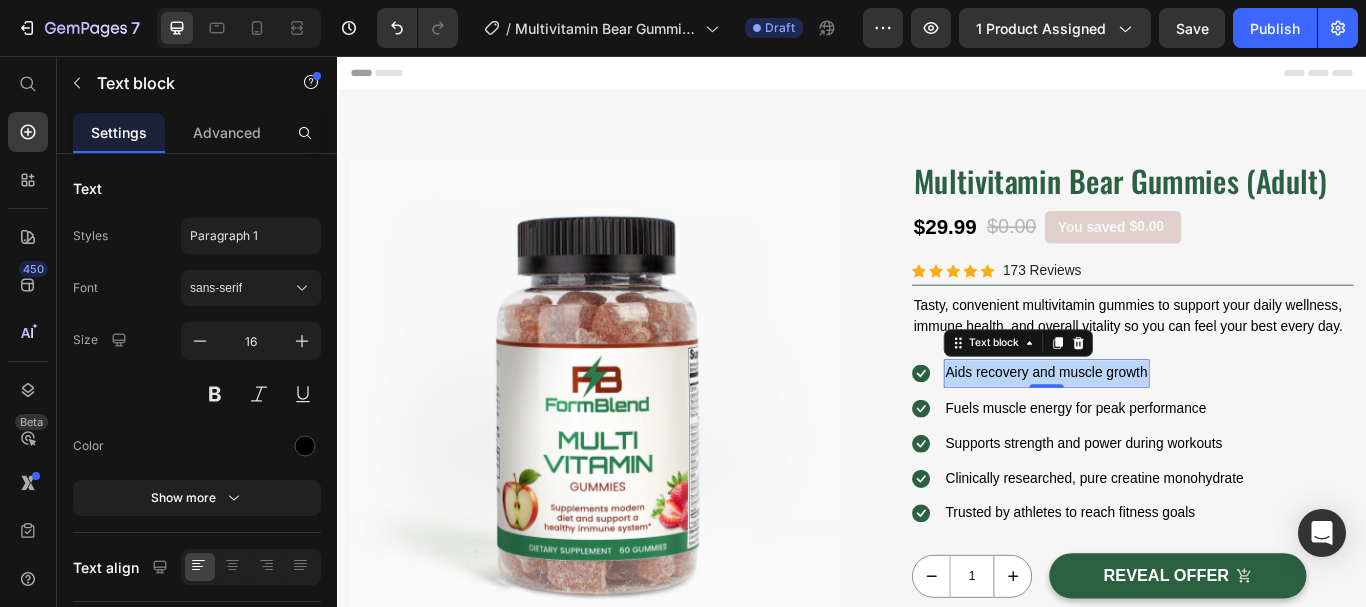 click on "Aids recovery and muscle growth" at bounding box center (1164, 426) 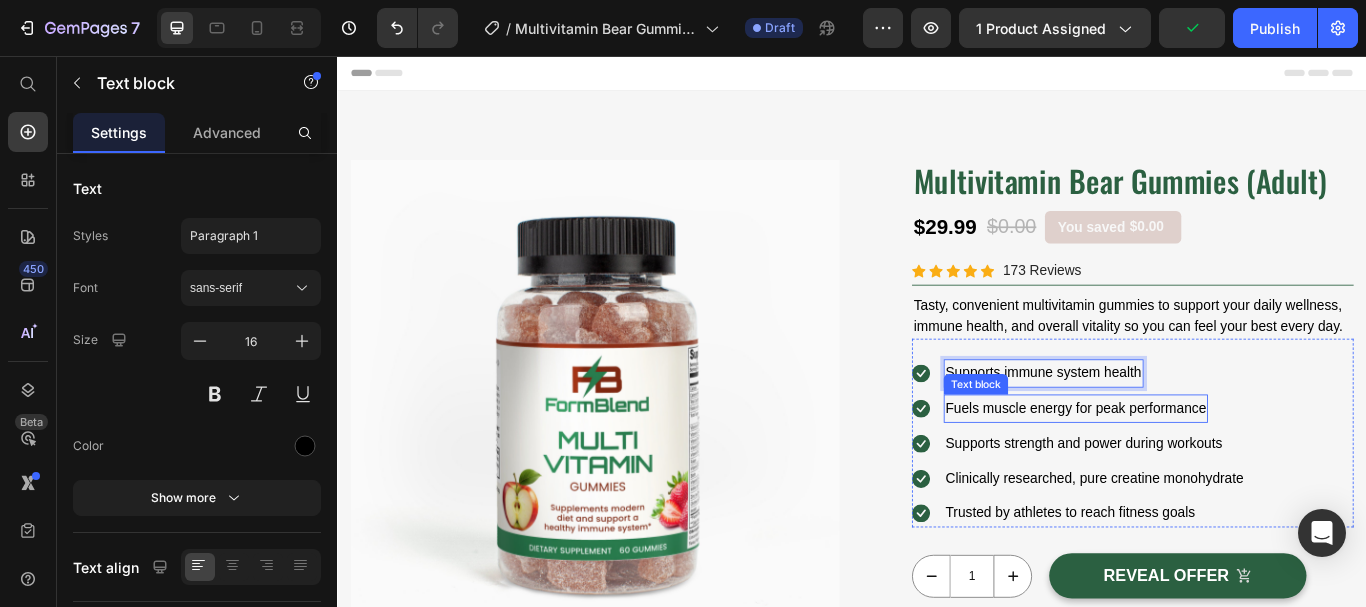 click on "Fuels muscle energy for peak performance" at bounding box center (1198, 467) 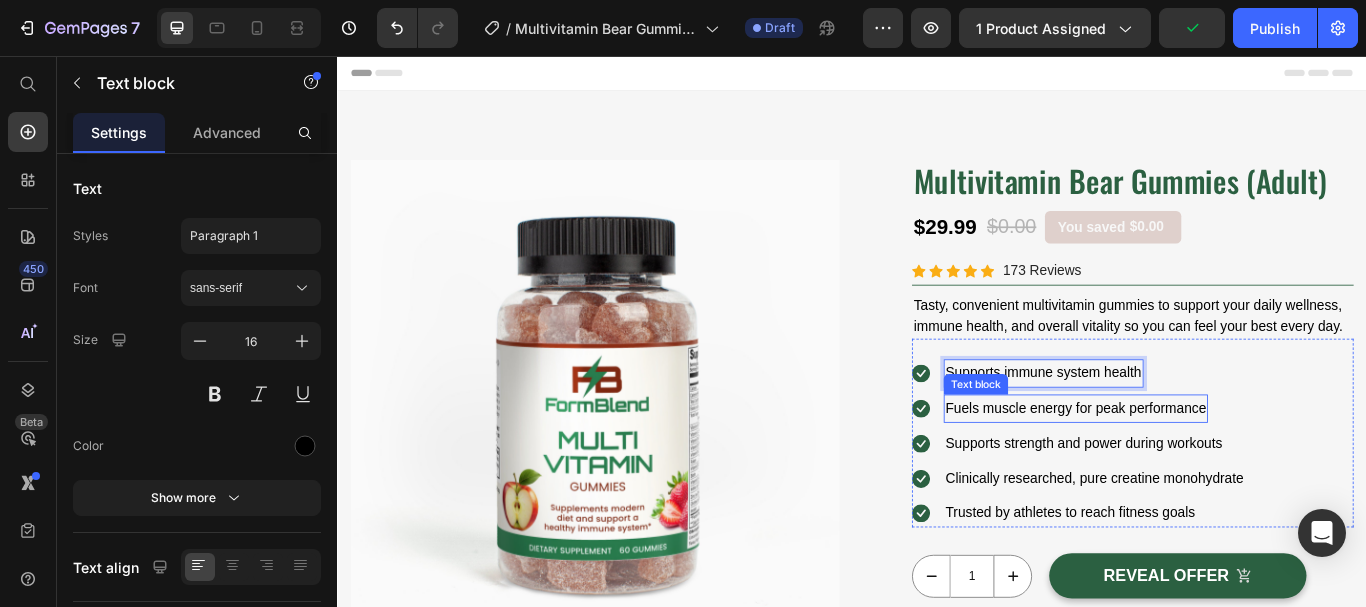 click on "Fuels muscle energy for peak performance" at bounding box center [1198, 467] 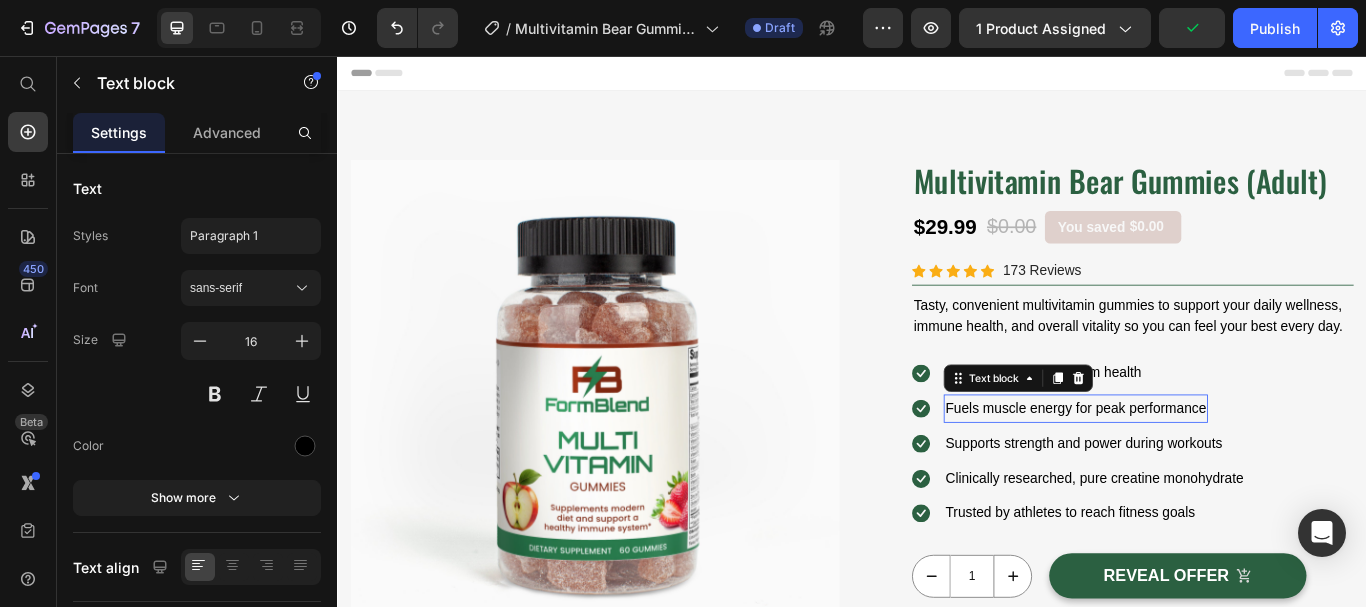 click on "Fuels muscle energy for peak performance" at bounding box center (1198, 467) 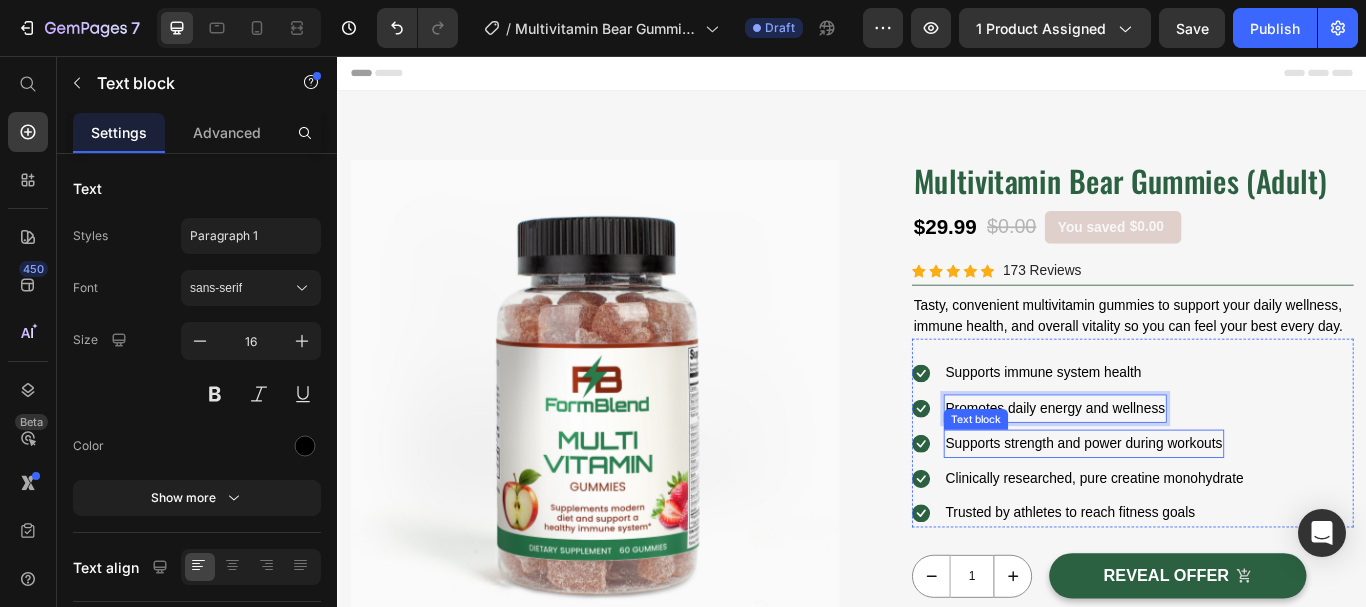 click on "Supports strength and power during workouts" at bounding box center [1207, 508] 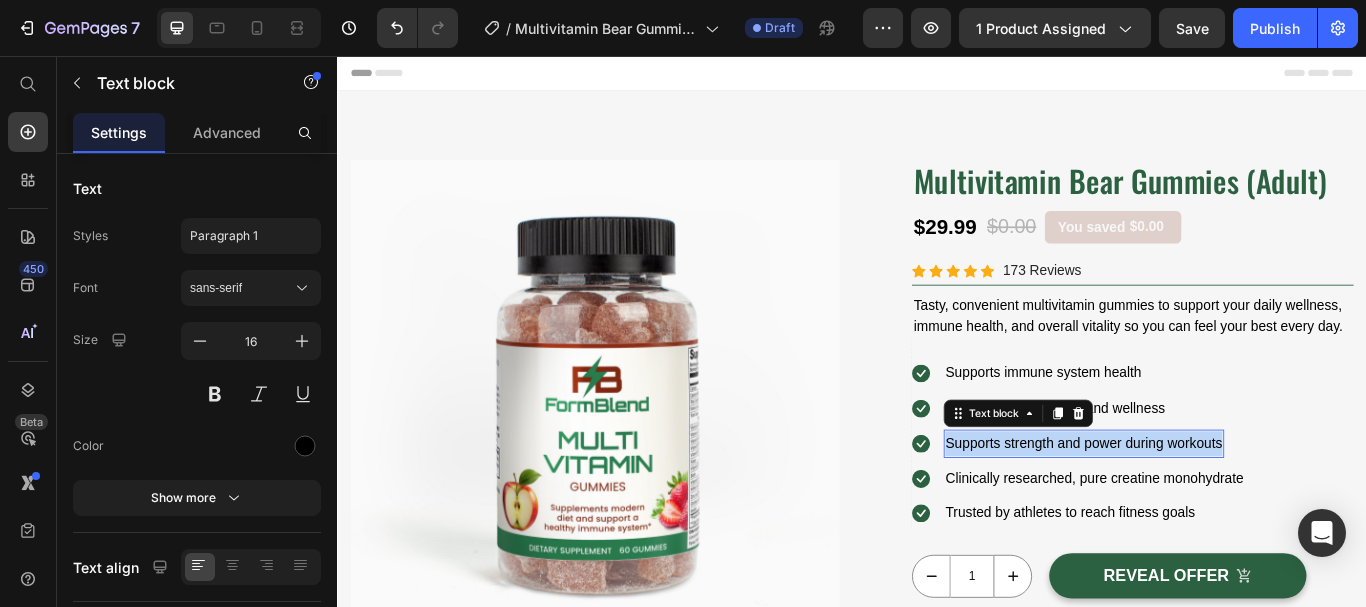 click on "Supports strength and power during workouts" at bounding box center [1207, 508] 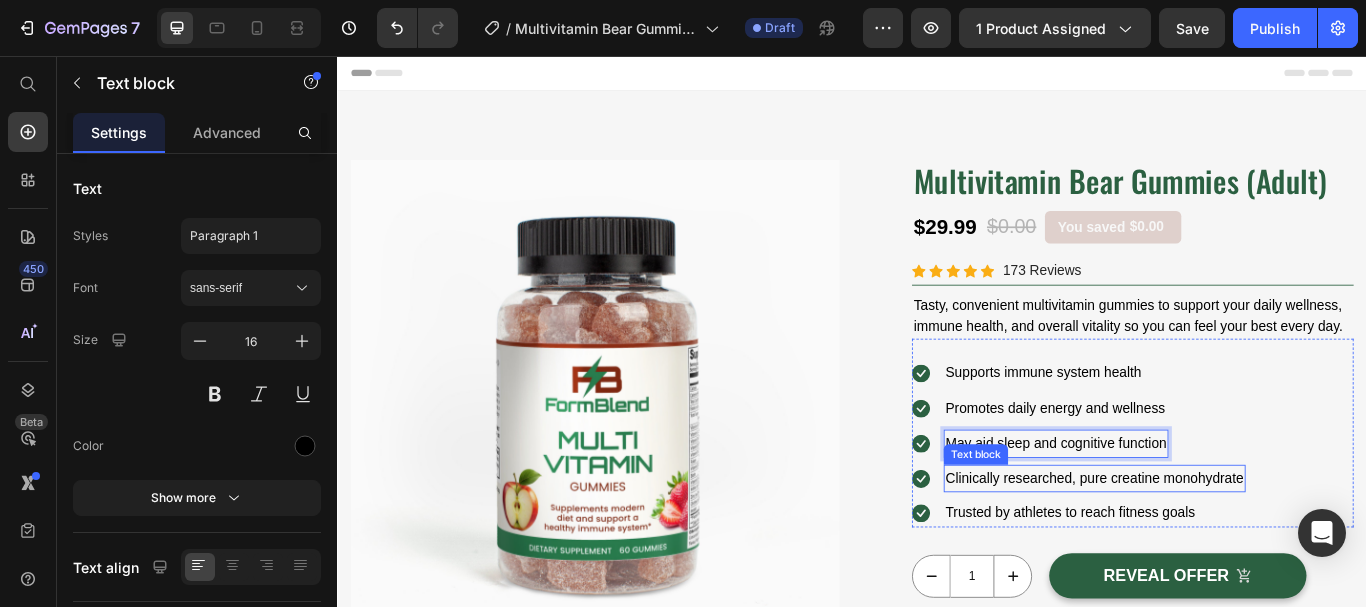 click on "Clinically researched, pure creatine monohydrate" at bounding box center [1220, 549] 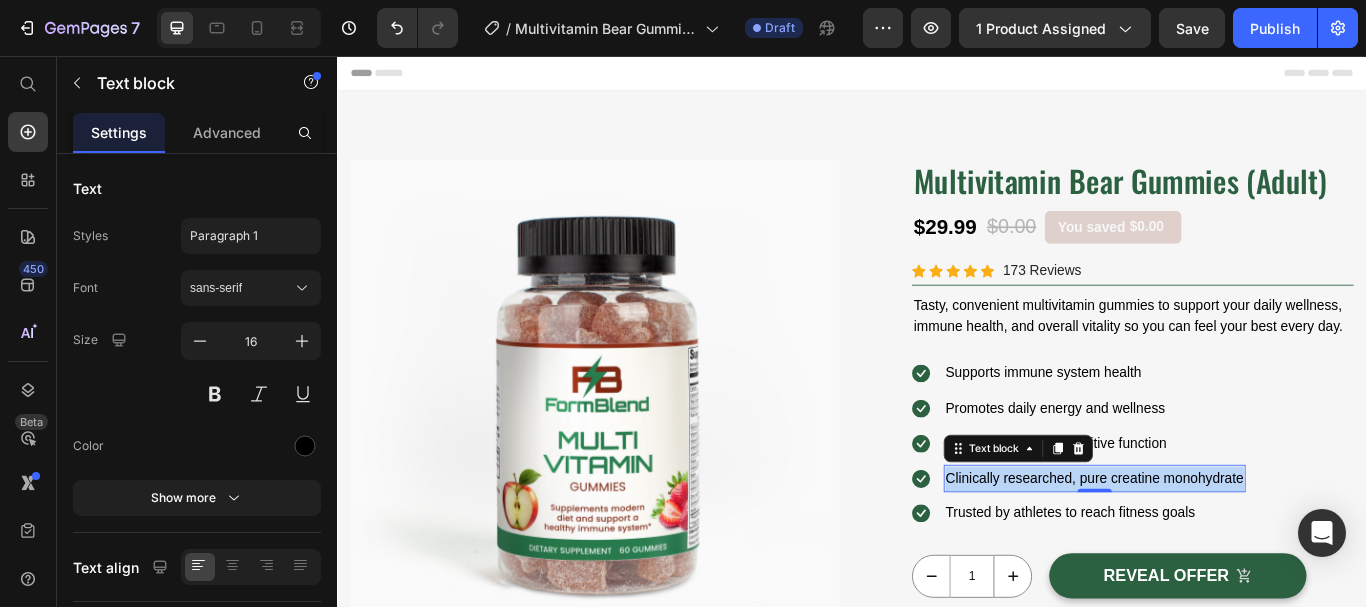 click on "Clinically researched, pure creatine monohydrate" at bounding box center (1220, 549) 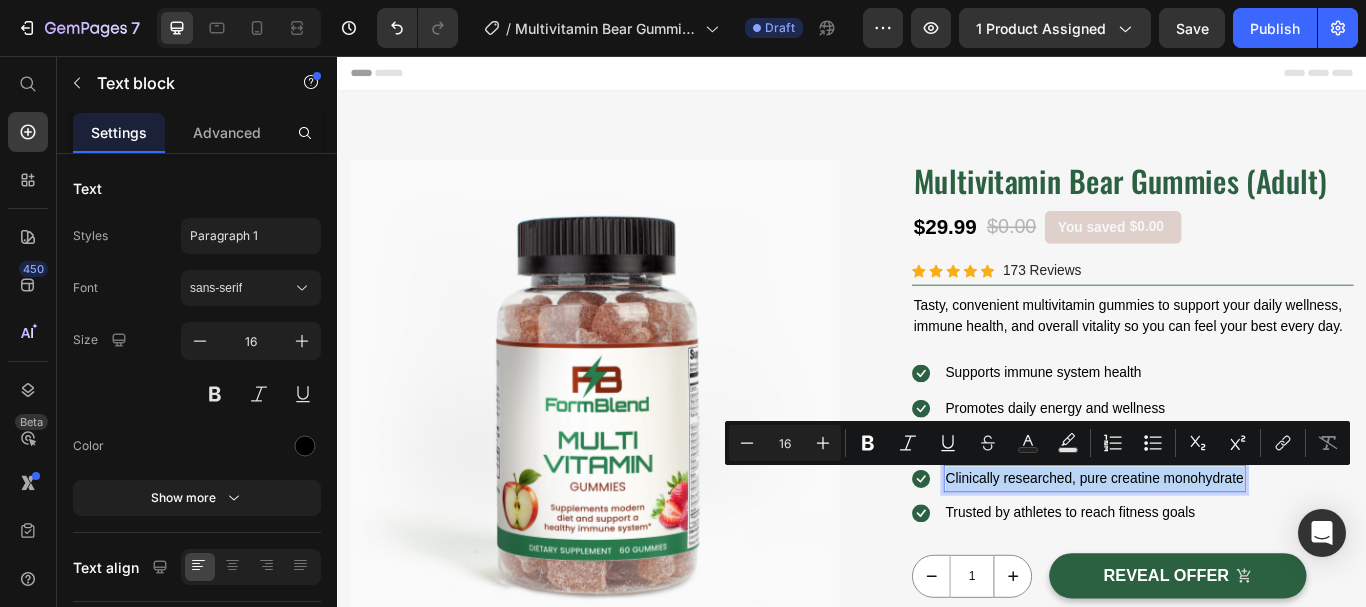 click on "Clinically researched, pure creatine monohydrate" at bounding box center (1220, 549) 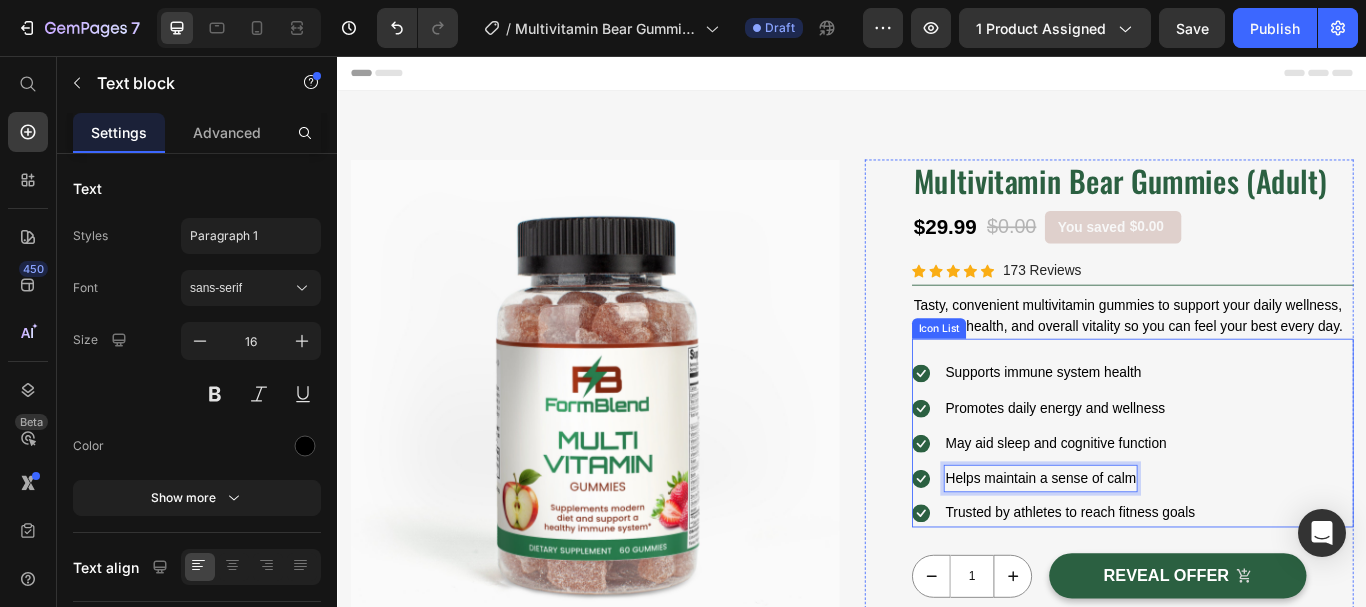 click on "Icon Supports immune system health Text block
Icon Promotes daily energy and wellness Text block
Icon May aid sleep and cognitive function Text block
Icon Helps maintain a sense of calm Text block   0
Icon Trusted by athletes to reach fitness goals Text block" at bounding box center (1264, 508) 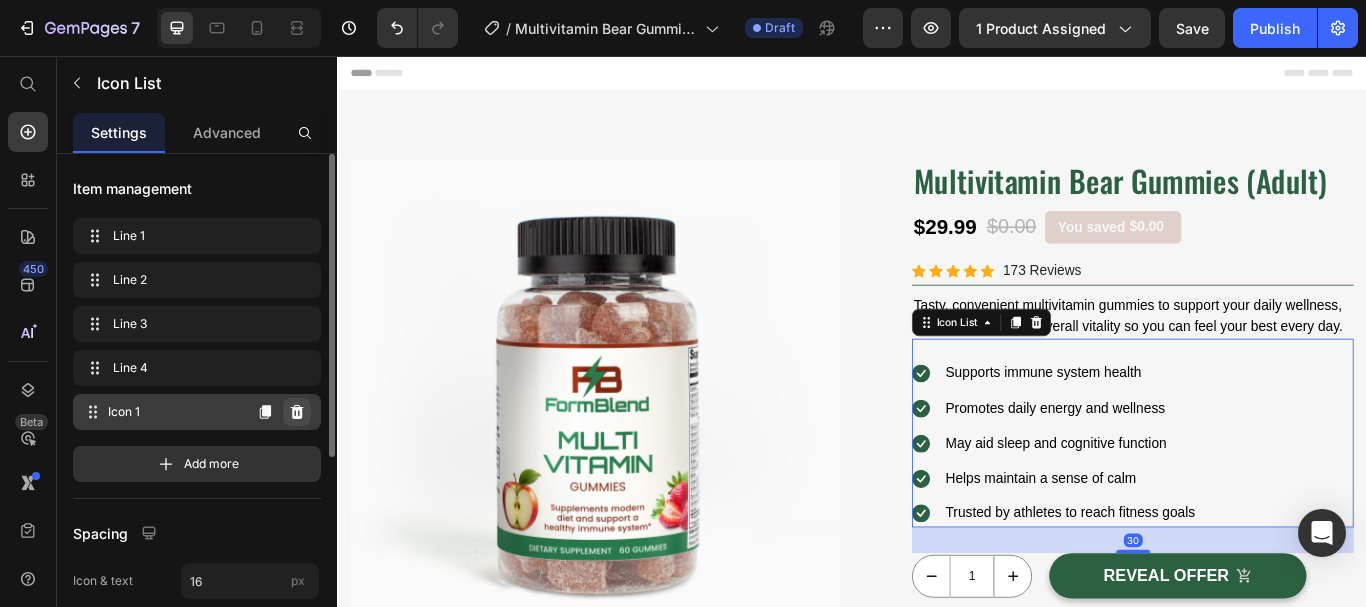 click 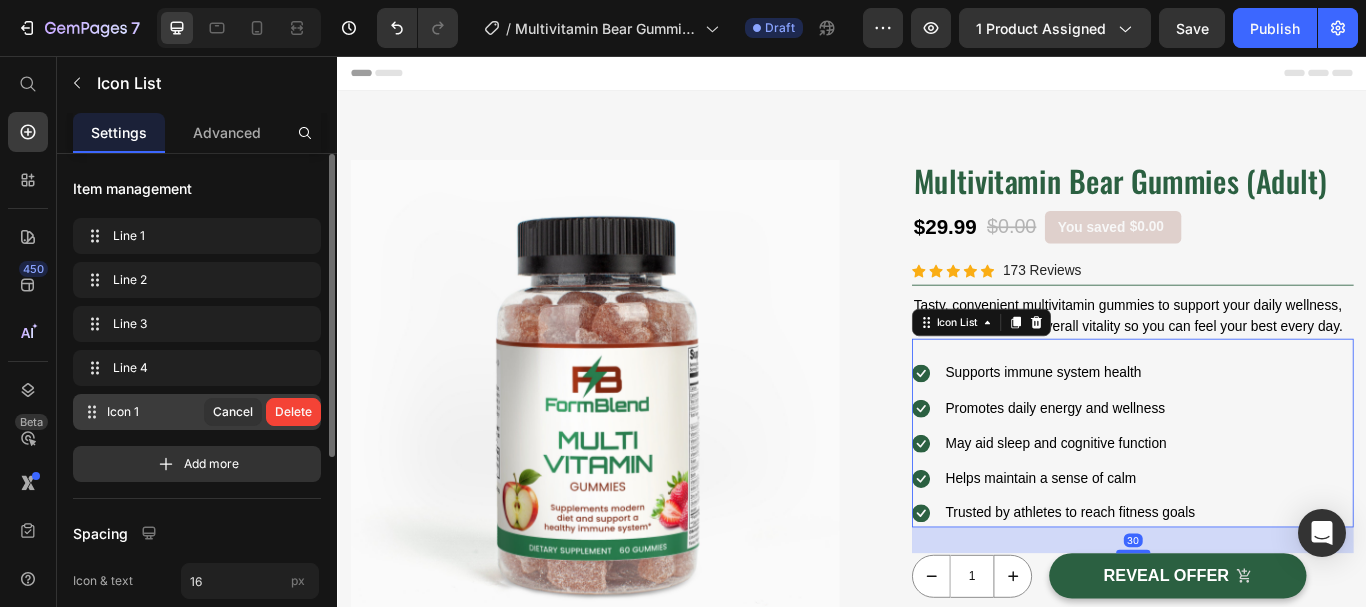 click on "Delete" at bounding box center [293, 412] 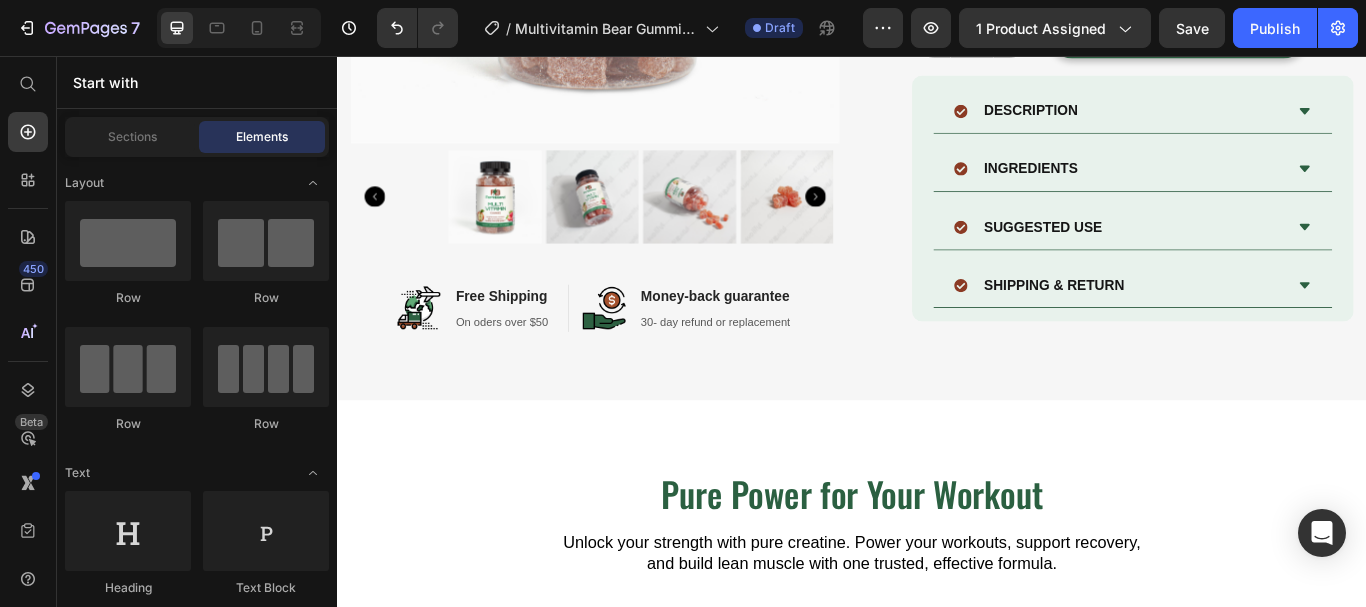 scroll, scrollTop: 576, scrollLeft: 0, axis: vertical 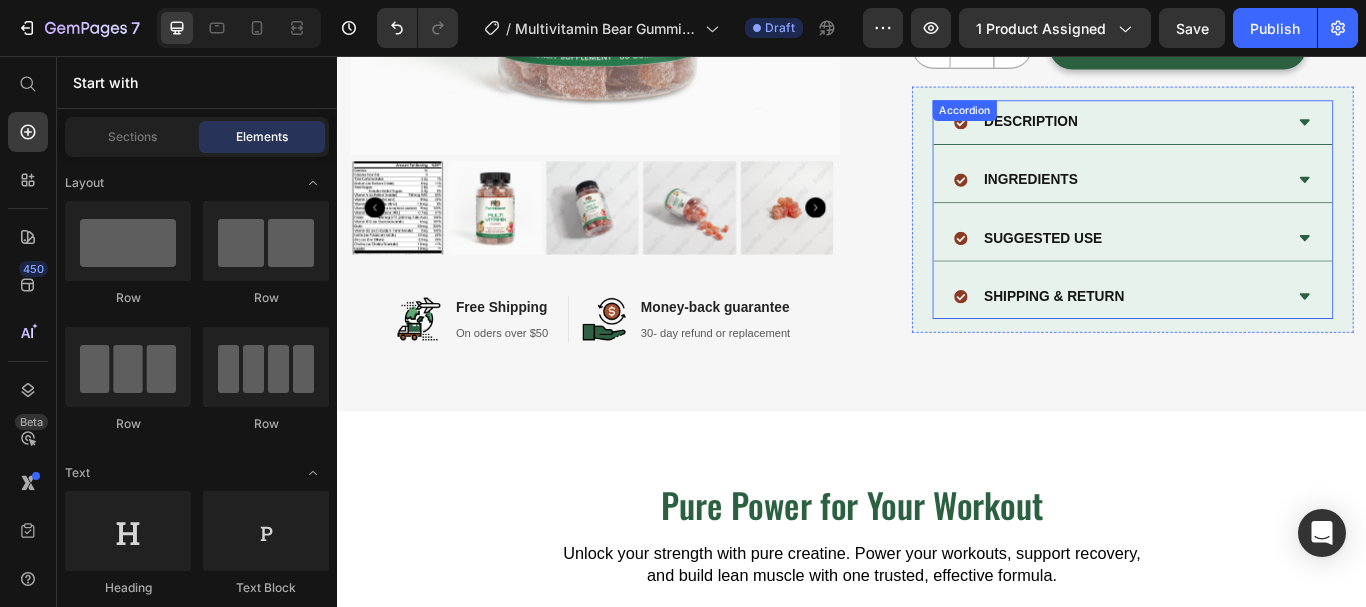 click on "DESCRIPTION" at bounding box center (1248, 133) 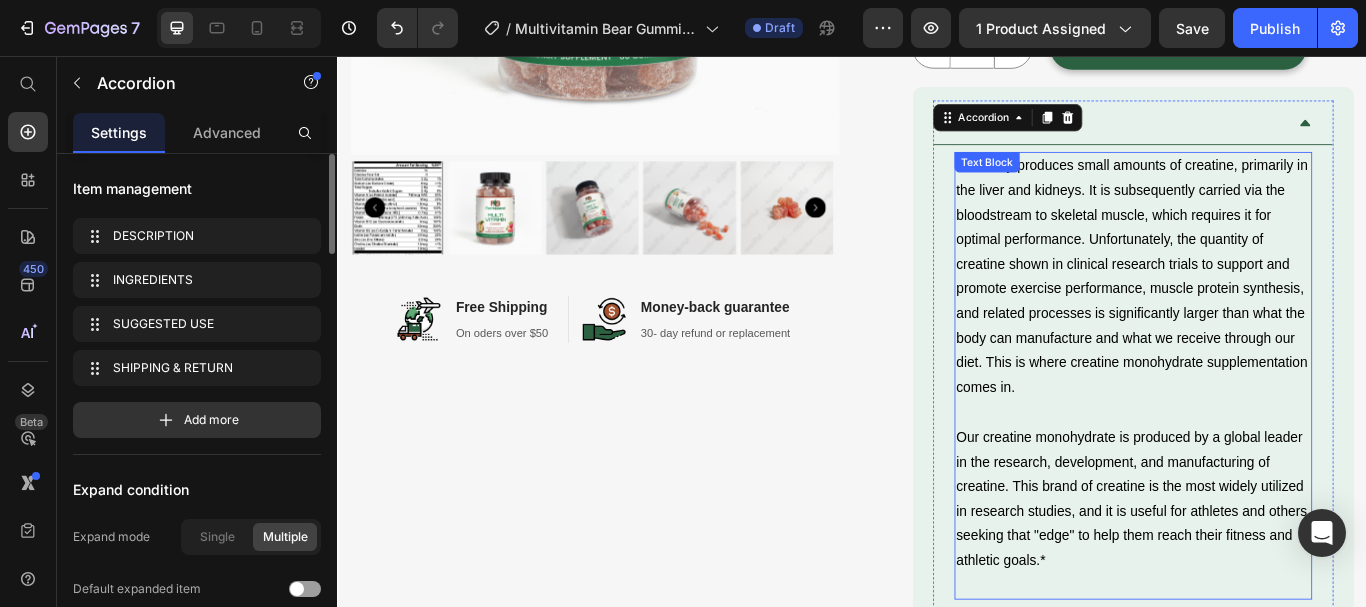 click on "The body produces small amounts of creatine, primarily in the liver and kidneys. It is subsequently carried via the bloodstream to skeletal muscle, which requires it for optimal performance. Unfortunately, the quantity of creatine shown in clinical research trials to support and promote exercise performance, muscle protein synthesis, and related processes is significantly larger than what the body can manufacture and what we receive through our diet. This is where creatine monohydrate supplementation comes in." at bounding box center [1264, 314] 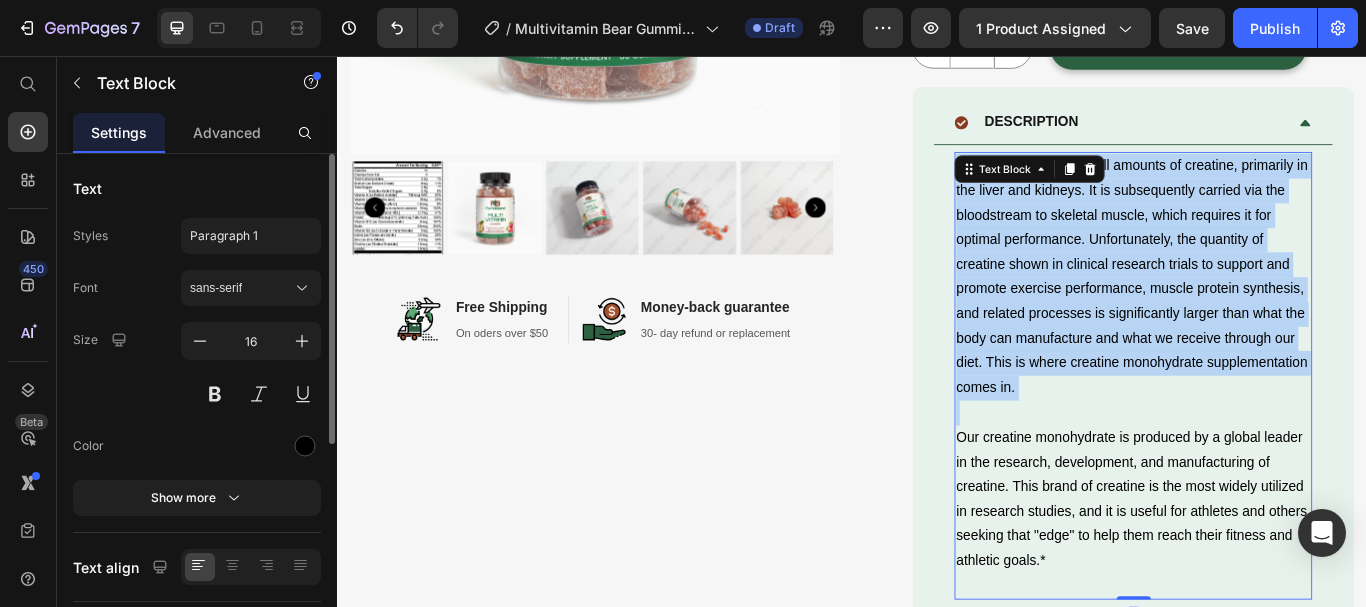 click on "The body produces small amounts of creatine, primarily in the liver and kidneys. It is subsequently carried via the bloodstream to skeletal muscle, which requires it for optimal performance. Unfortunately, the quantity of creatine shown in clinical research trials to support and promote exercise performance, muscle protein synthesis, and related processes is significantly larger than what the body can manufacture and what we receive through our diet. This is where creatine monohydrate supplementation comes in." at bounding box center [1264, 314] 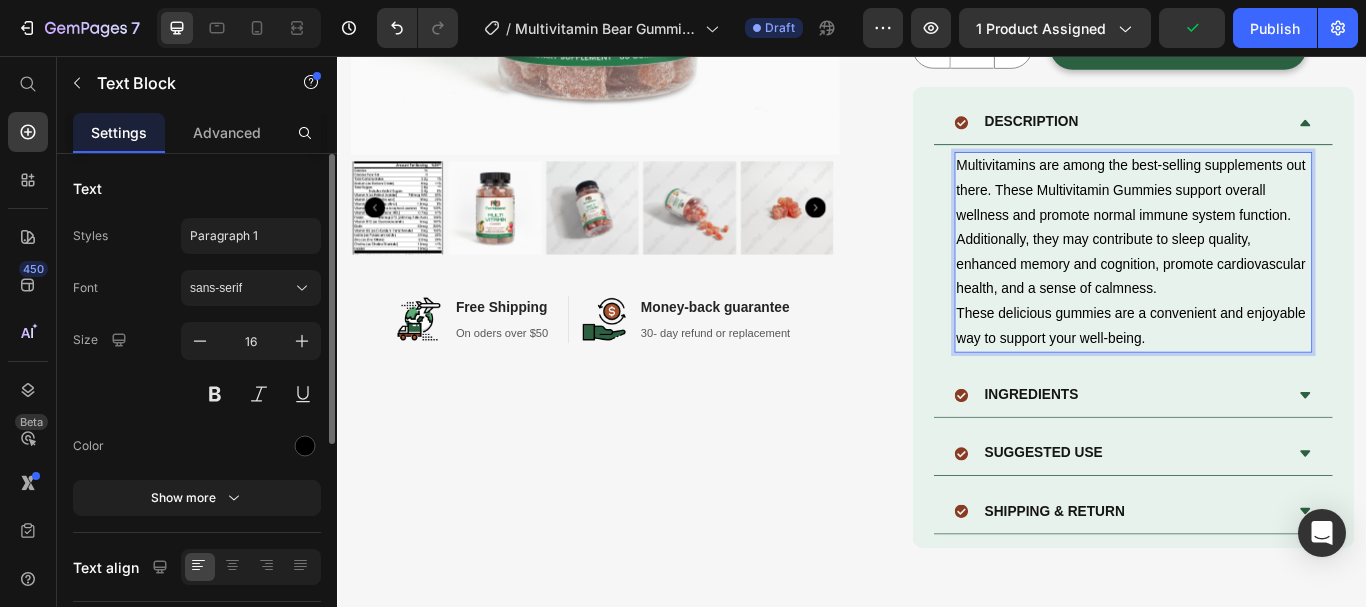 click on "Multivitamins are among the best-selling supplements out there. These Multivitamin Gummies support overall wellness and promote normal immune system function. Additionally, they may contribute to sleep quality, enhanced memory and cognition, promote cardiovascular health, and a sense of calmness." at bounding box center [1264, 256] 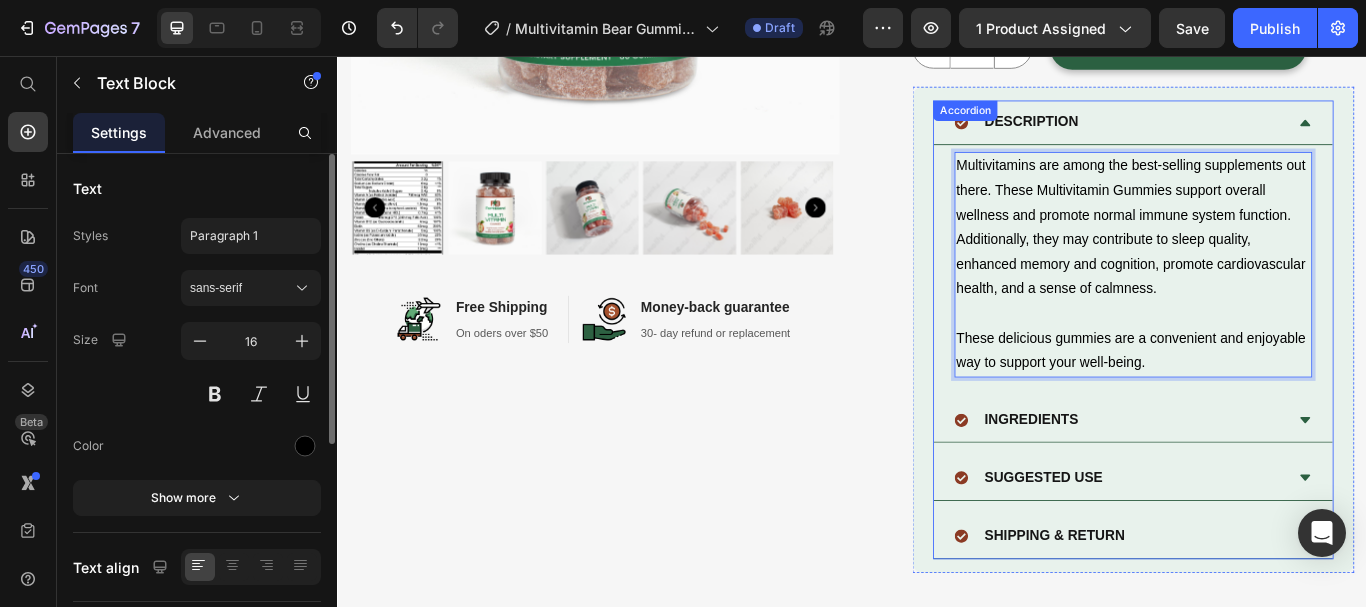 click on "DESCRIPTION" at bounding box center [1248, 133] 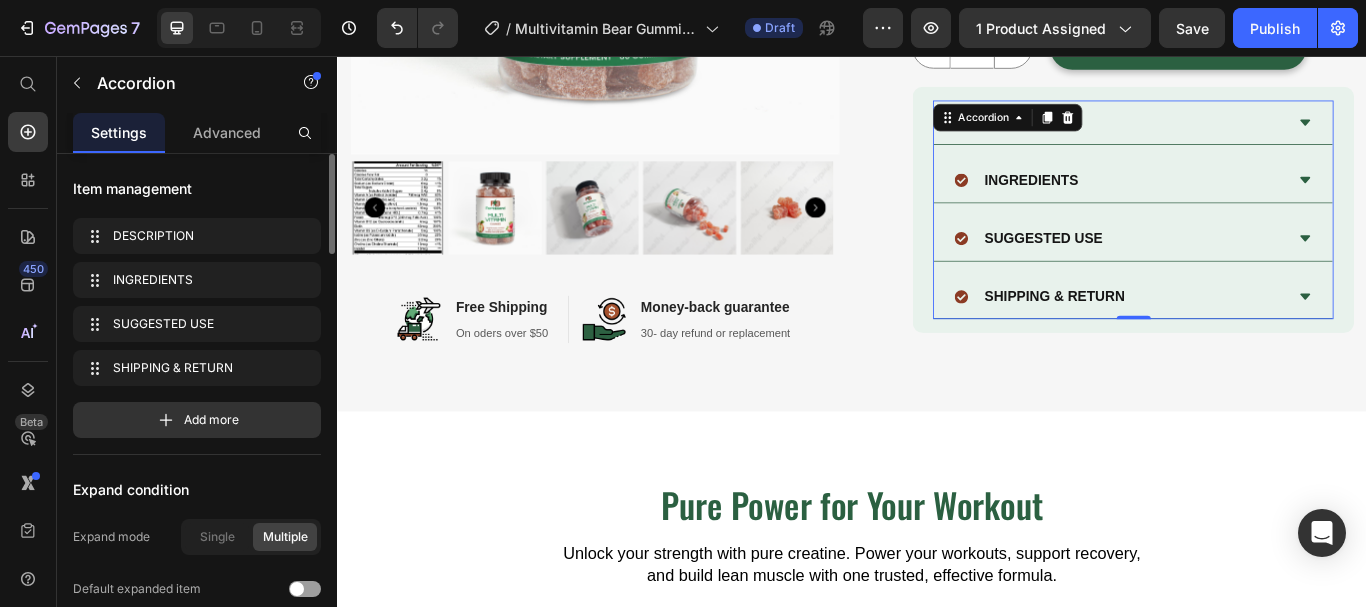 click on "INGREDIENTS" at bounding box center [1248, 201] 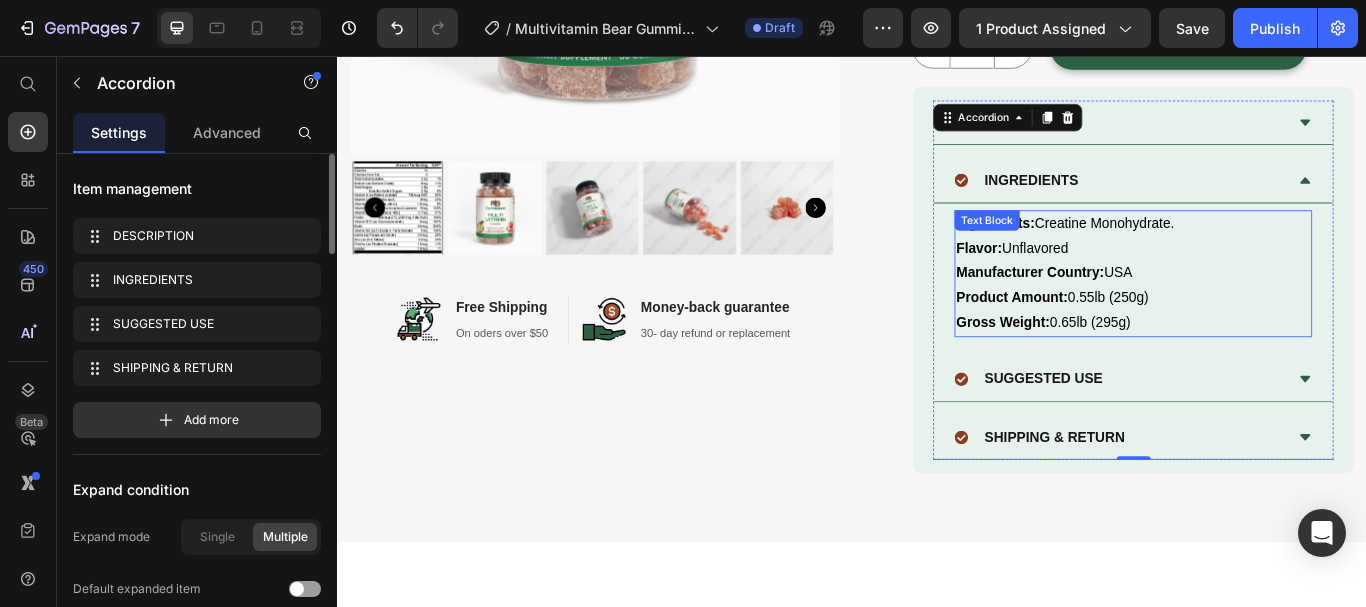 click on "Manufacturer Country:  USA" at bounding box center [1264, 309] 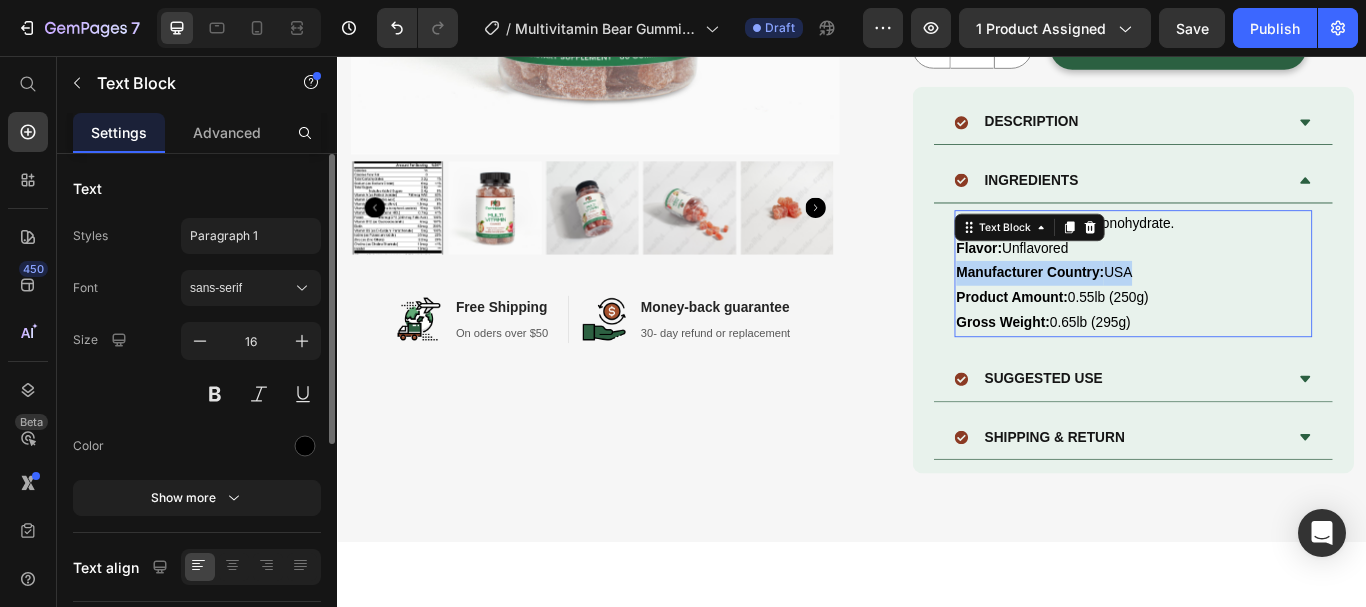 click on "Manufacturer Country:  USA" at bounding box center (1264, 309) 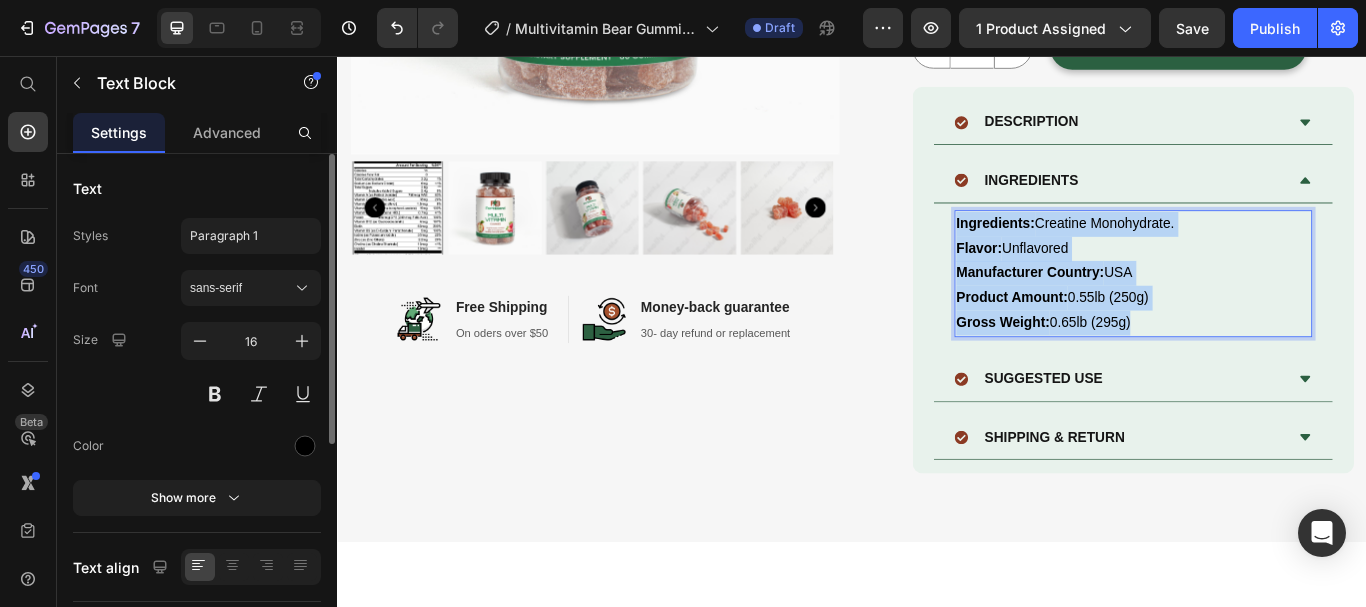 scroll, scrollTop: 47, scrollLeft: 0, axis: vertical 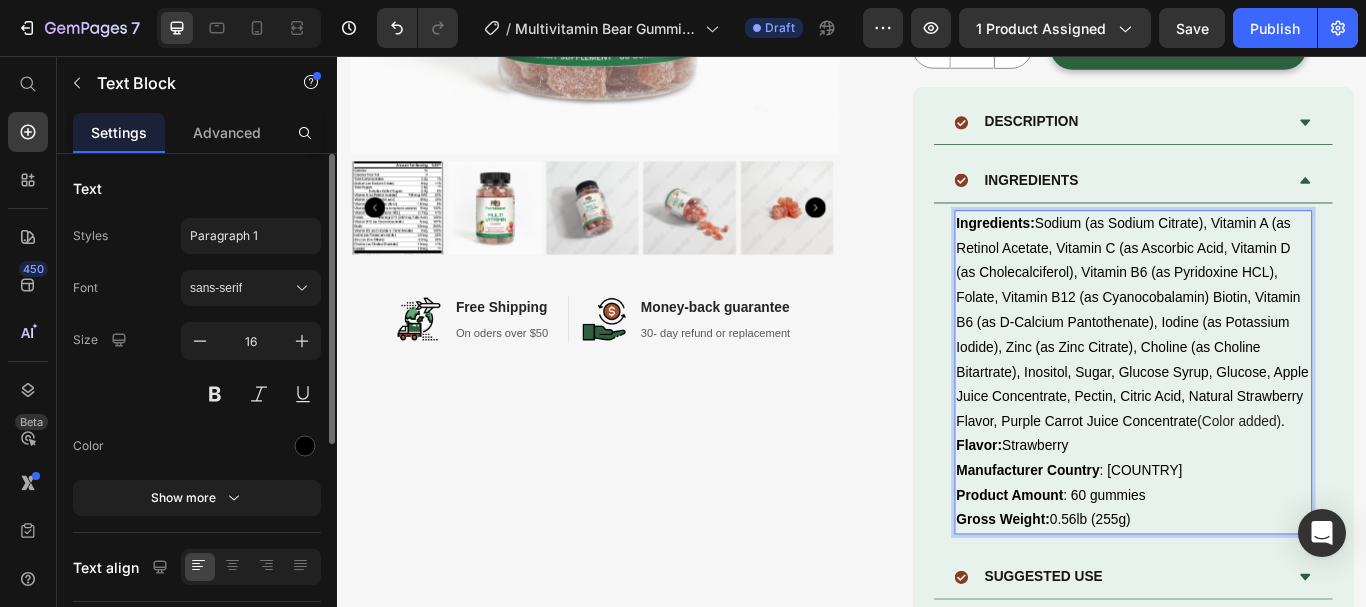 click on "Ingredients:  Sodium (as Sodium Citrate), Vitamin A (as Retinol Acetate, Vitamin C (as Ascorbic Acid, Vitamin D (as Cholecalciferol), Vitamin B6 (as Pyridoxine HCL), Folate, Vitamin B12 (as Cyanocobalamin) Biotin, Vitamin B6 (as D-Calcium Pantothenate), Iodine (as Potassium Iodide), Zinc (as Zinc Citrate), Choline (as Choline Bitartrate), Inositol, Sugar, Glucose Syrup, Glucose, Apple Juice Concentrate, Pectin, Citric Acid, Natural Strawberry Flavor, Purple Carrot Juice Concentrate  (Color added) ." at bounding box center (1264, 367) 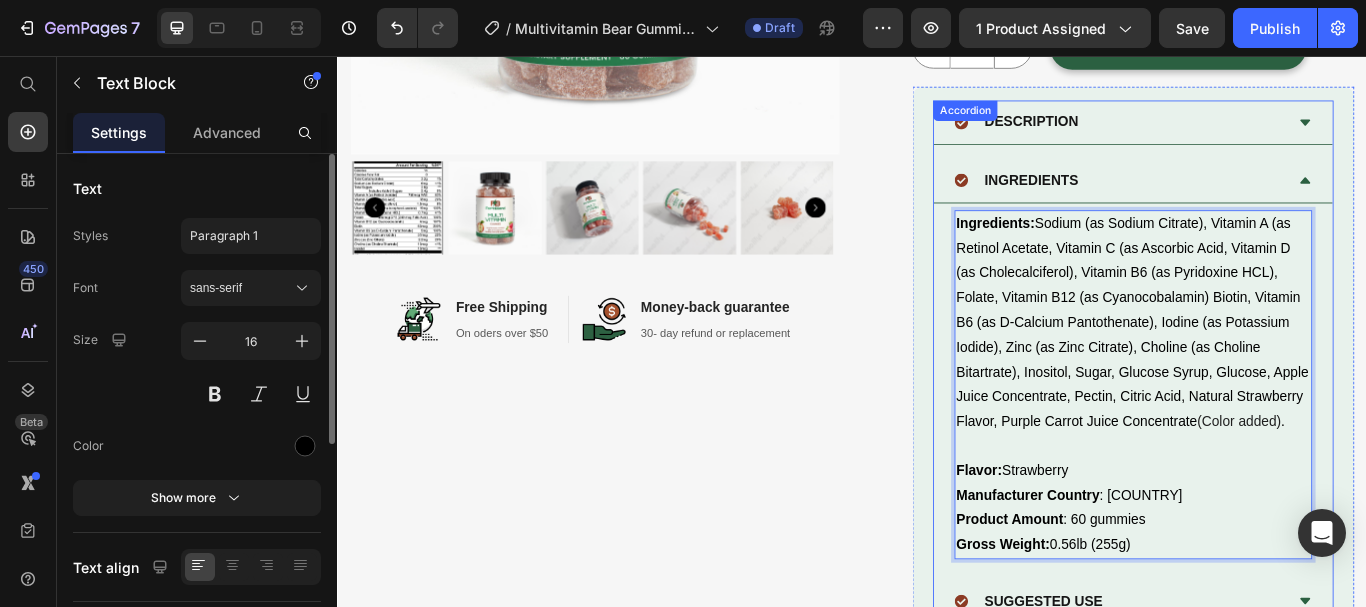 click on "INGREDIENTS" at bounding box center [1248, 201] 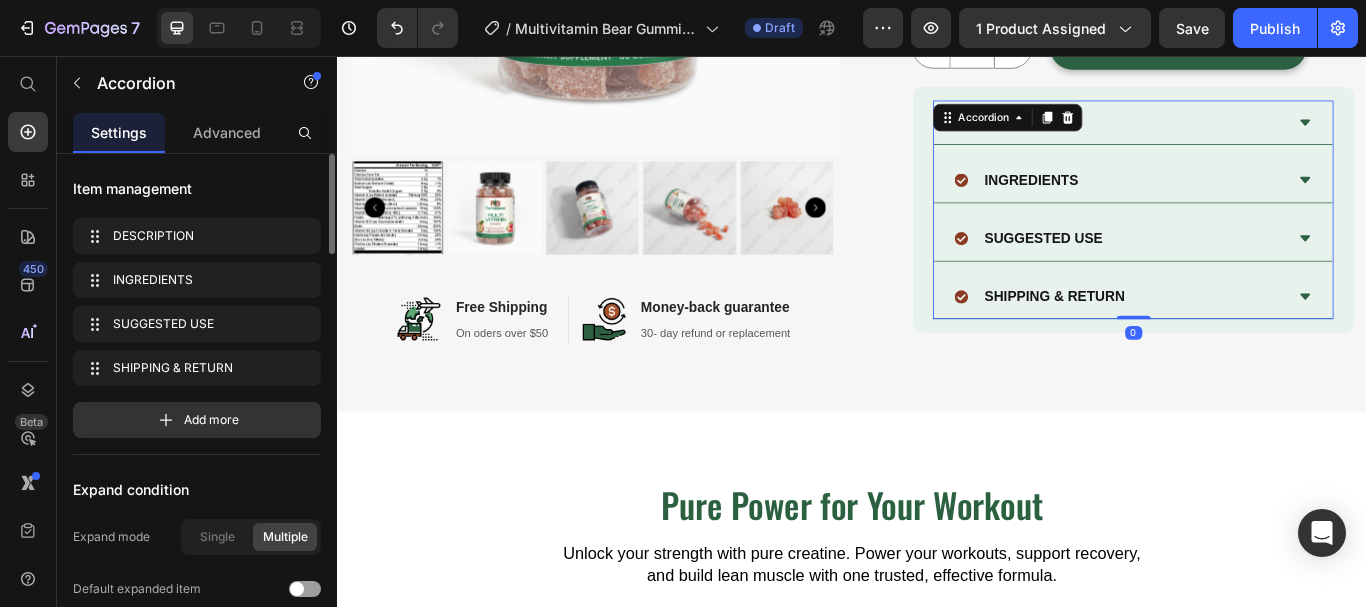 scroll, scrollTop: 0, scrollLeft: 0, axis: both 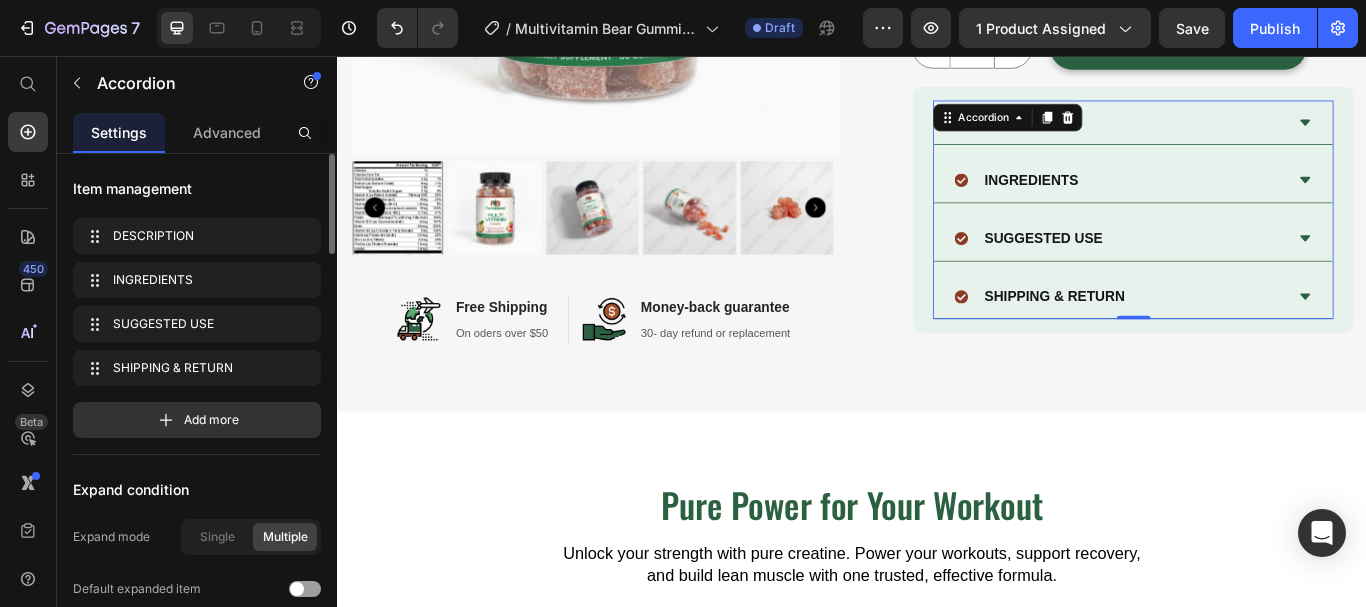 click on "SUGGESTED USE" at bounding box center (1248, 269) 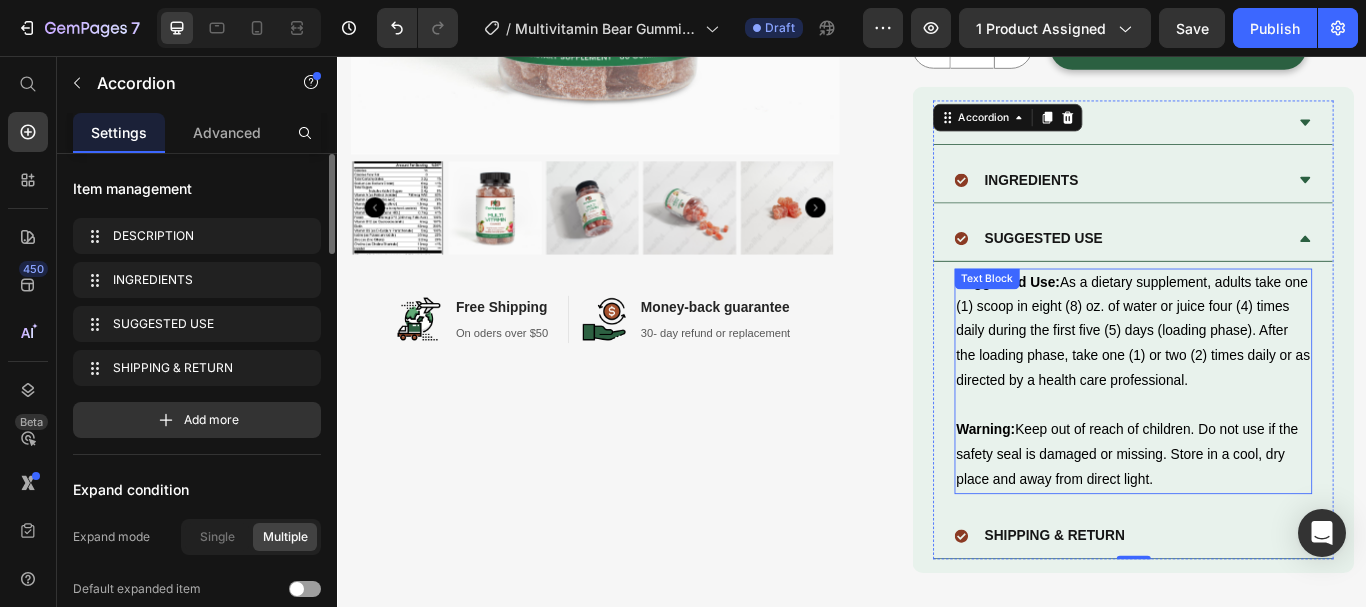 click on "Suggested Use:  As a dietary supplement, adults take one (1) scoop in eight (8) oz. of water or juice four (4) times daily during the first five (5) days (loading phase). After the loading phase, take one (1) or two (2) times daily or as directed by a health care professional." at bounding box center (1264, 378) 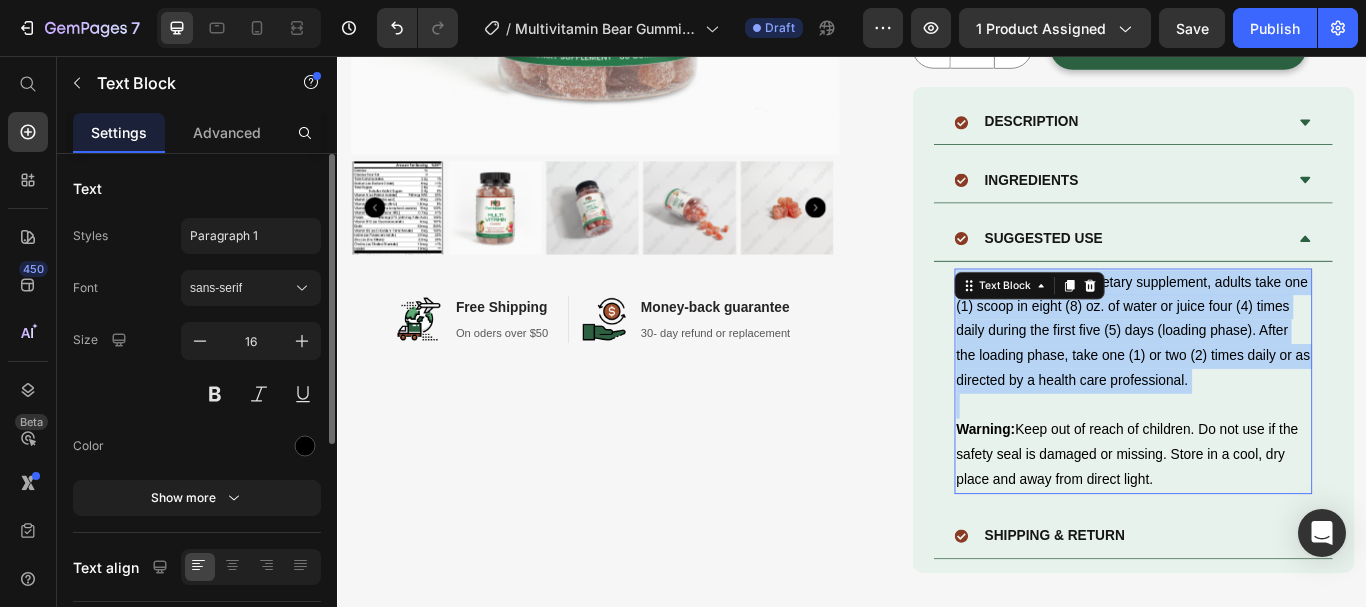click on "Suggested Use:  As a dietary supplement, adults take one (1) scoop in eight (8) oz. of water or juice four (4) times daily during the first five (5) days (loading phase). After the loading phase, take one (1) or two (2) times daily or as directed by a health care professional." at bounding box center [1264, 378] 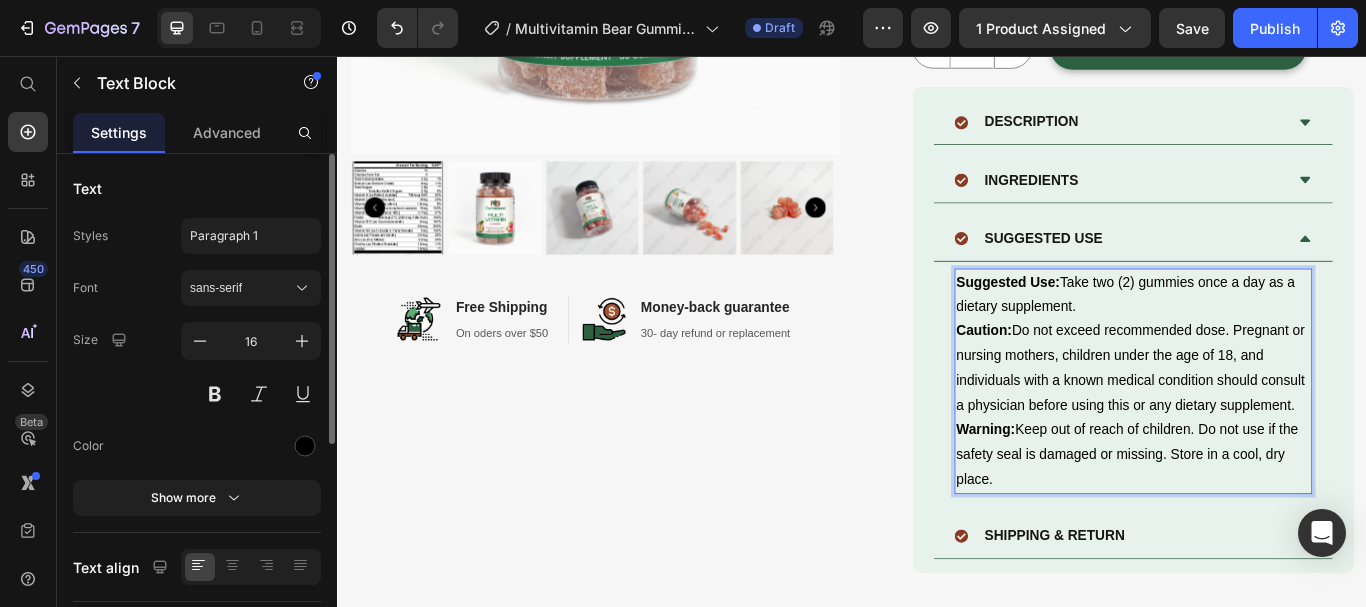 click on "Suggested Use:  Take two (2) gummies once a day as a dietary supplement." at bounding box center [1264, 335] 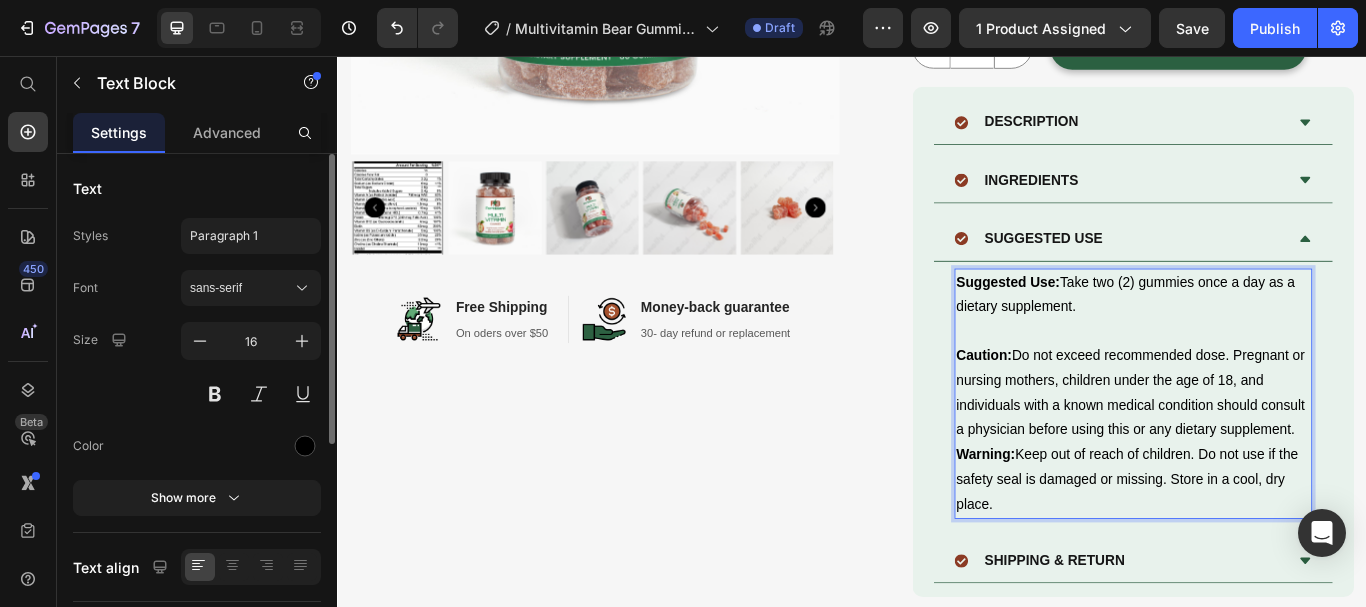 click on "Caution:  Do not exceed recommended dose. Pregnant or nursing mothers, children under the age of 18, and individuals with a known medical condition should consult a physician before using this or any dietary supplement." at bounding box center [1264, 449] 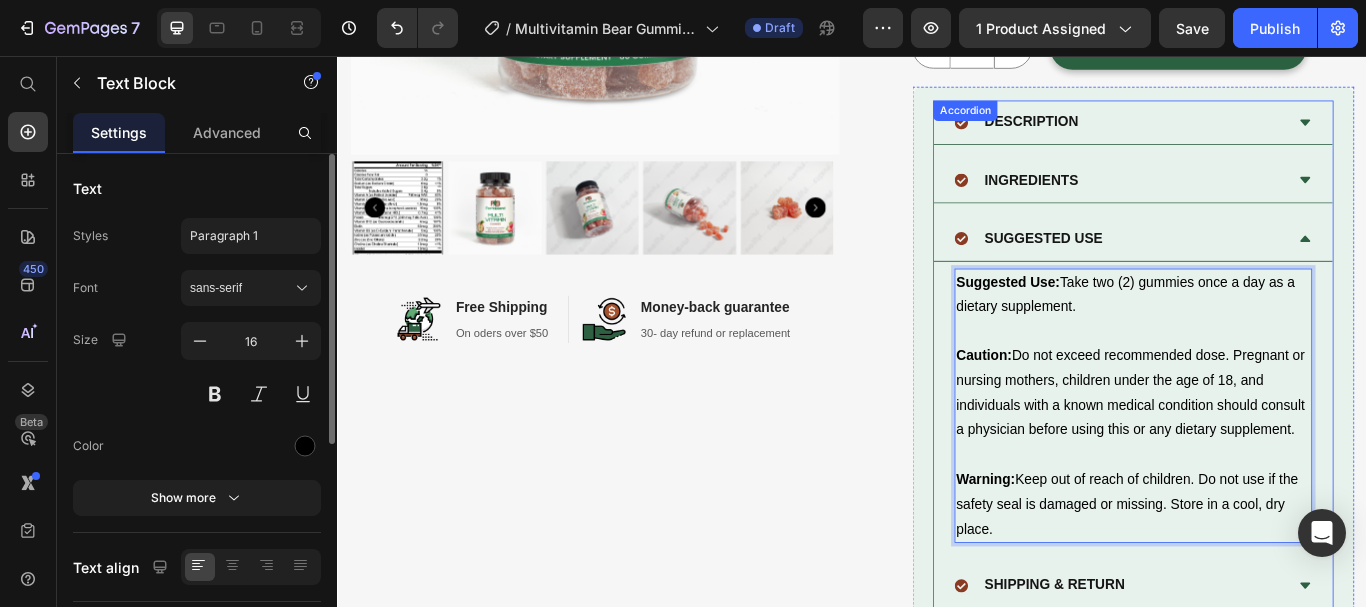 click on "SUGGESTED USE" at bounding box center [1248, 269] 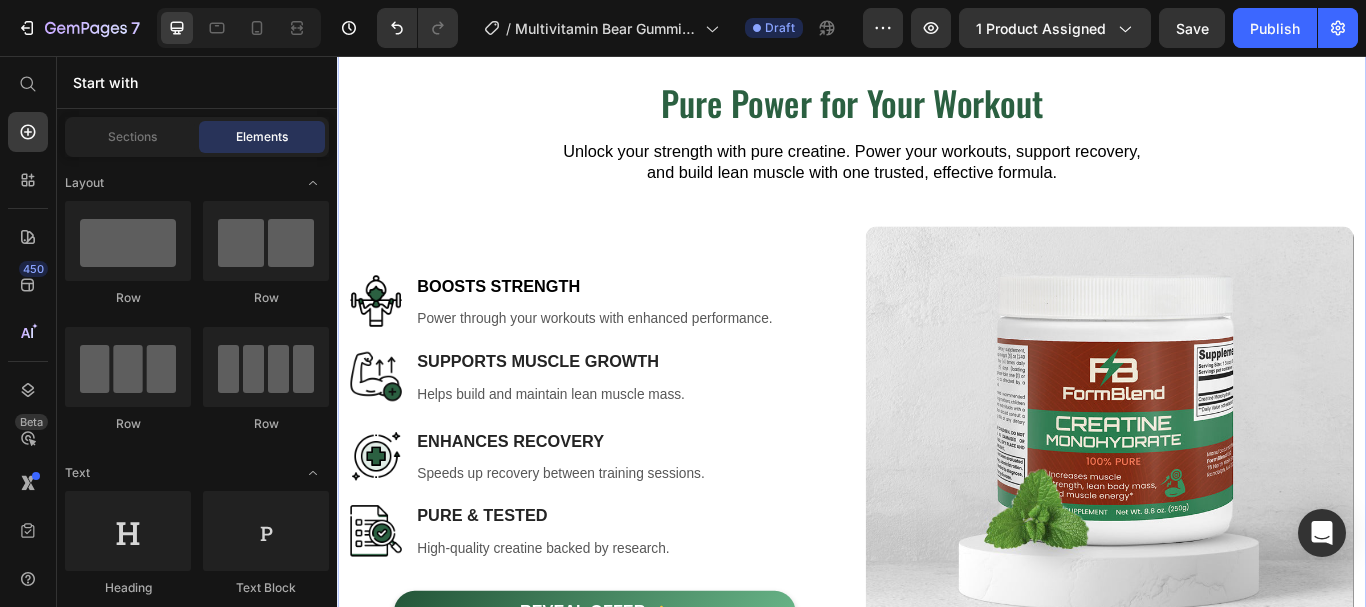 scroll, scrollTop: 1072, scrollLeft: 0, axis: vertical 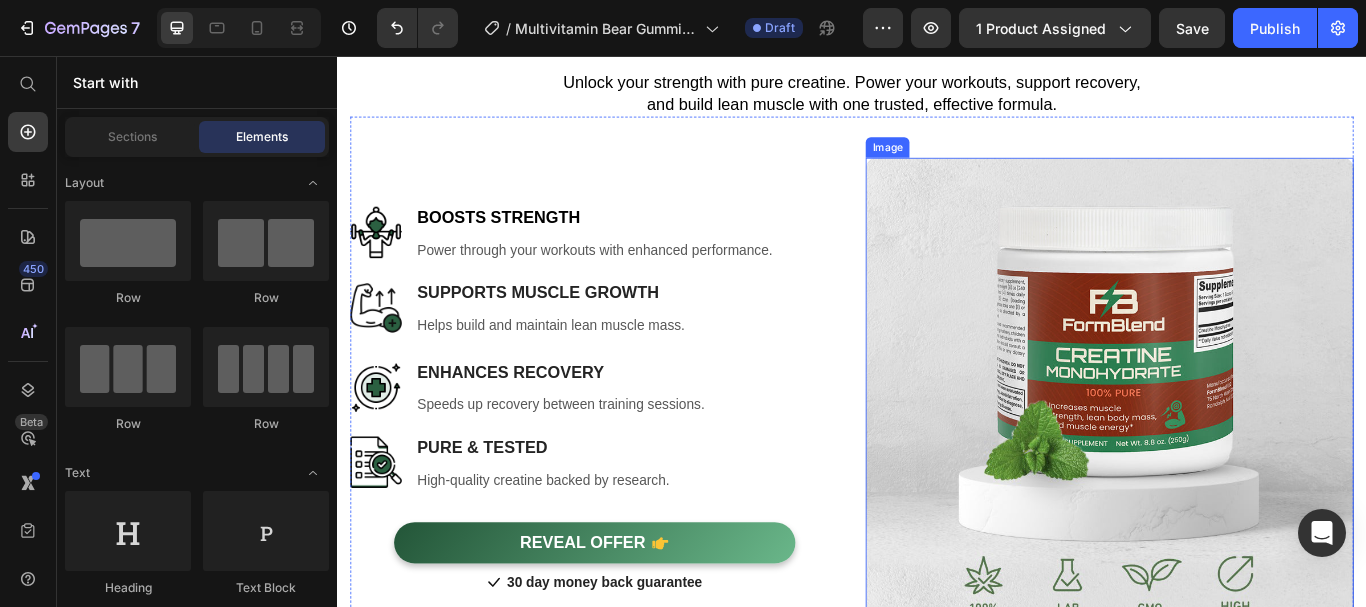 click at bounding box center [1237, 459] 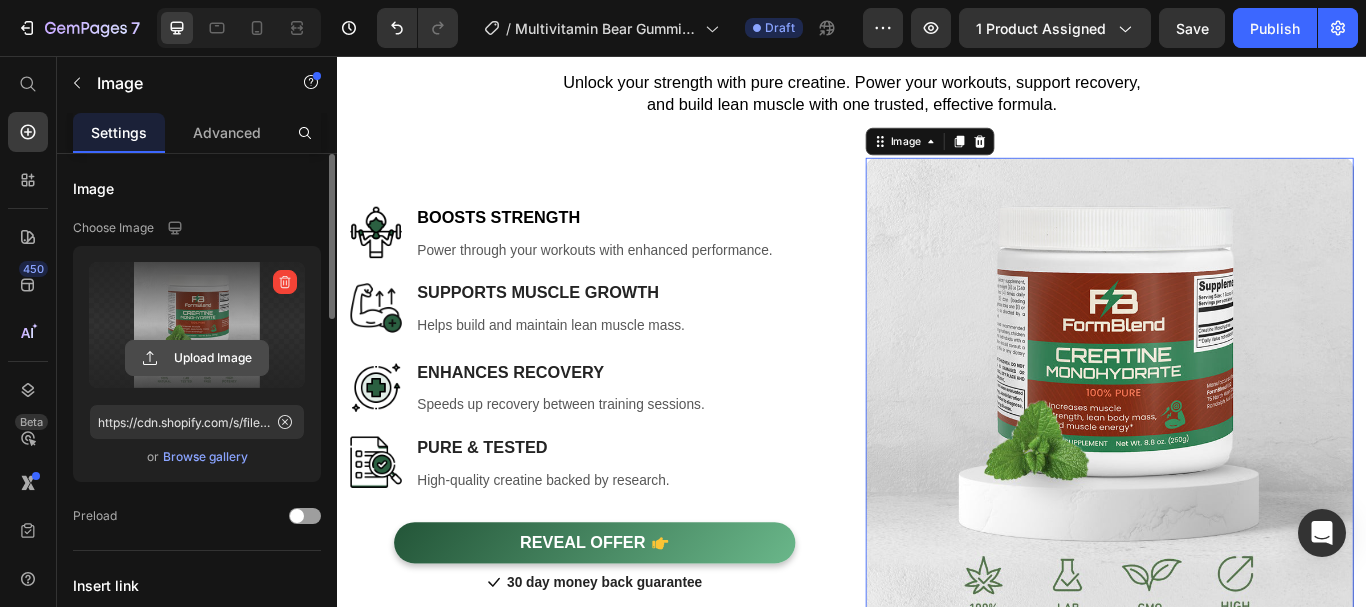 click 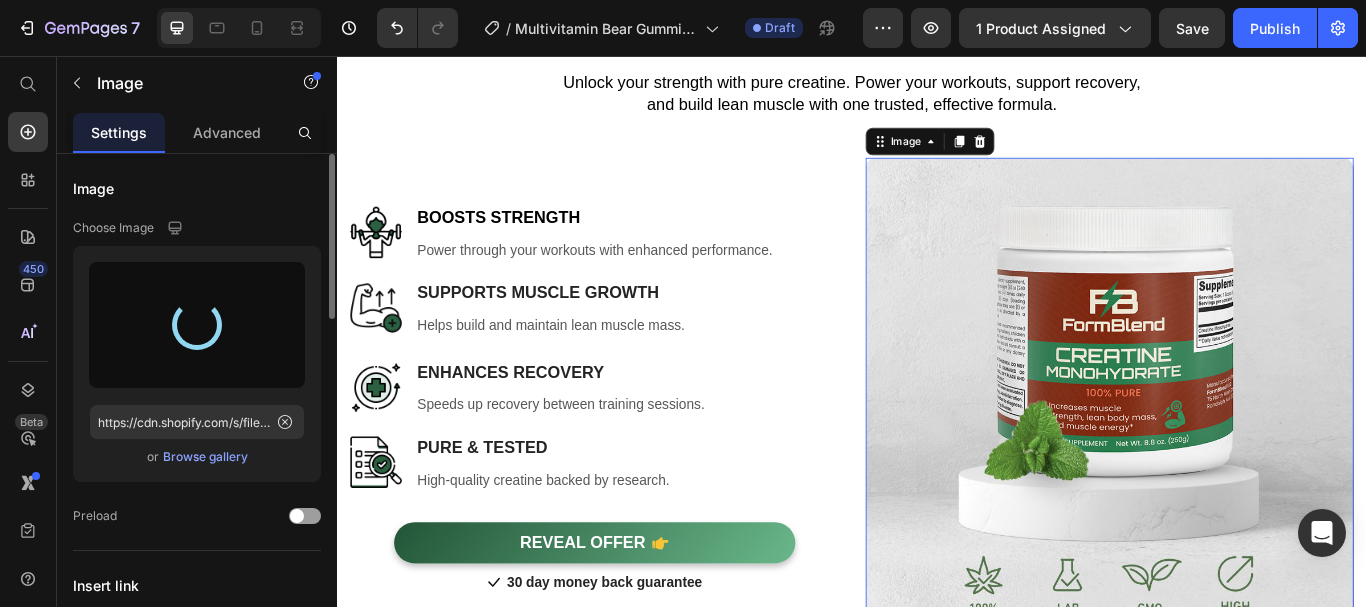 type on "https://cdn.shopify.com/s/files/1/0615/8181/9975/files/gempages_574911106628191076-09daa075-7012-40a4-afed-0797d6cf54f9.jpg" 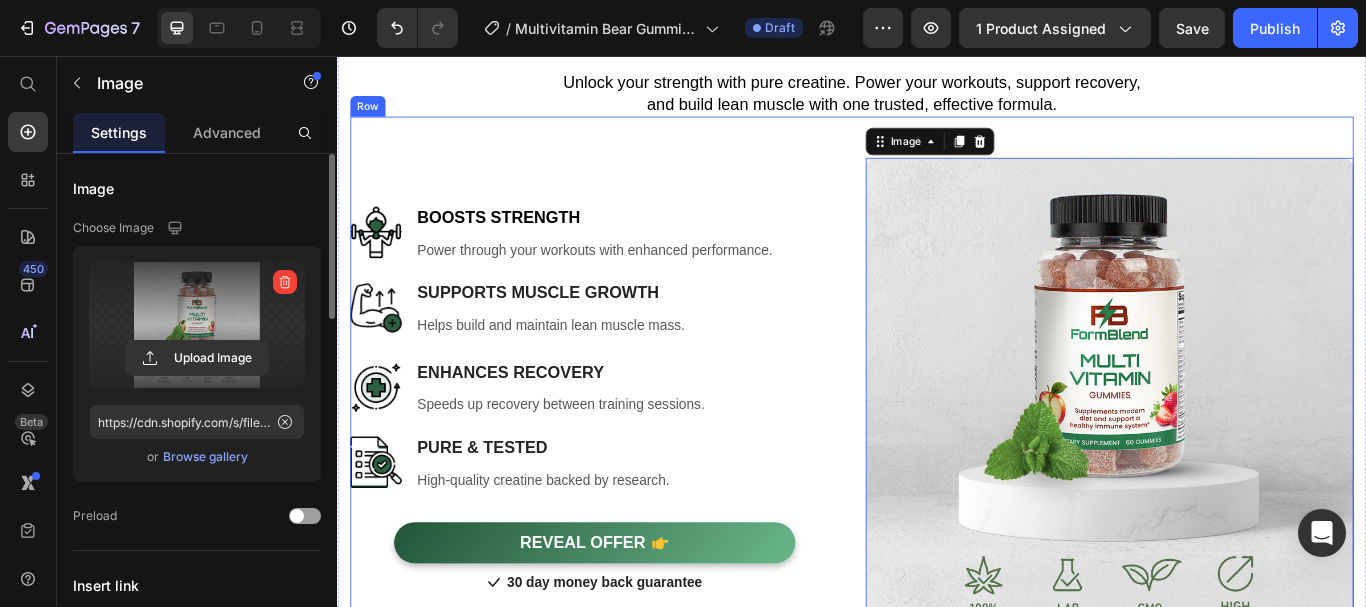 click on "Image Boosts Strength Heading Power through your workouts with enhanced performance. Text block Row Image Supports Muscle Growth Heading Helps build and maintain lean muscle mass. Text block Row Image Enhances Recovery Heading  Speeds up recovery between training sessions. Text block Row Image Pure & Tested Heading High-quality creatine backed by research. Text block Row  	   REVEAL OFFER Button                Icon 30 day money back guarantee Text block Icon List Row Image   0 Row" at bounding box center [937, 435] 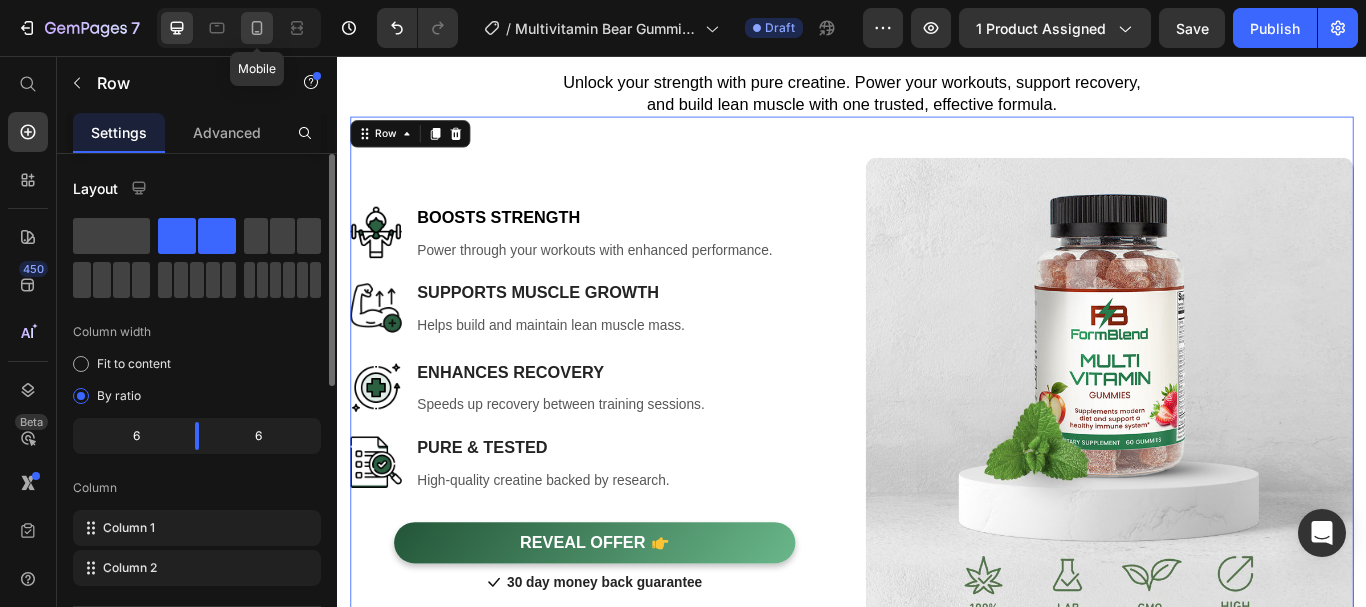 click 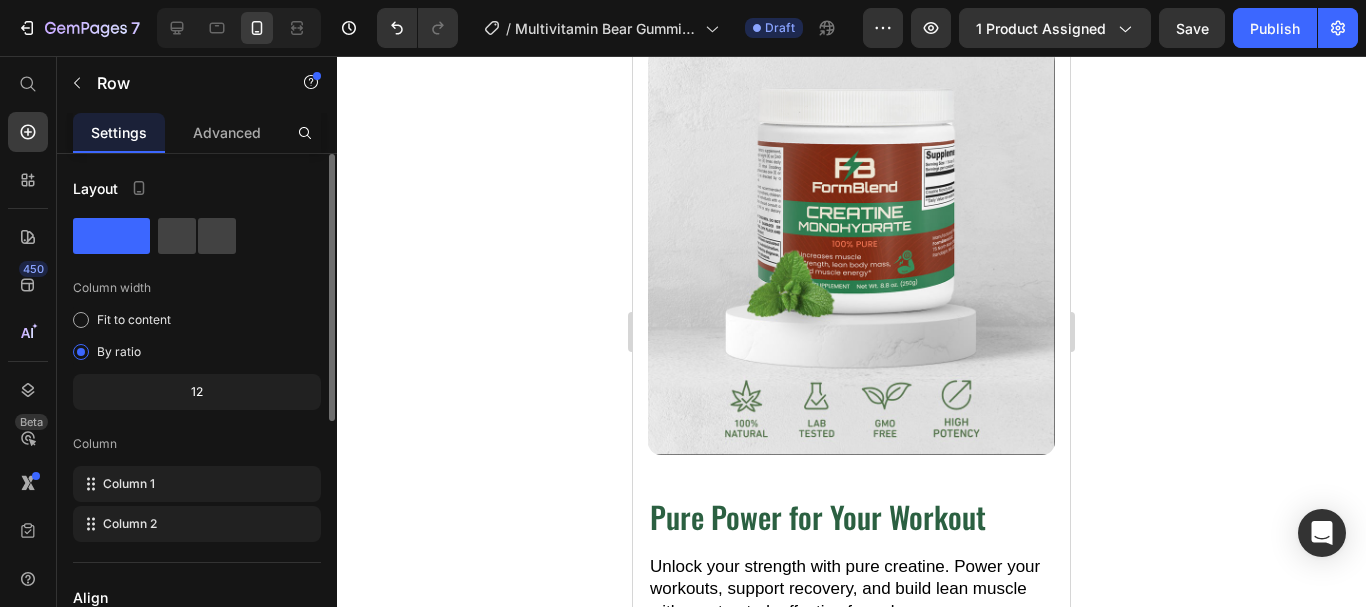 scroll, scrollTop: 2097, scrollLeft: 0, axis: vertical 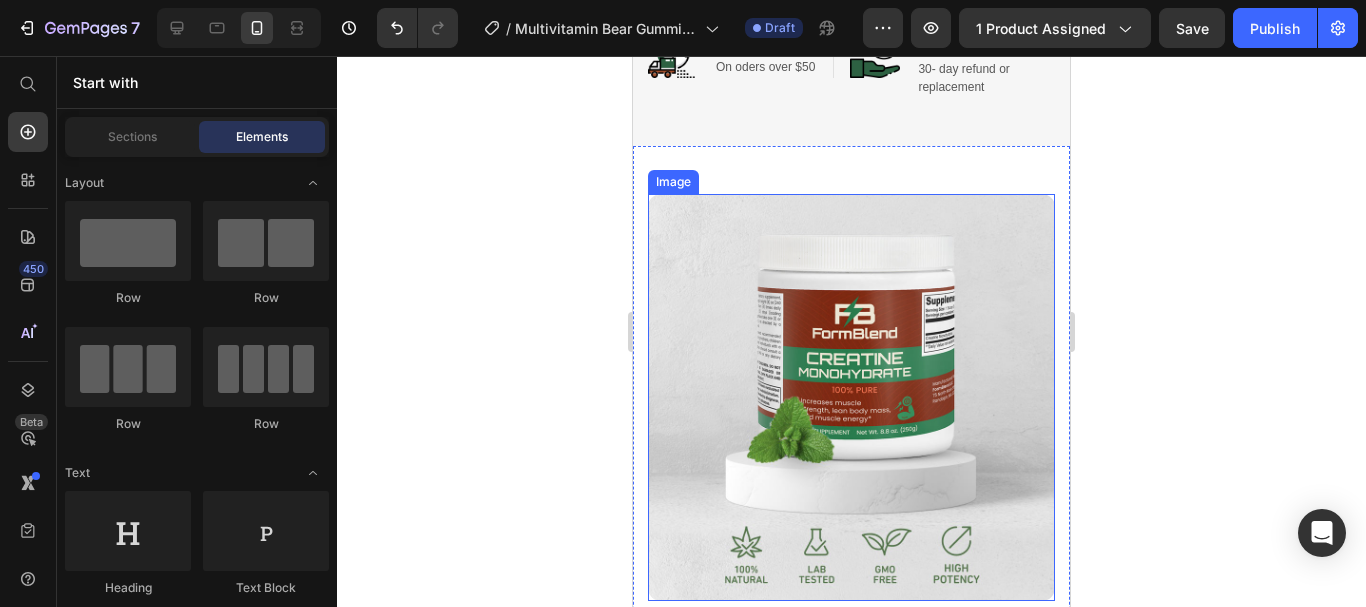 click at bounding box center (851, 397) 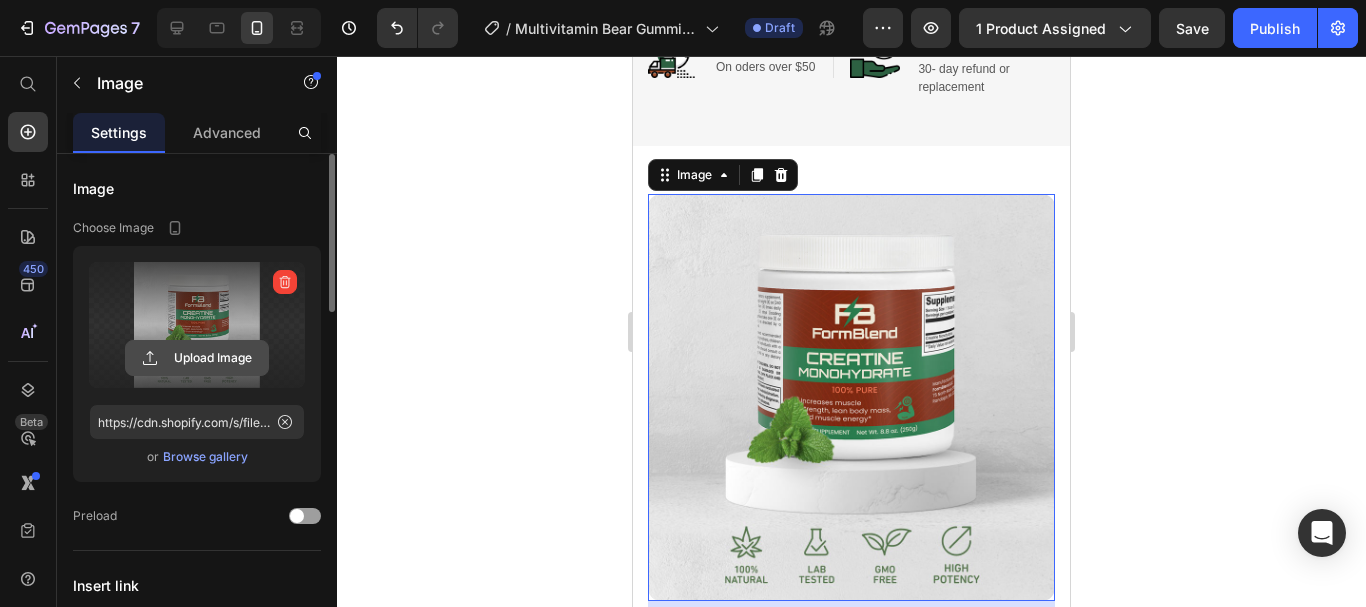 click on "Upload Image" at bounding box center [197, 358] 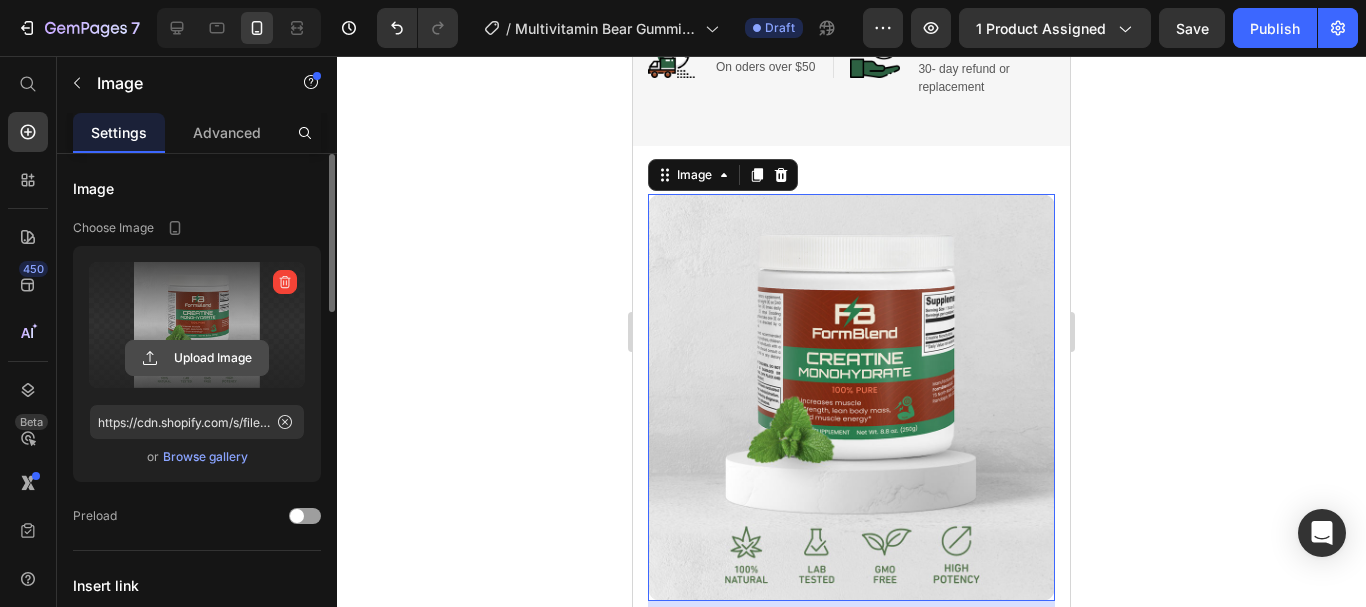 click 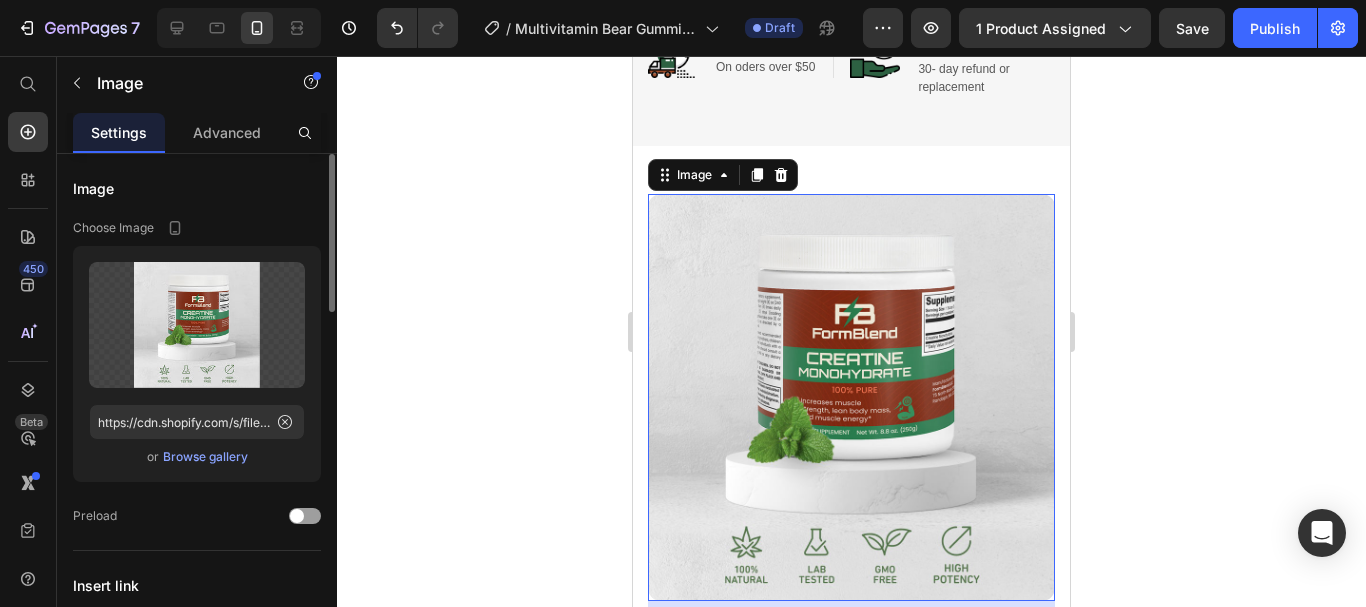 click on "Browse gallery" at bounding box center (205, 457) 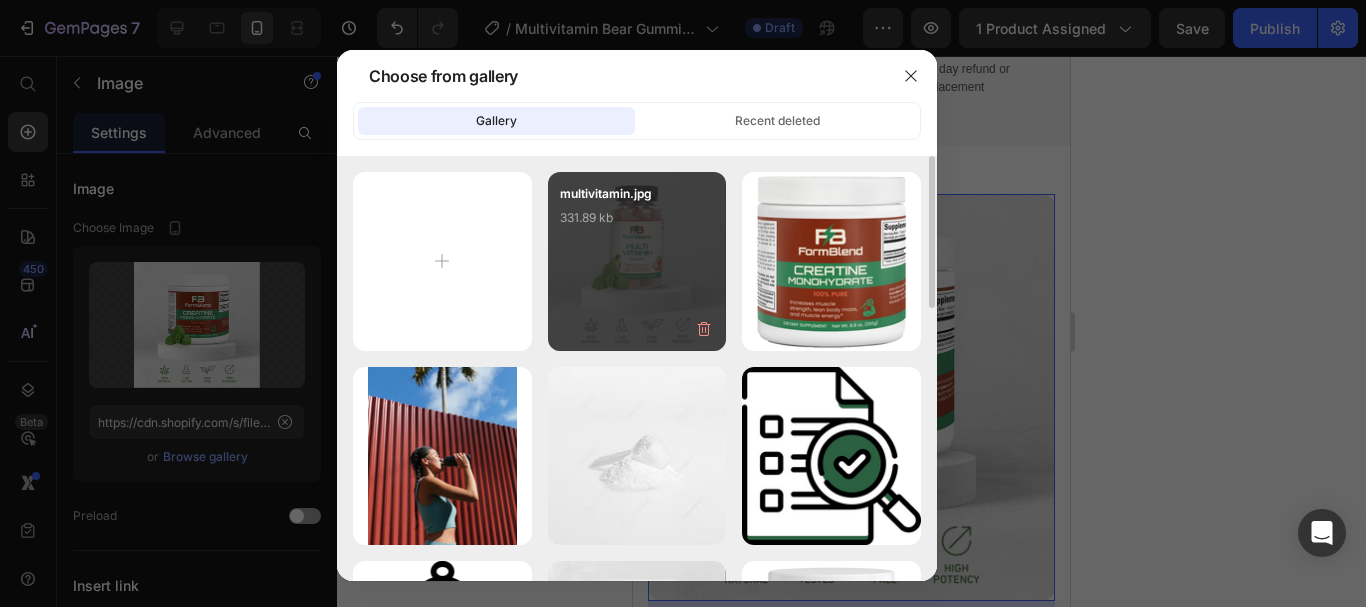click on "multivitamin.jpg 331.89 kb" at bounding box center [637, 224] 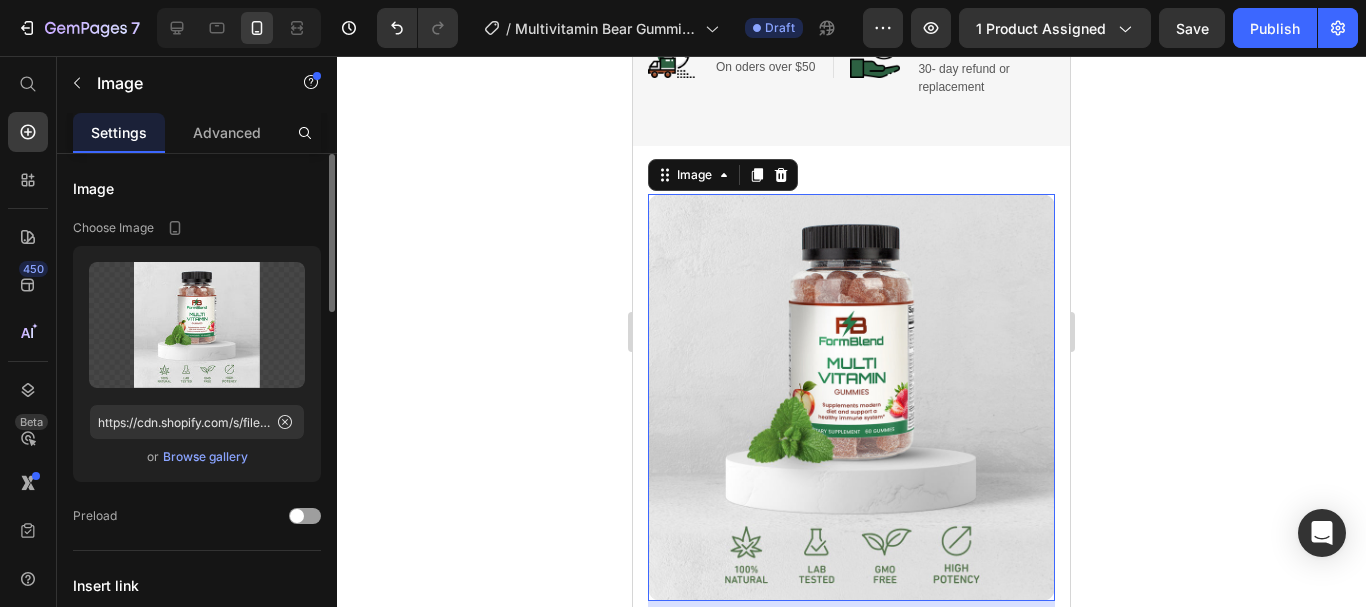 click on "Image Choose Image Upload Image https://cdn.shopify.com/s/files/1/0615/8181/9975/files/gempages_574911106628191076-09daa075-7012-40a4-afed-0797d6cf54f9.jpg  or   Browse gallery  Preload" 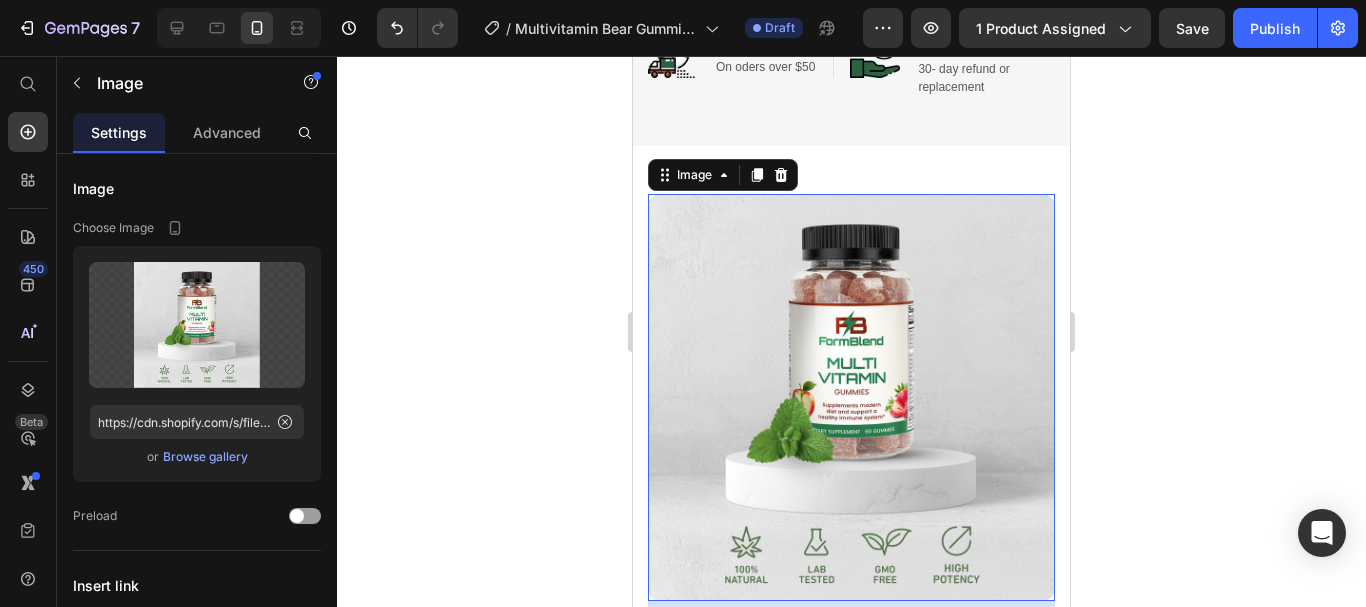 click 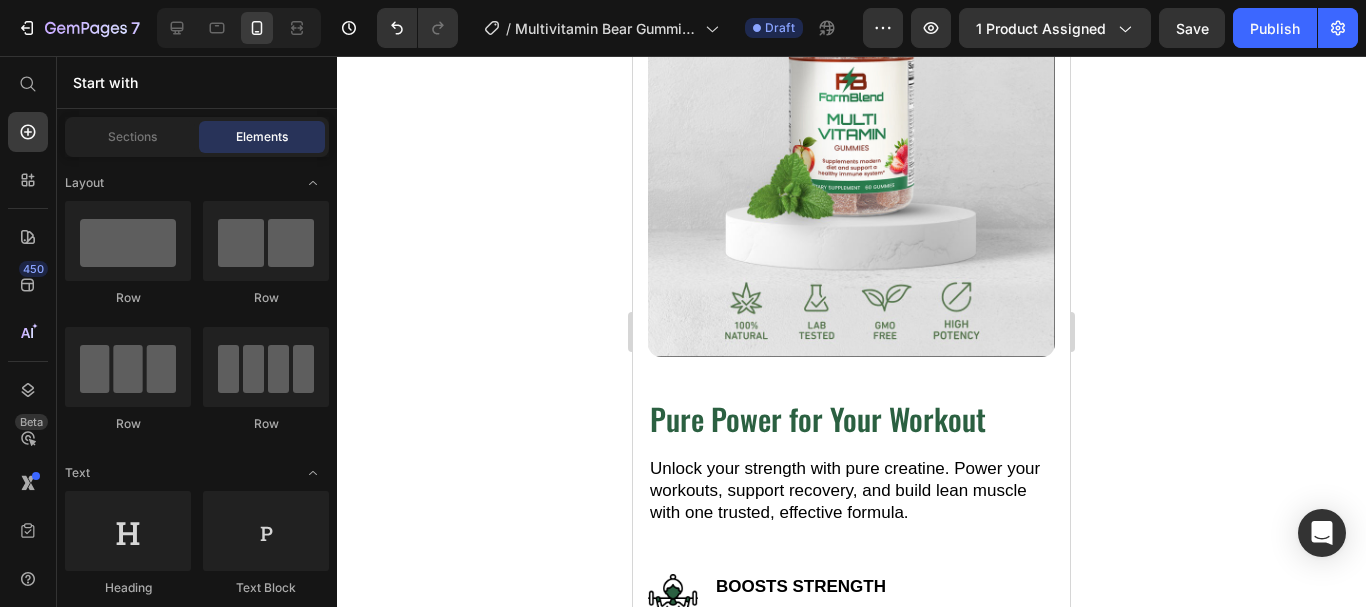 scroll, scrollTop: 1722, scrollLeft: 0, axis: vertical 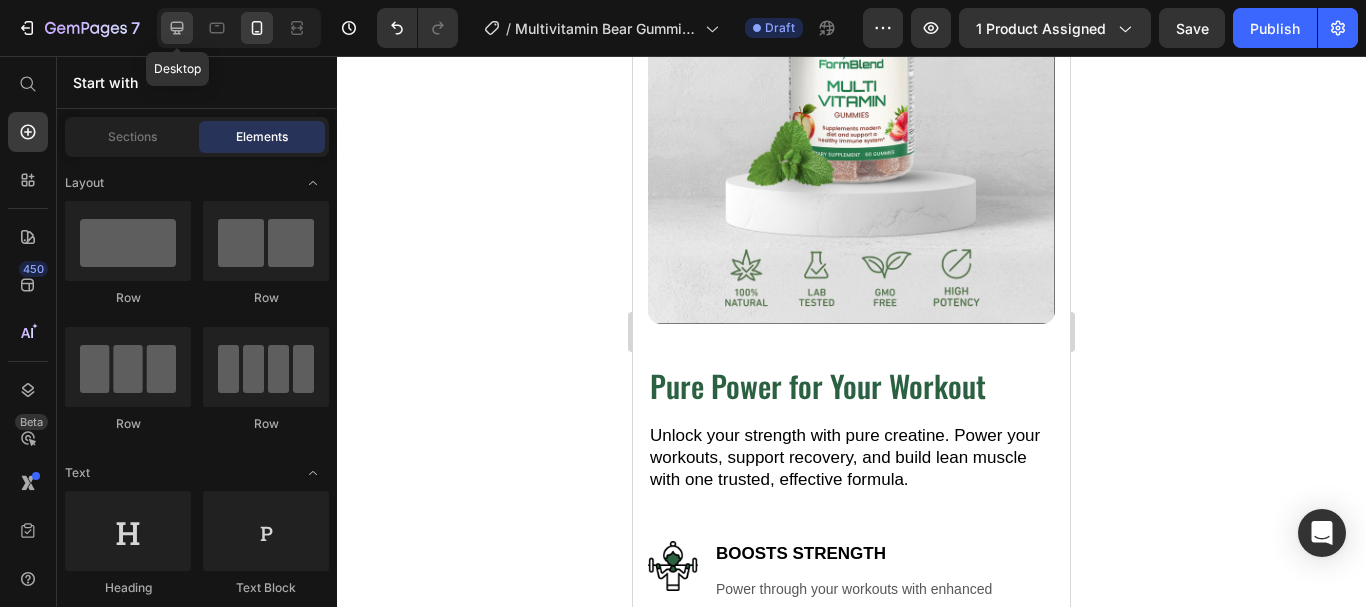 click 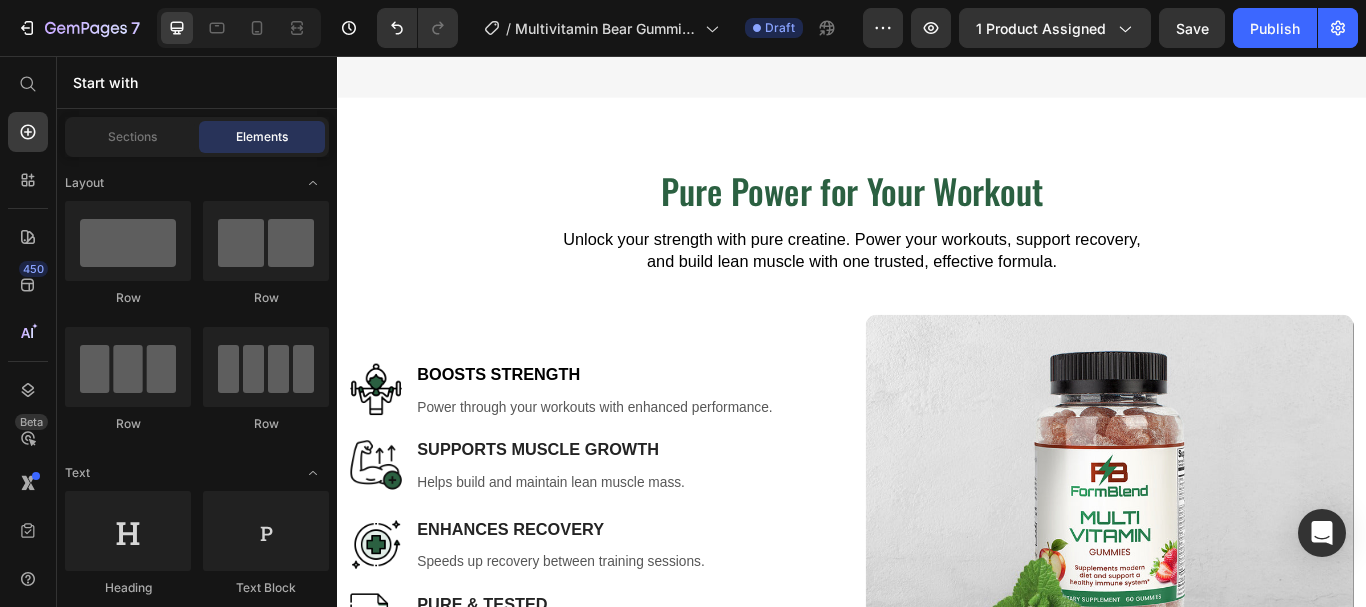 scroll, scrollTop: 987, scrollLeft: 0, axis: vertical 